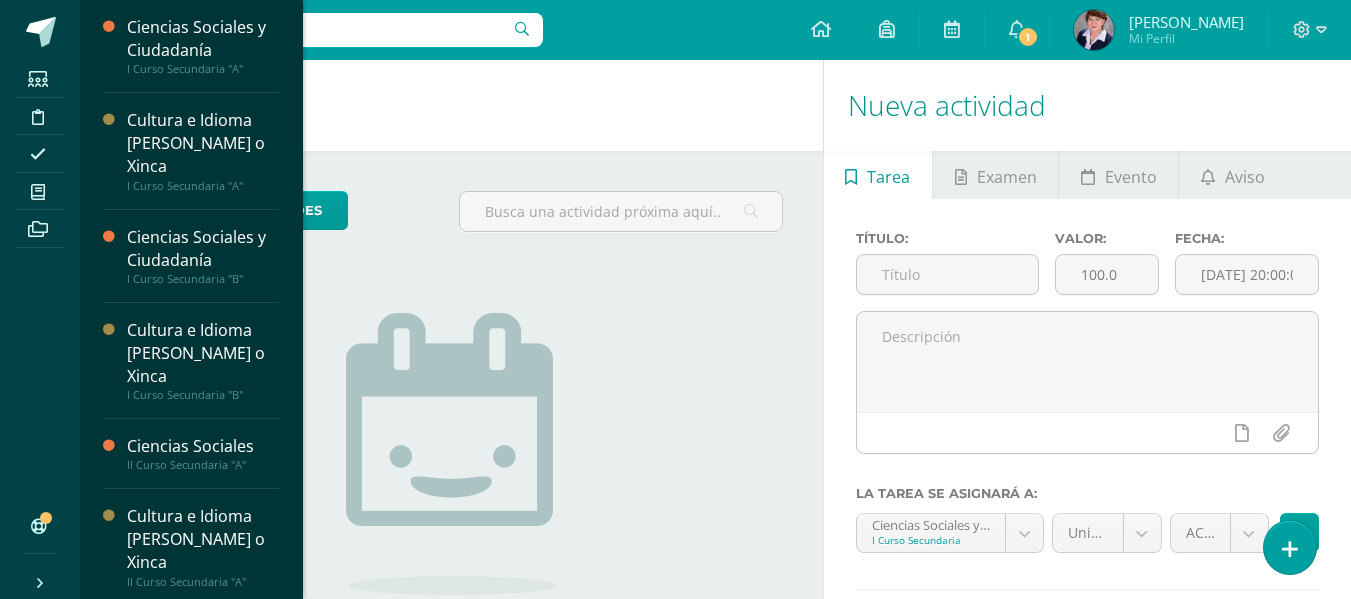 scroll, scrollTop: 0, scrollLeft: 0, axis: both 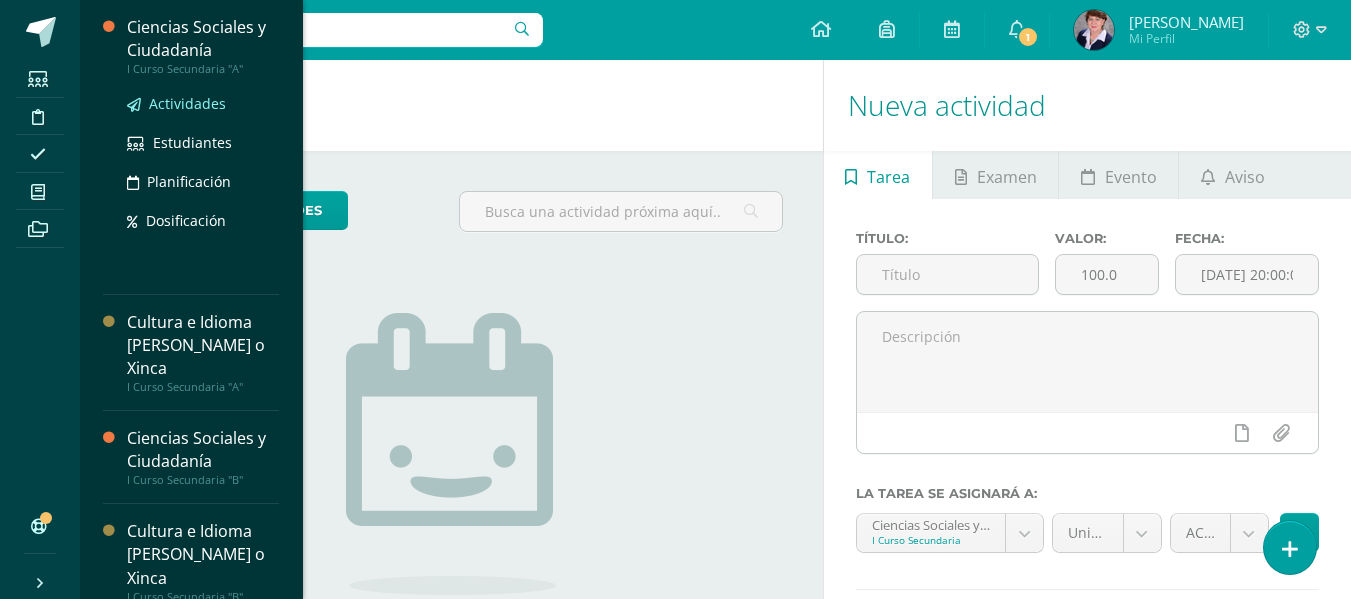 click on "Actividades" at bounding box center (187, 103) 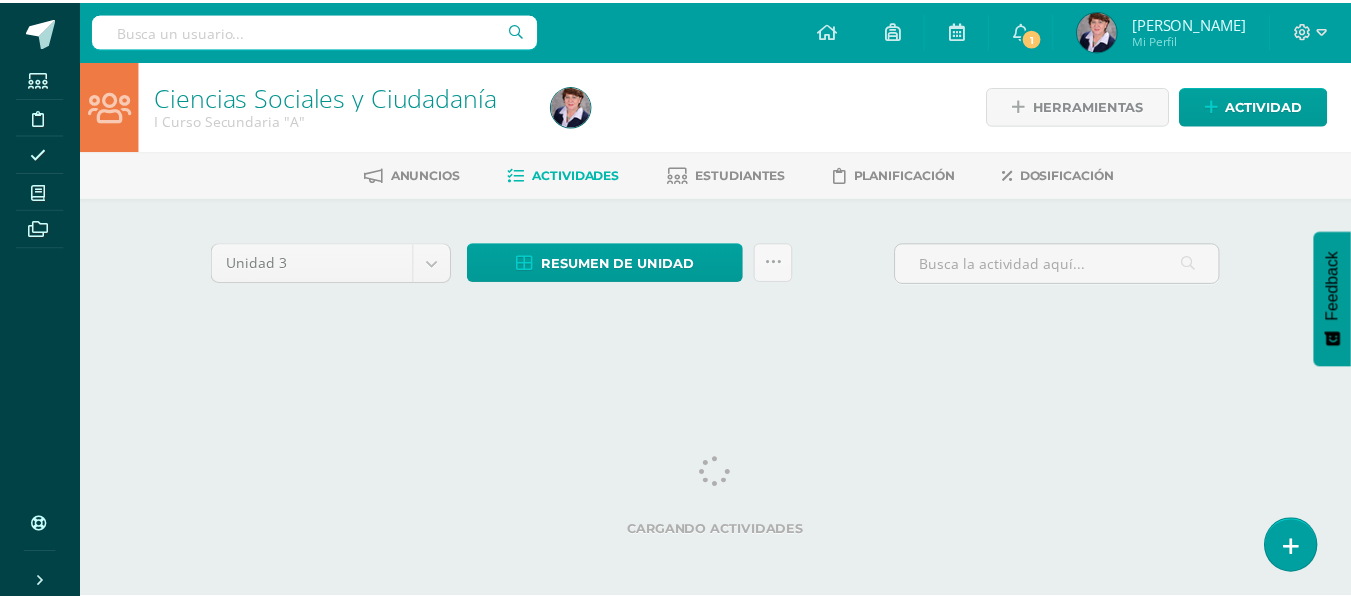scroll, scrollTop: 0, scrollLeft: 0, axis: both 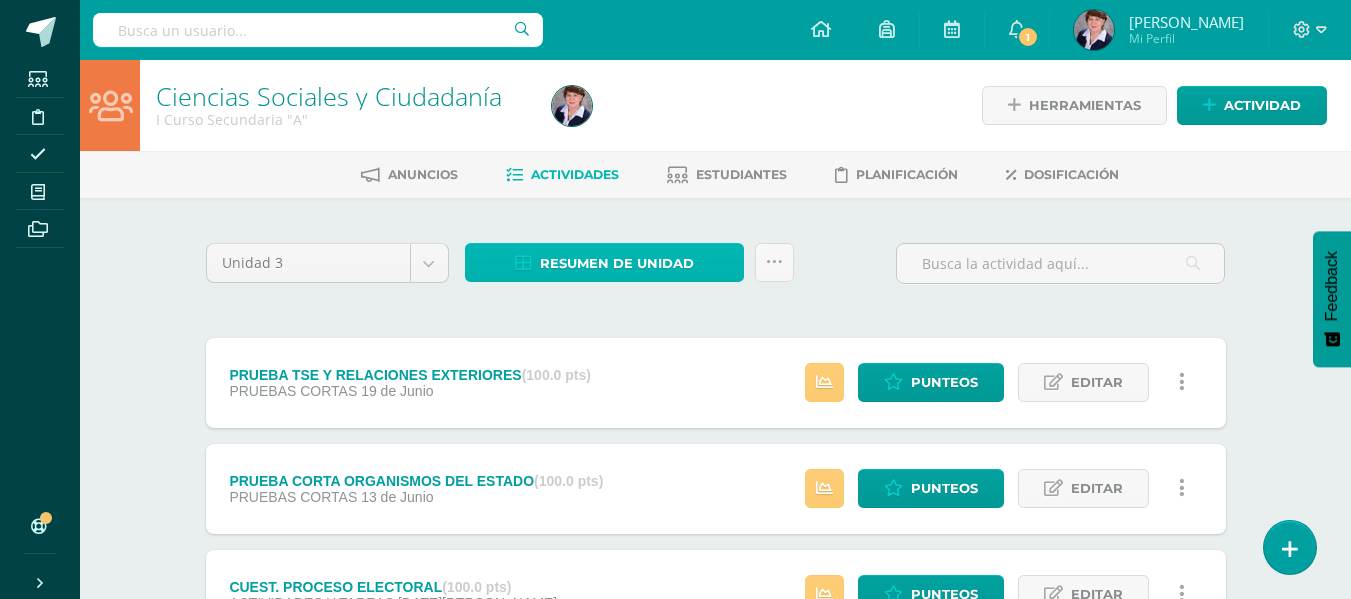 click on "Resumen de unidad" at bounding box center (617, 263) 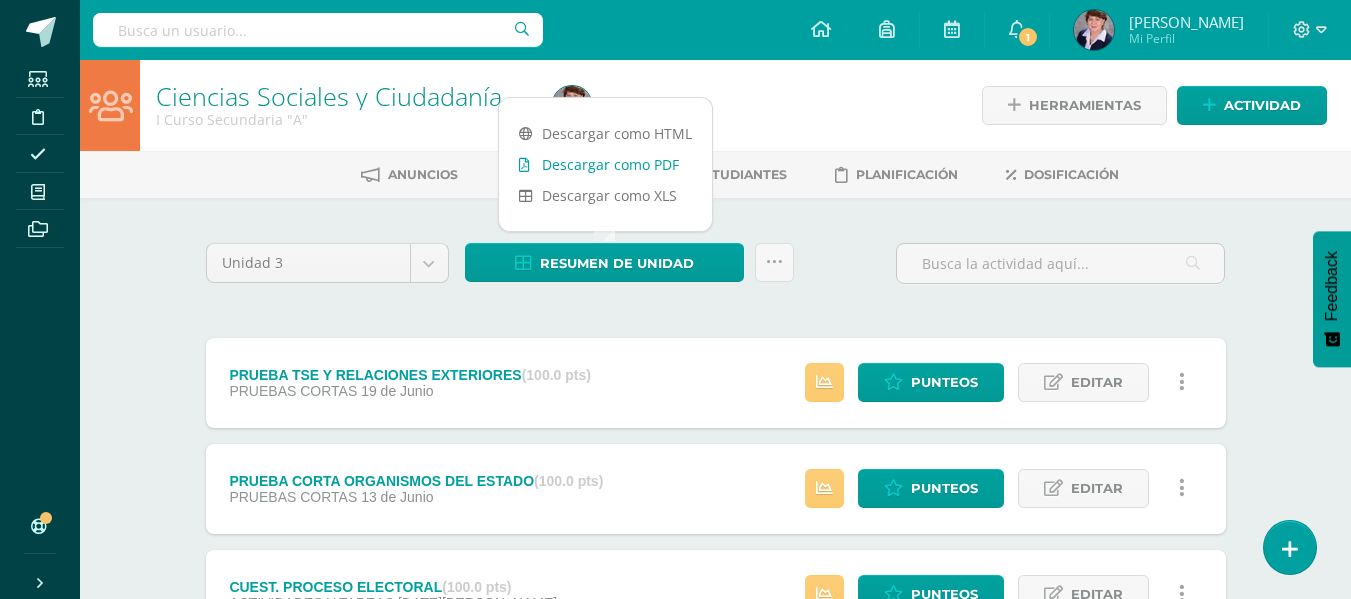 click on "Descargar como PDF" at bounding box center (605, 164) 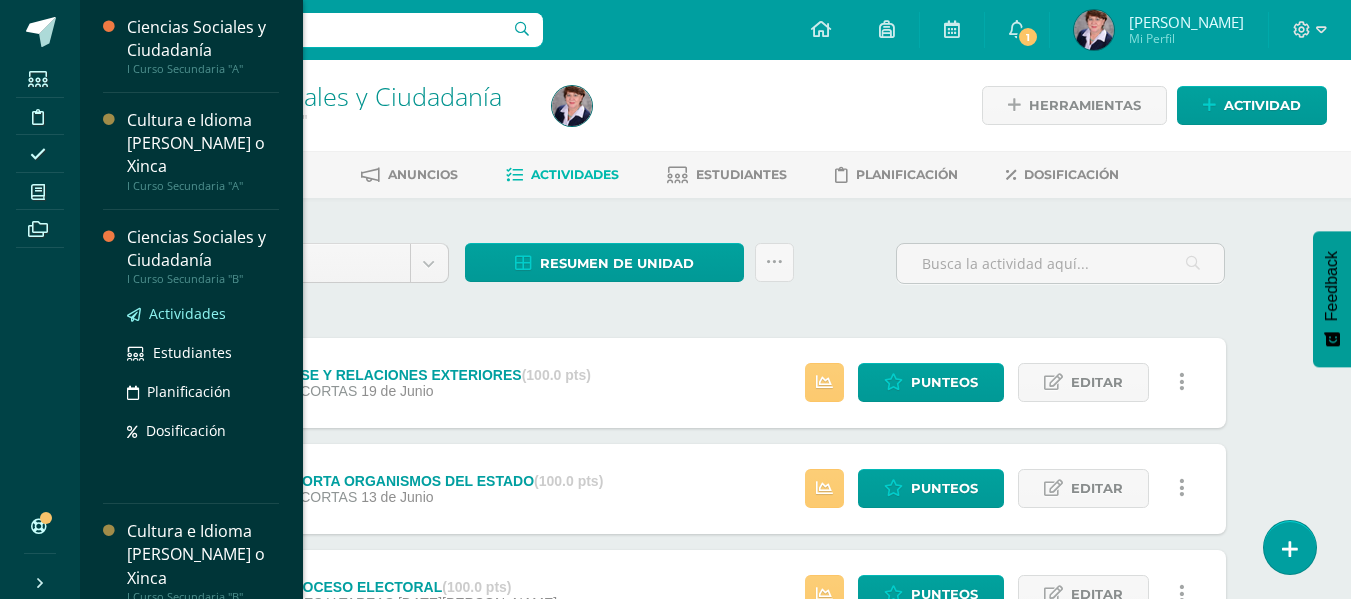 click on "Actividades" at bounding box center (187, 313) 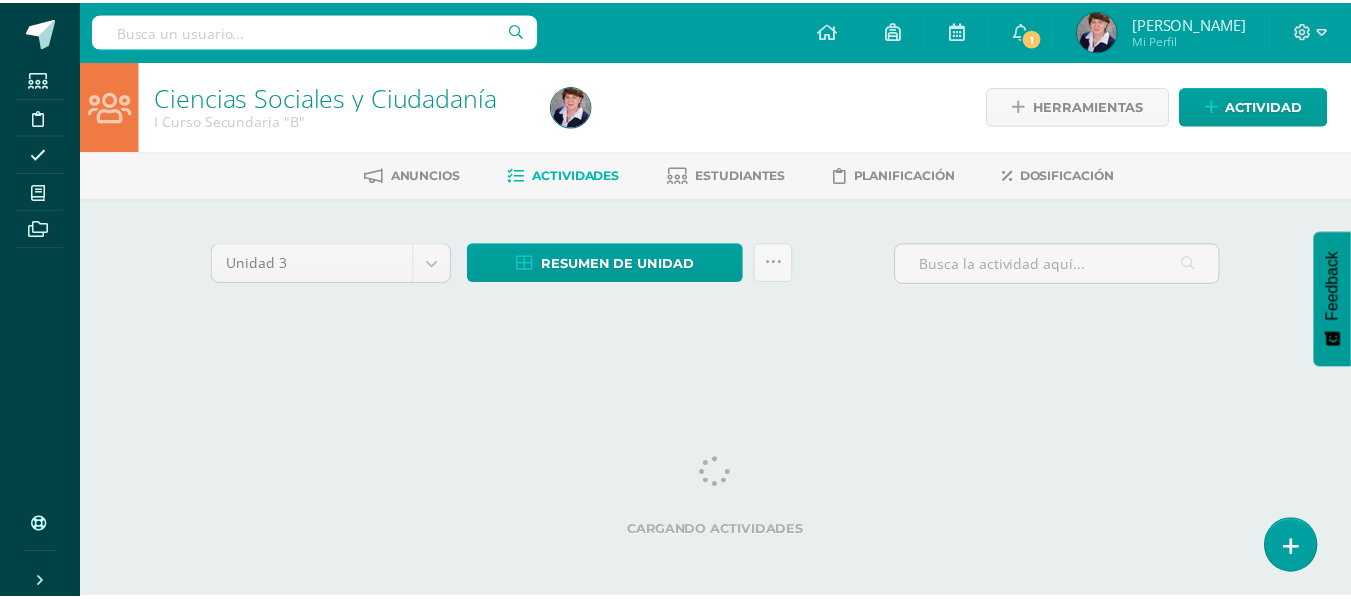 scroll, scrollTop: 0, scrollLeft: 0, axis: both 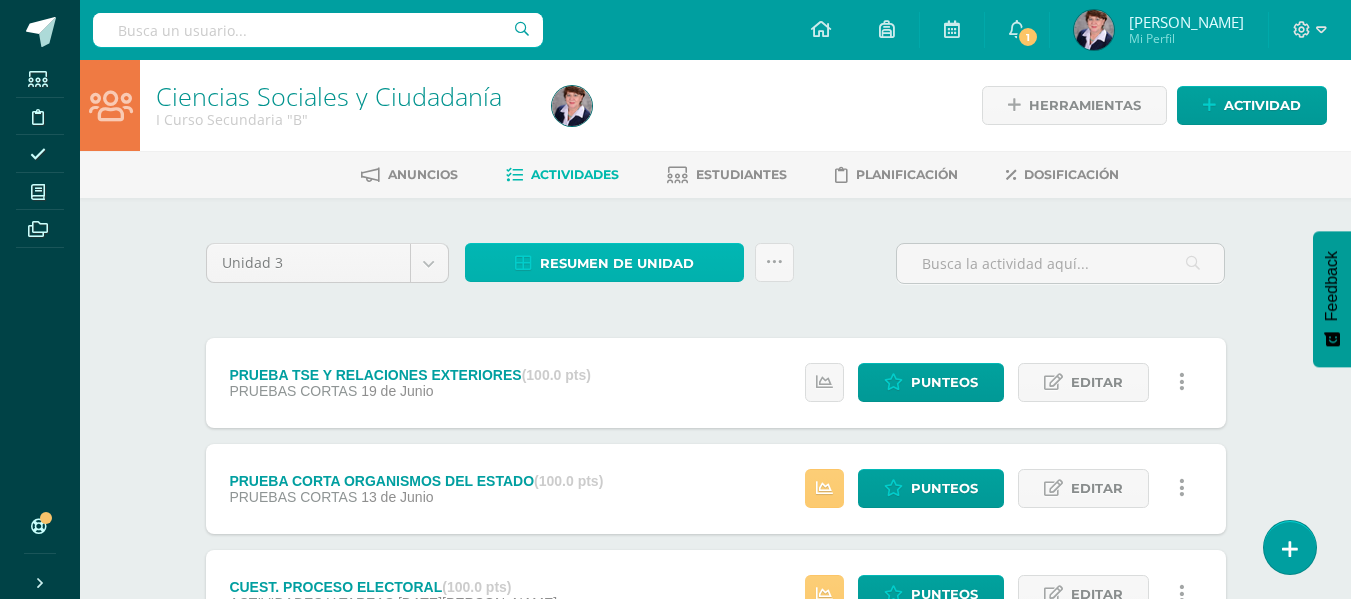 click on "Resumen de unidad" at bounding box center [617, 263] 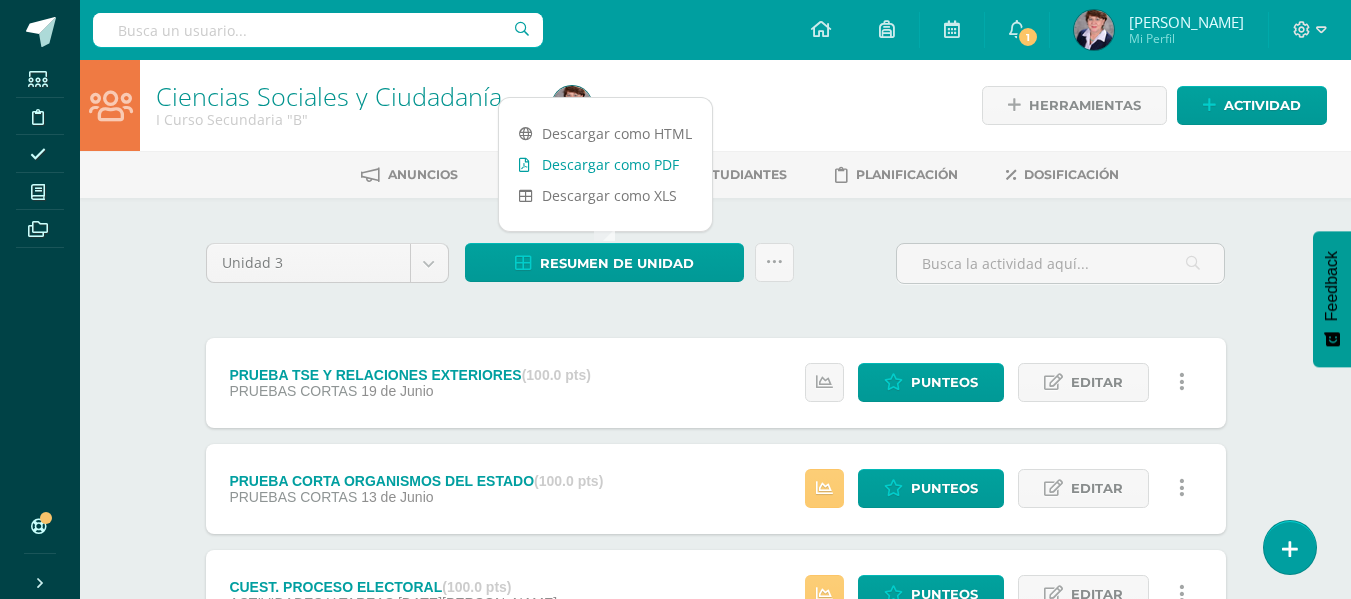 click on "Descargar como PDF" at bounding box center [605, 164] 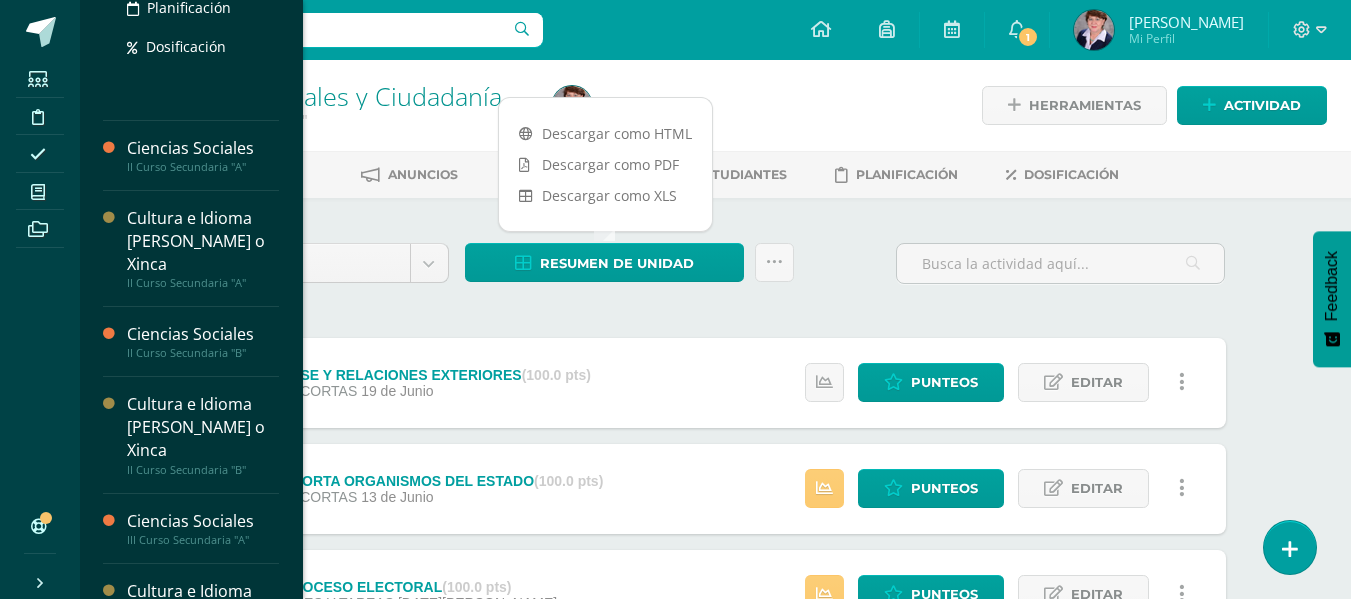 scroll, scrollTop: 400, scrollLeft: 0, axis: vertical 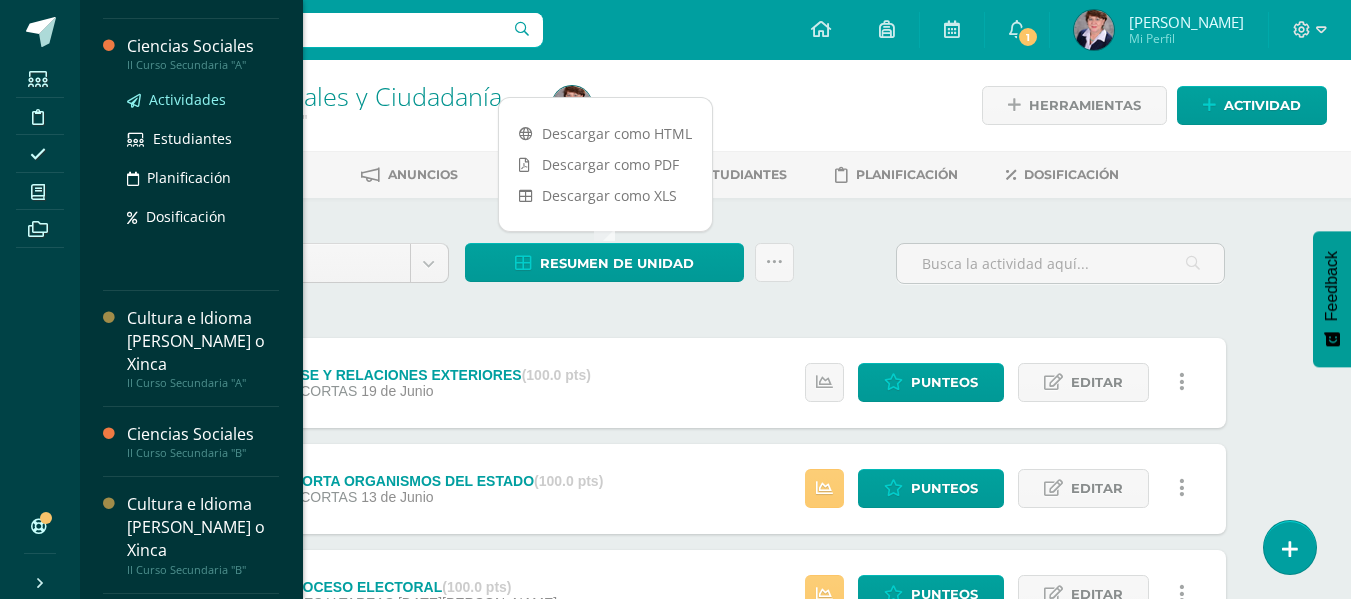 click on "Actividades" at bounding box center [187, 99] 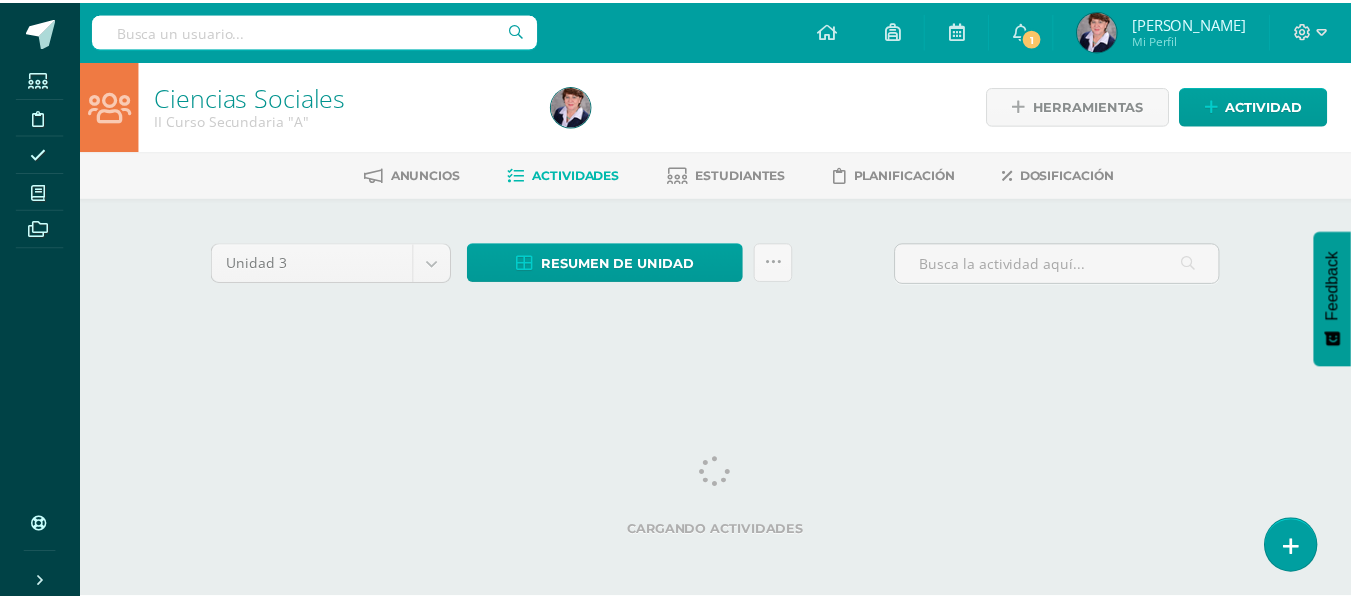 scroll, scrollTop: 0, scrollLeft: 0, axis: both 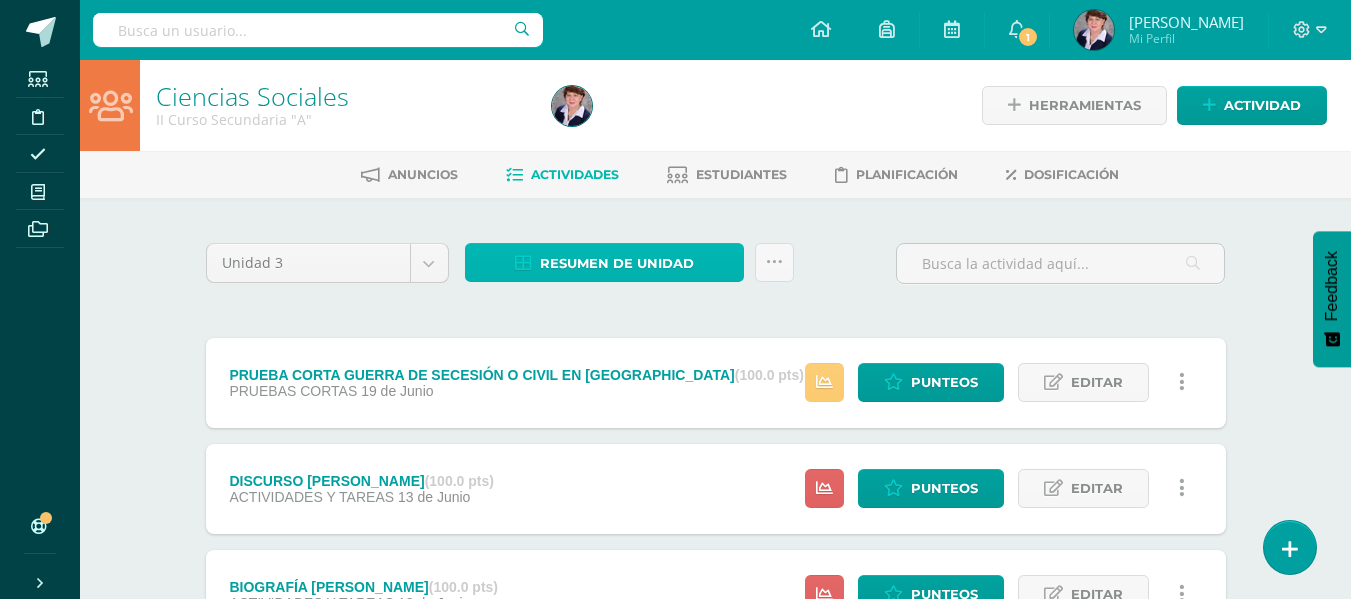 click on "Resumen de unidad" at bounding box center [617, 263] 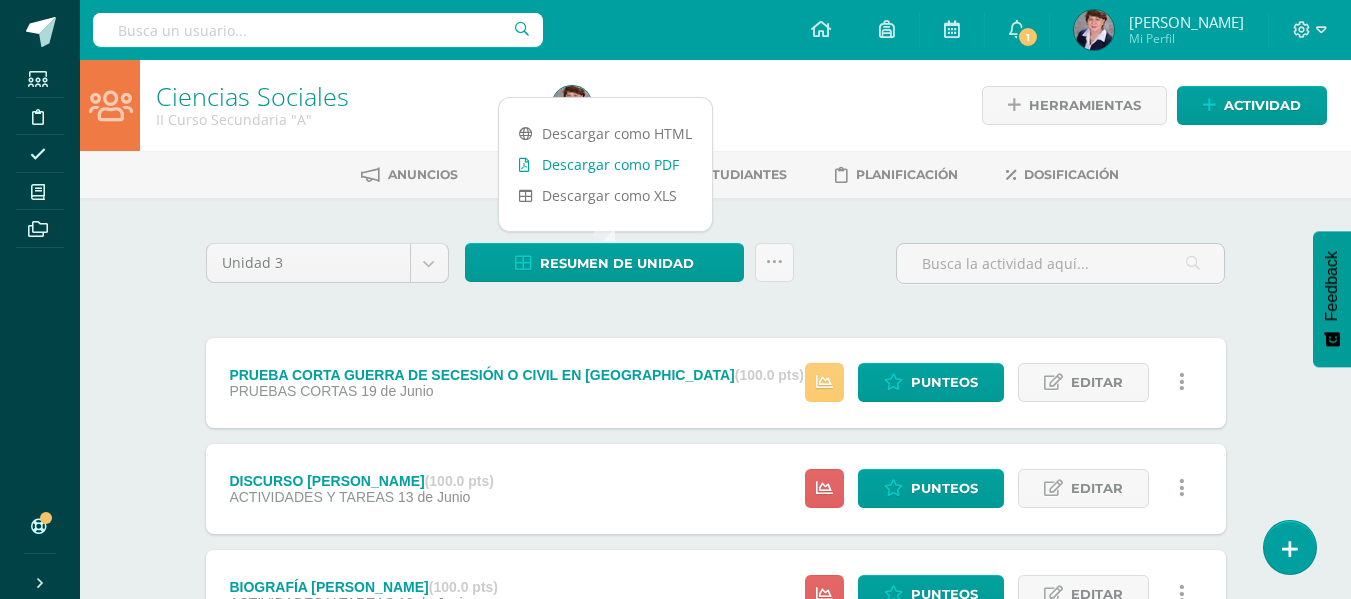click on "Descargar como PDF" at bounding box center (605, 164) 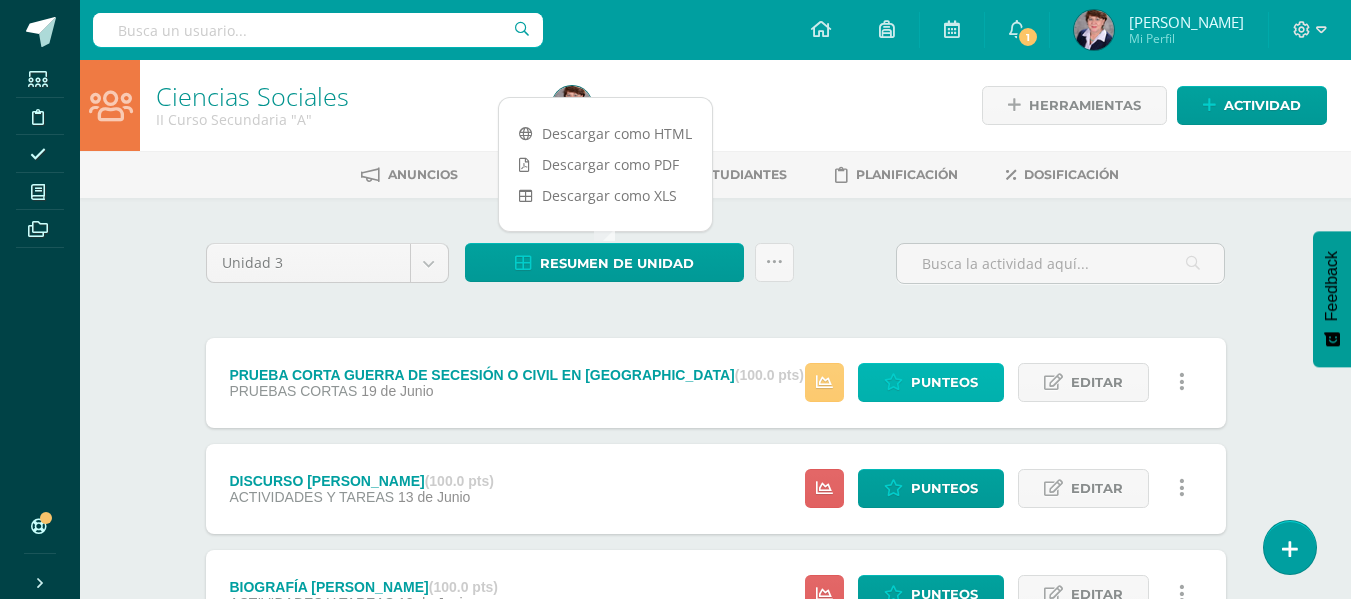 click on "Punteos" at bounding box center [944, 382] 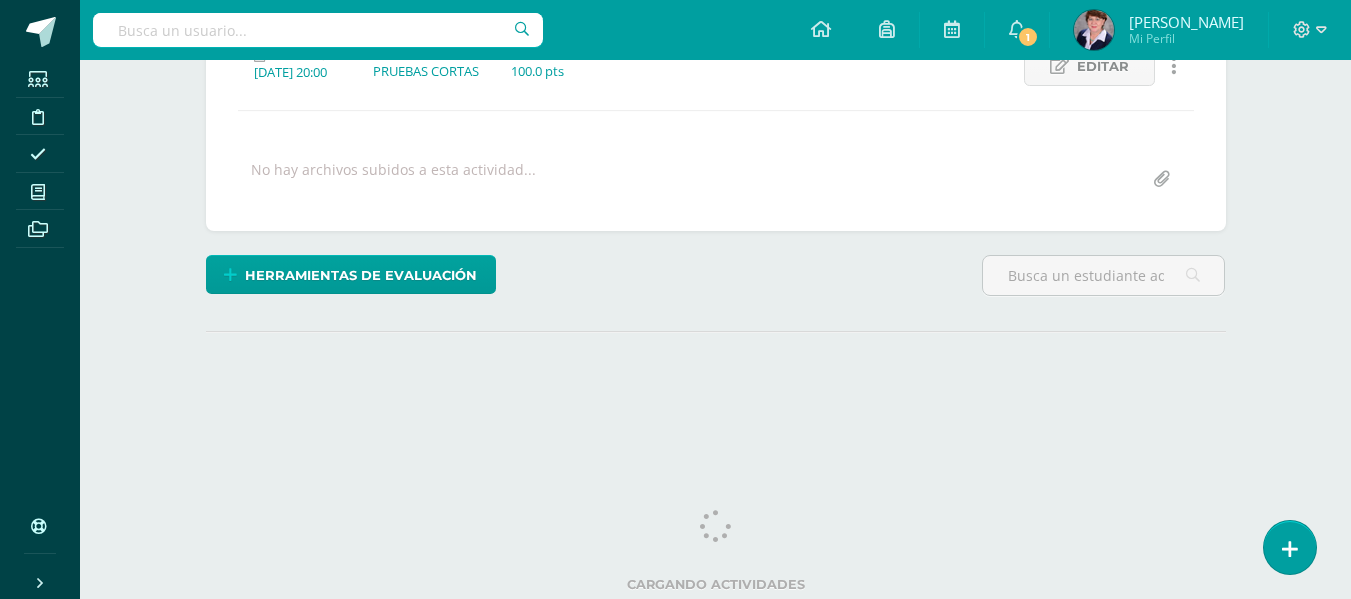 scroll, scrollTop: 206, scrollLeft: 0, axis: vertical 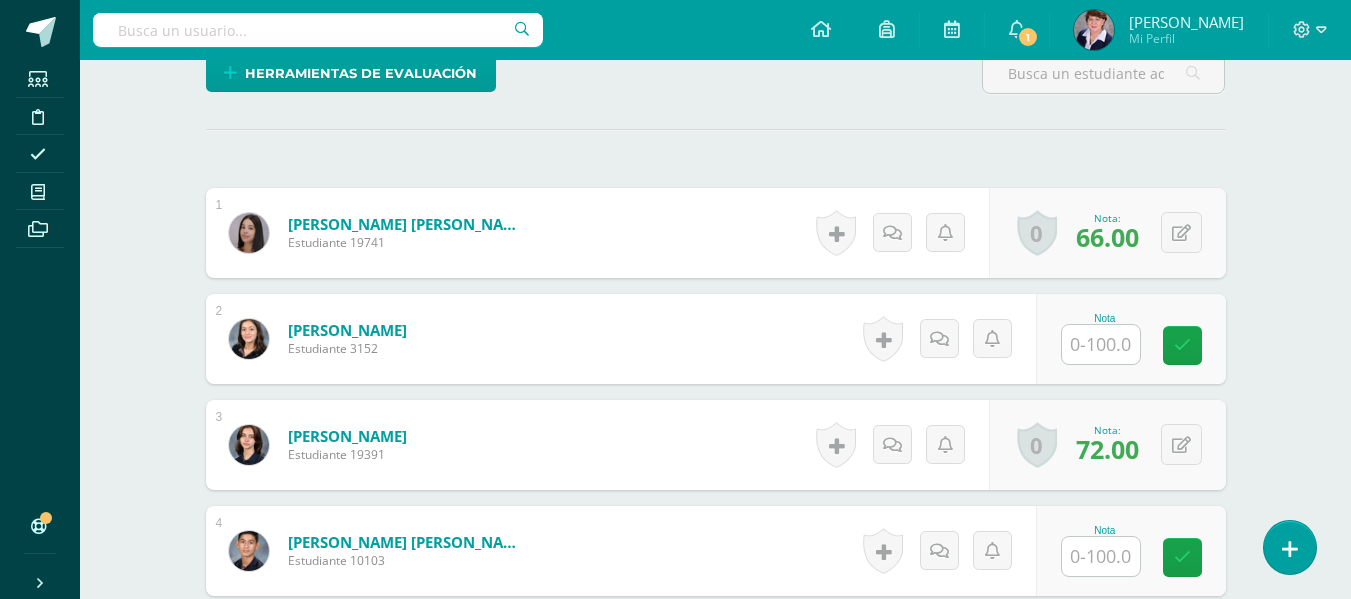 click at bounding box center [1101, 344] 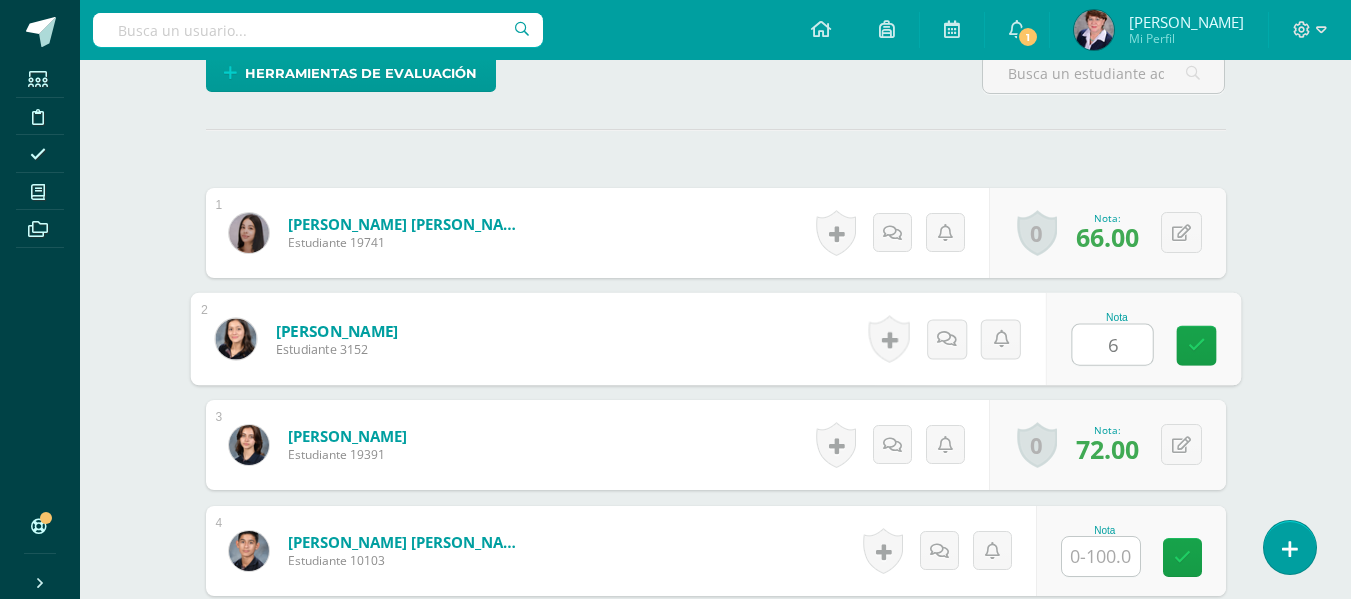 type on "67" 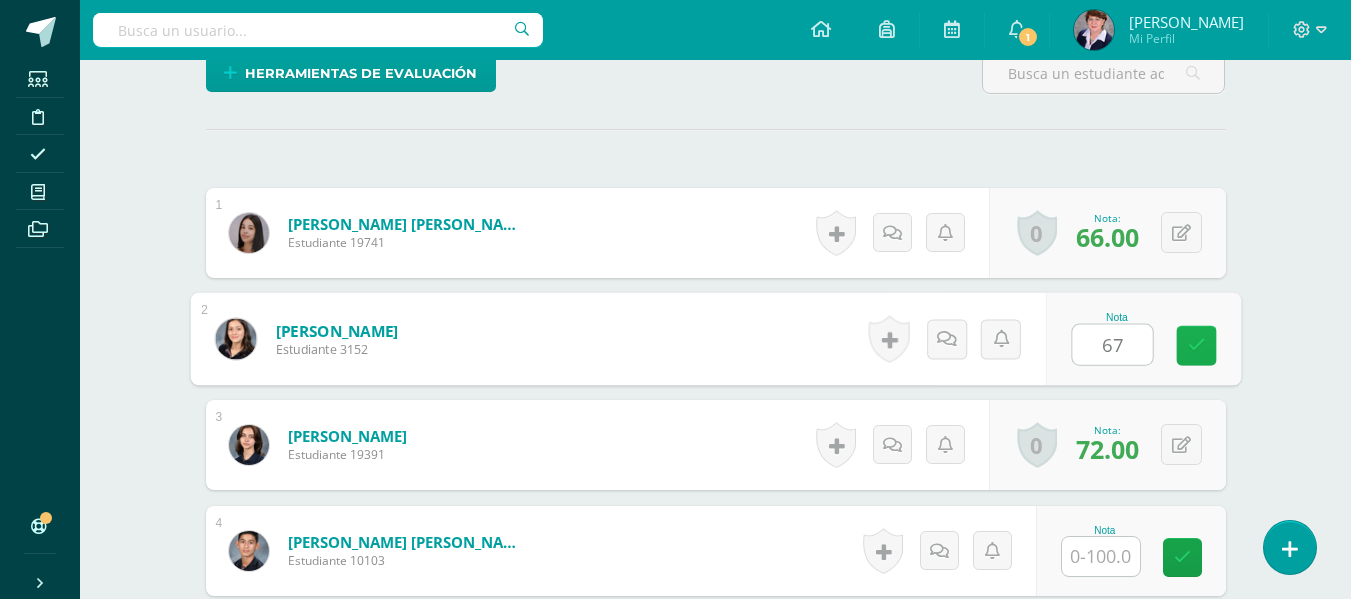 click at bounding box center [1196, 345] 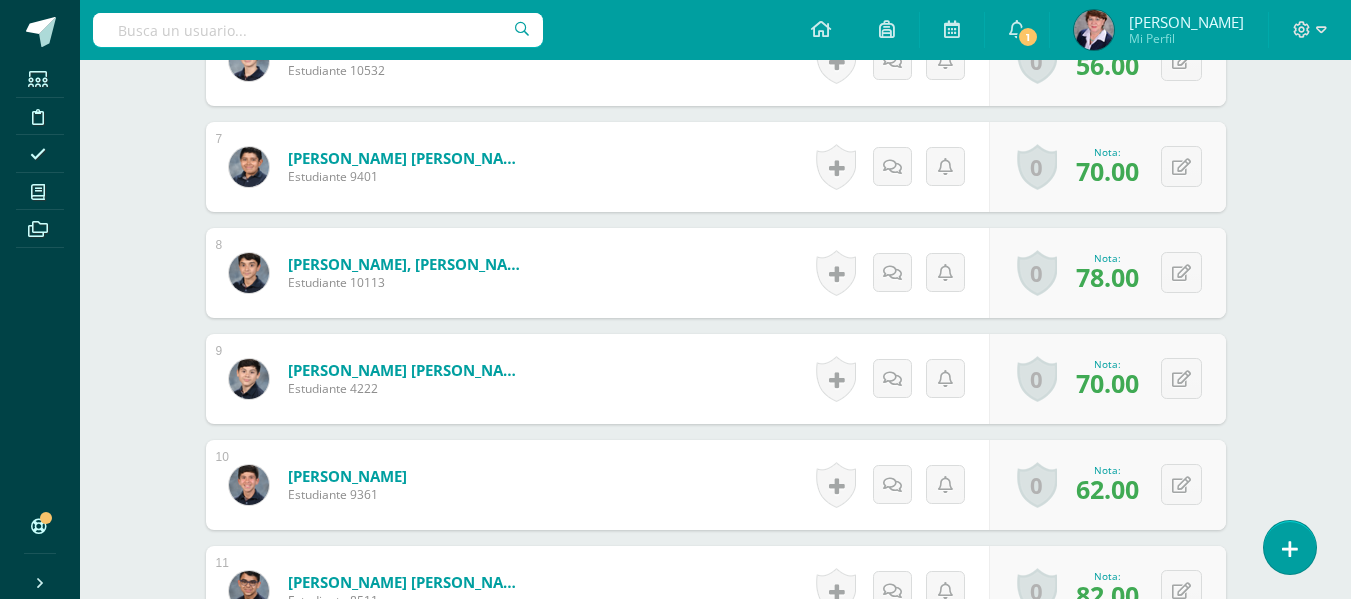 scroll, scrollTop: 1609, scrollLeft: 0, axis: vertical 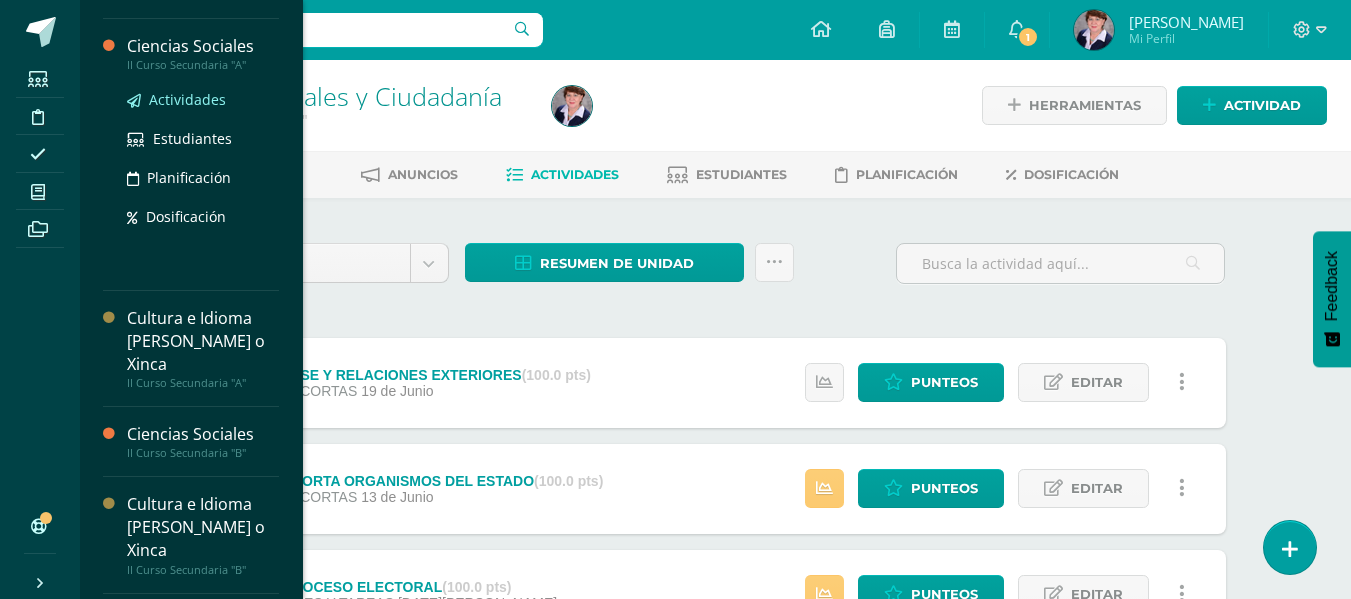 click on "Actividades" at bounding box center (187, 99) 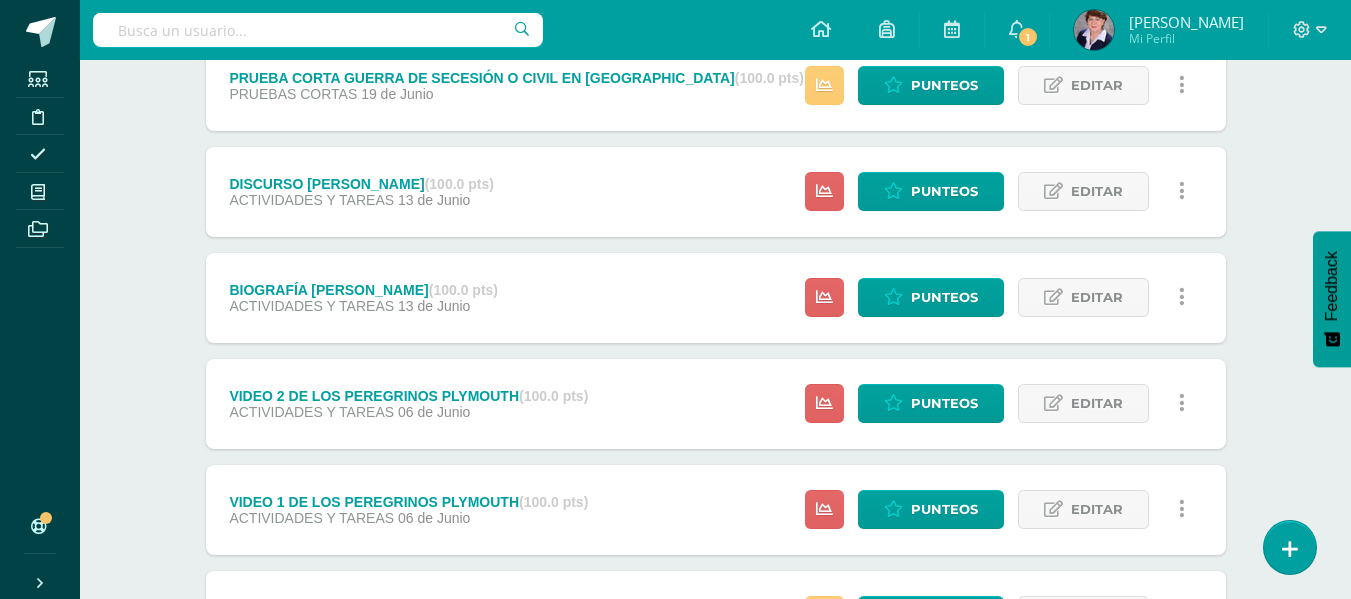 scroll, scrollTop: 300, scrollLeft: 0, axis: vertical 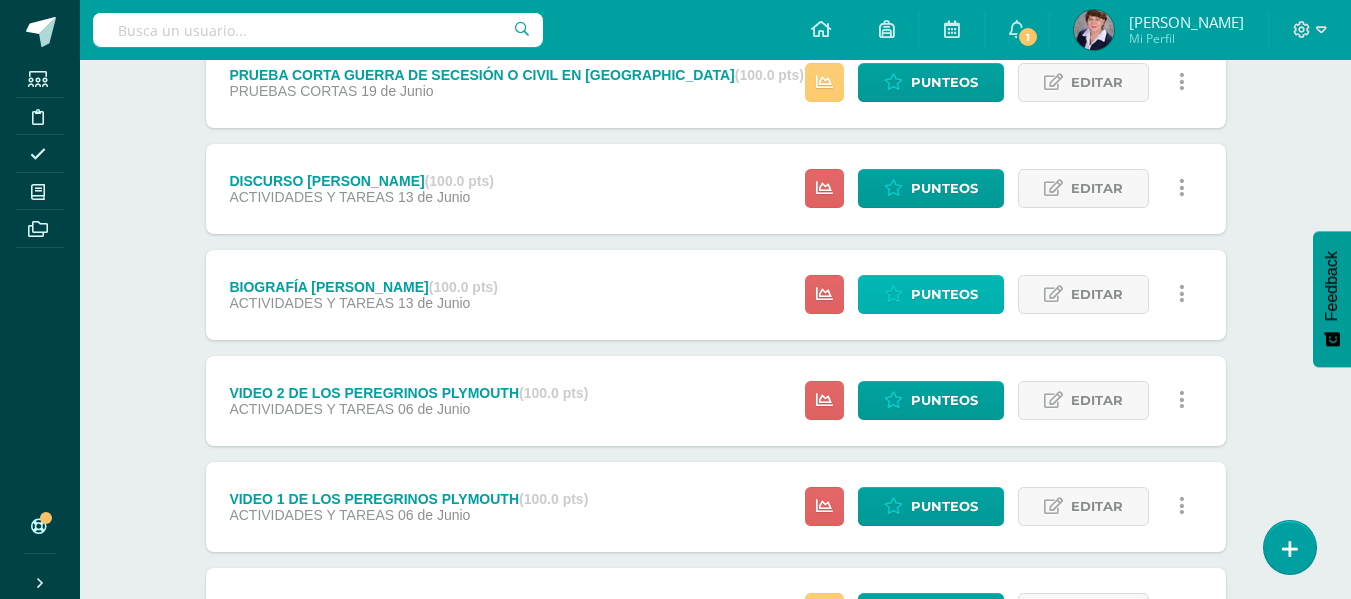 click on "Punteos" at bounding box center (944, 294) 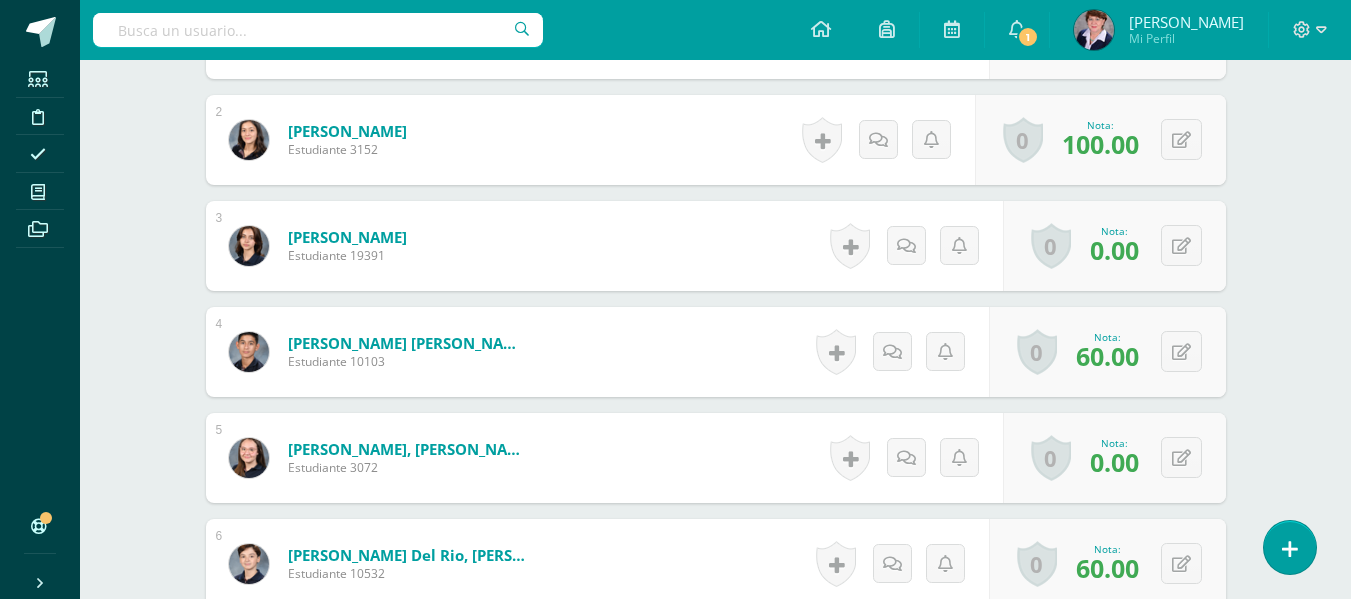 scroll, scrollTop: 707, scrollLeft: 0, axis: vertical 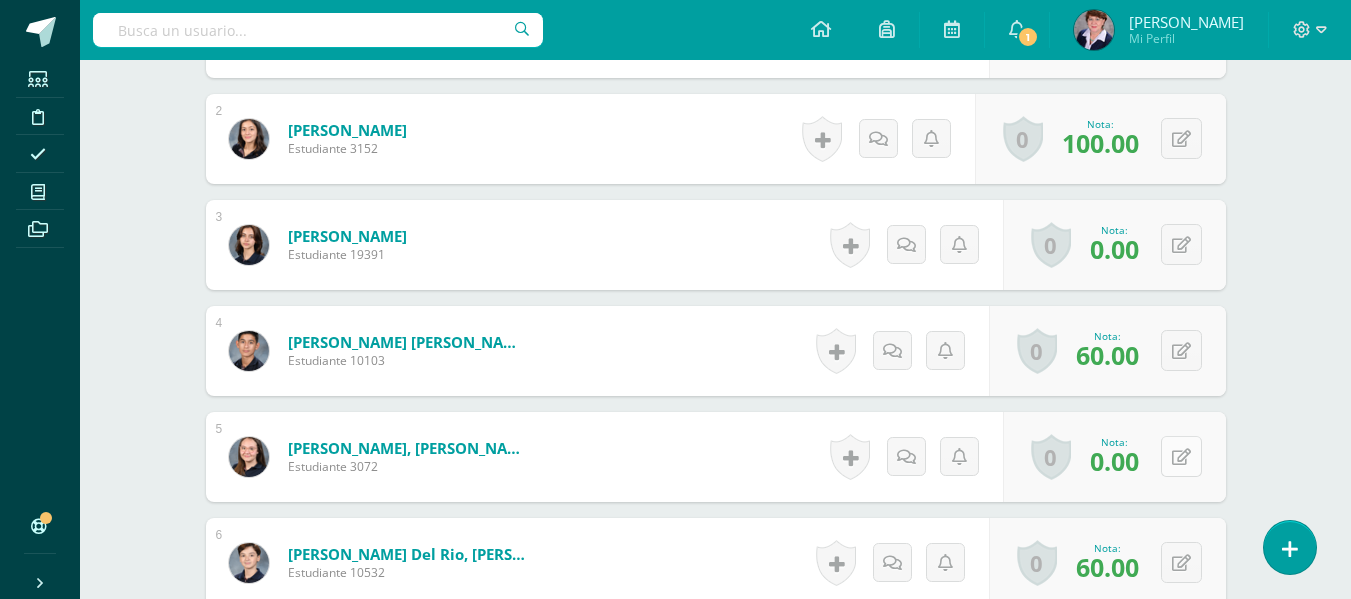 click at bounding box center (1181, 457) 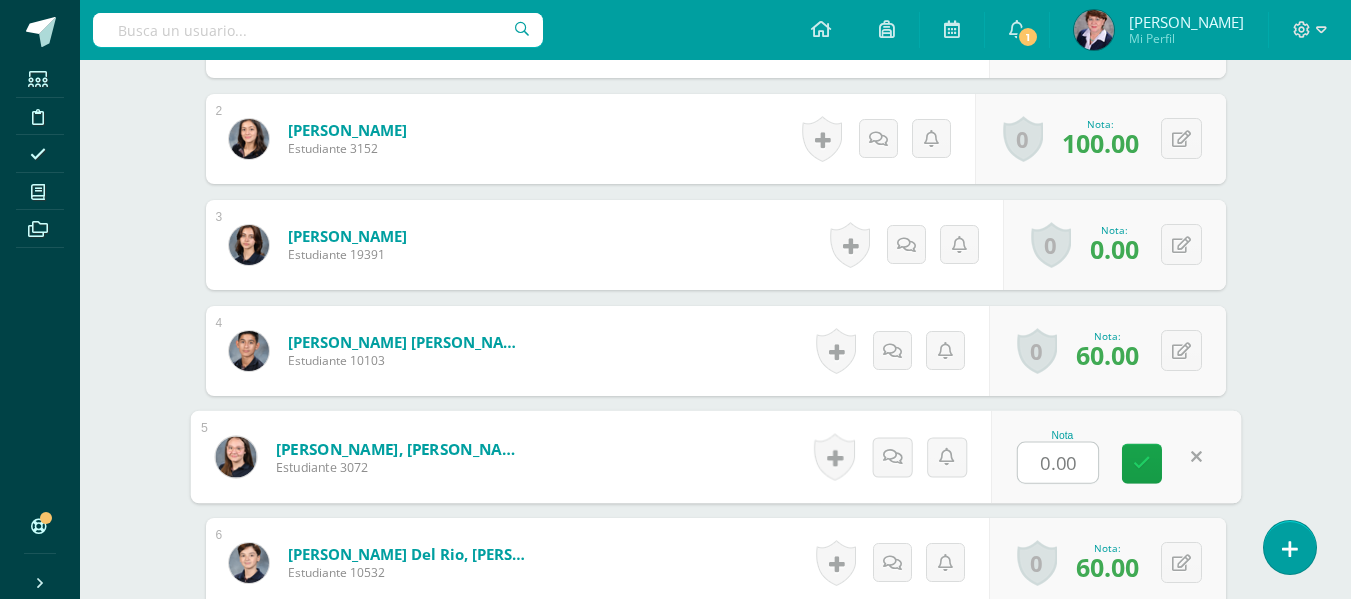scroll, scrollTop: 708, scrollLeft: 0, axis: vertical 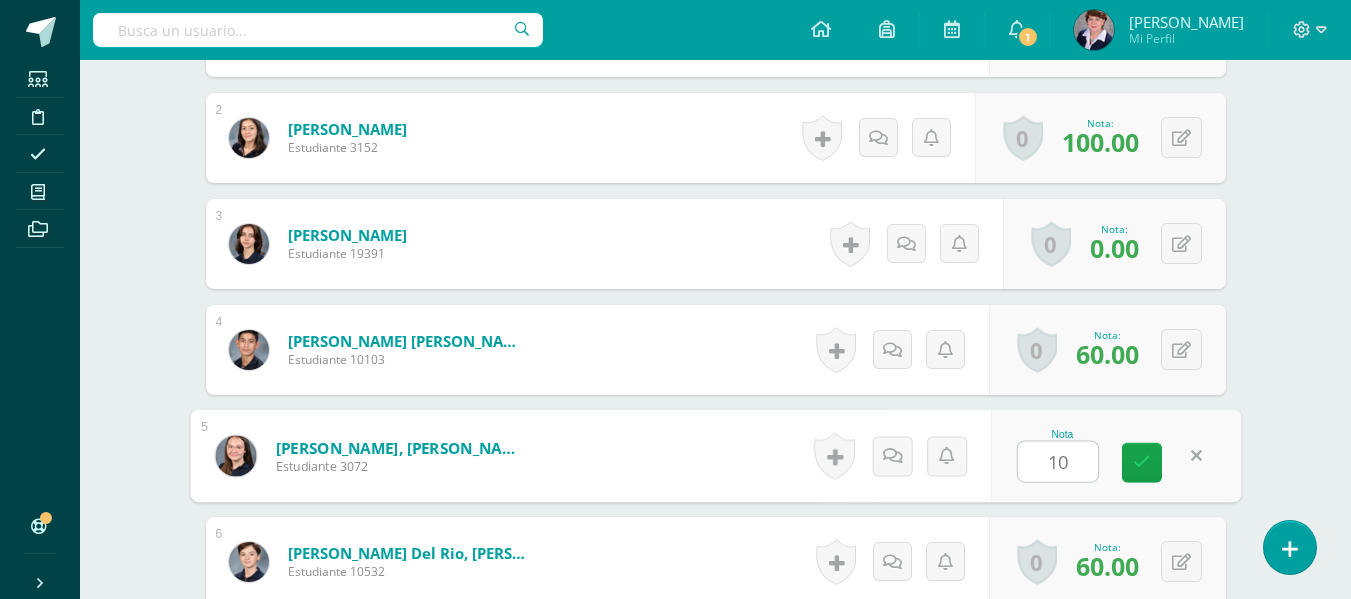 type on "100" 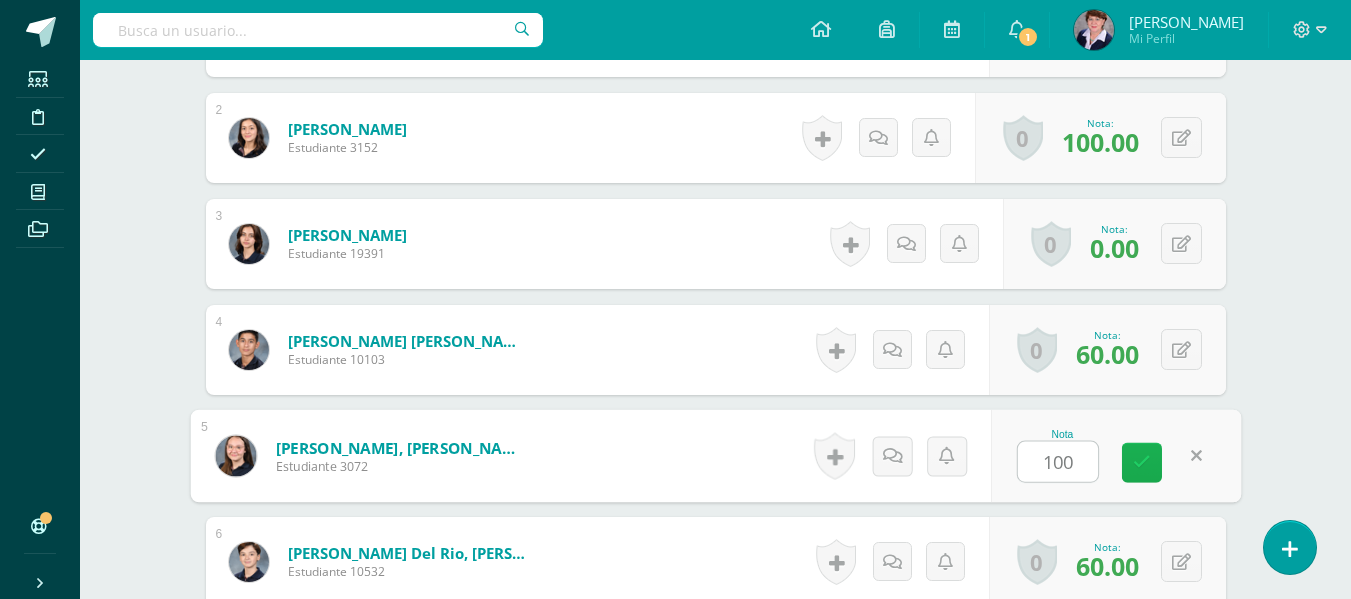 scroll, scrollTop: 709, scrollLeft: 0, axis: vertical 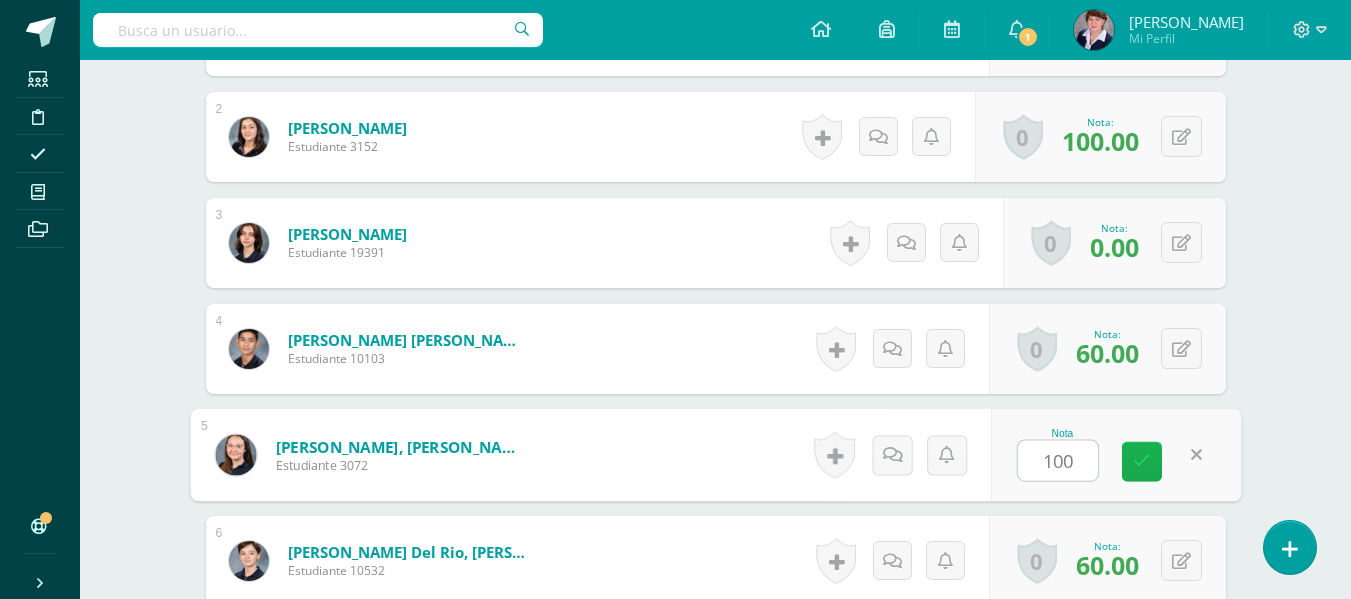 click at bounding box center (1142, 461) 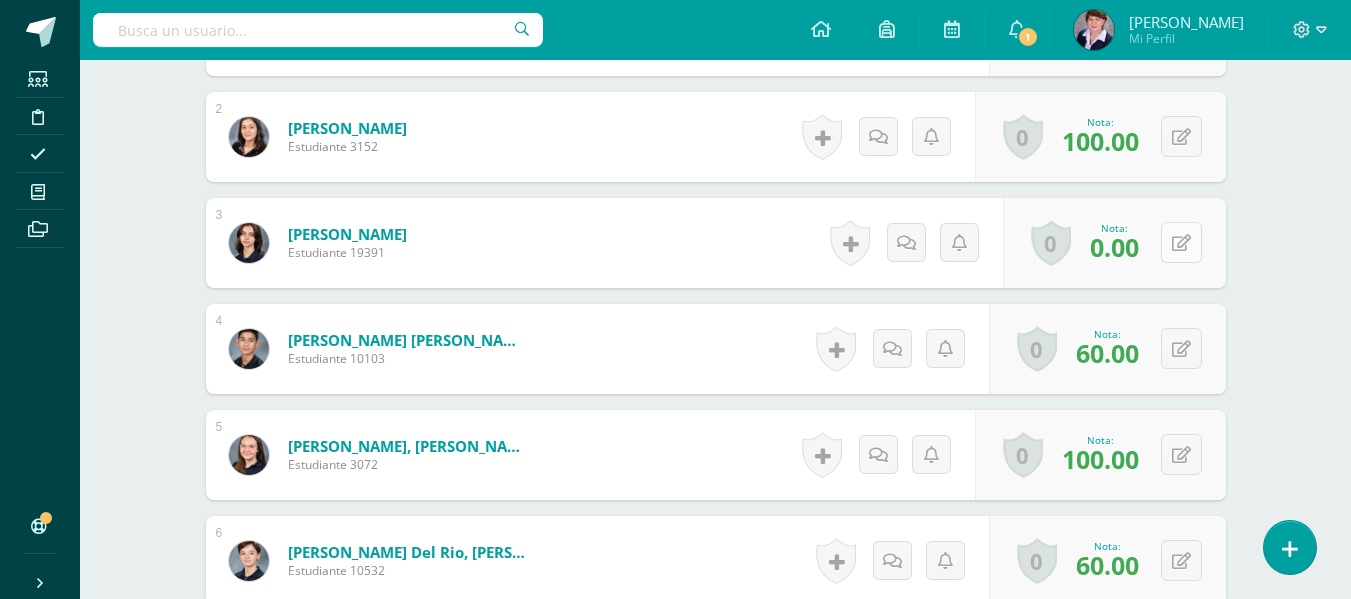 click at bounding box center (1181, 243) 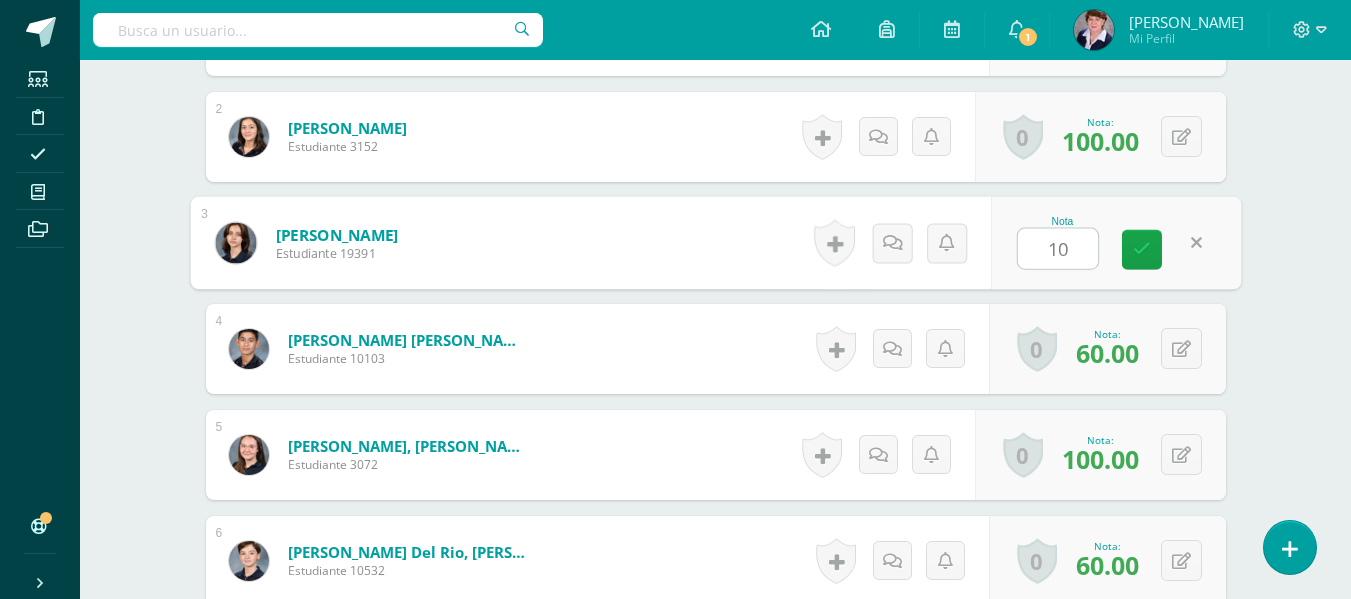 type on "100" 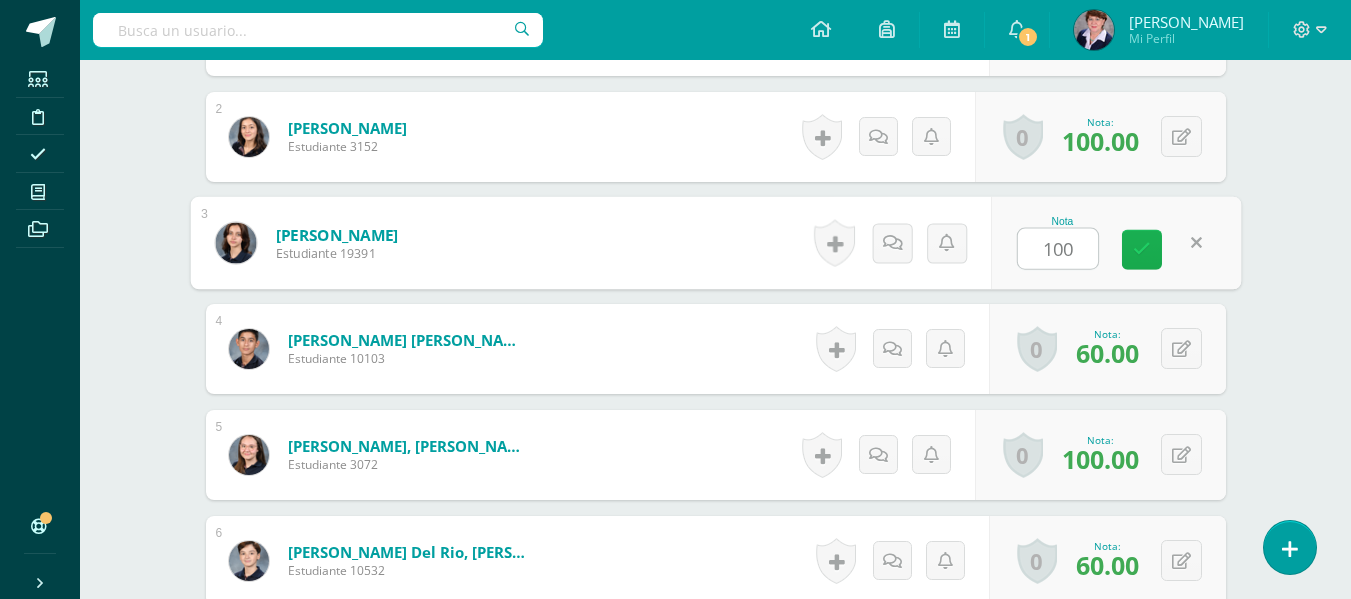 click at bounding box center (1142, 249) 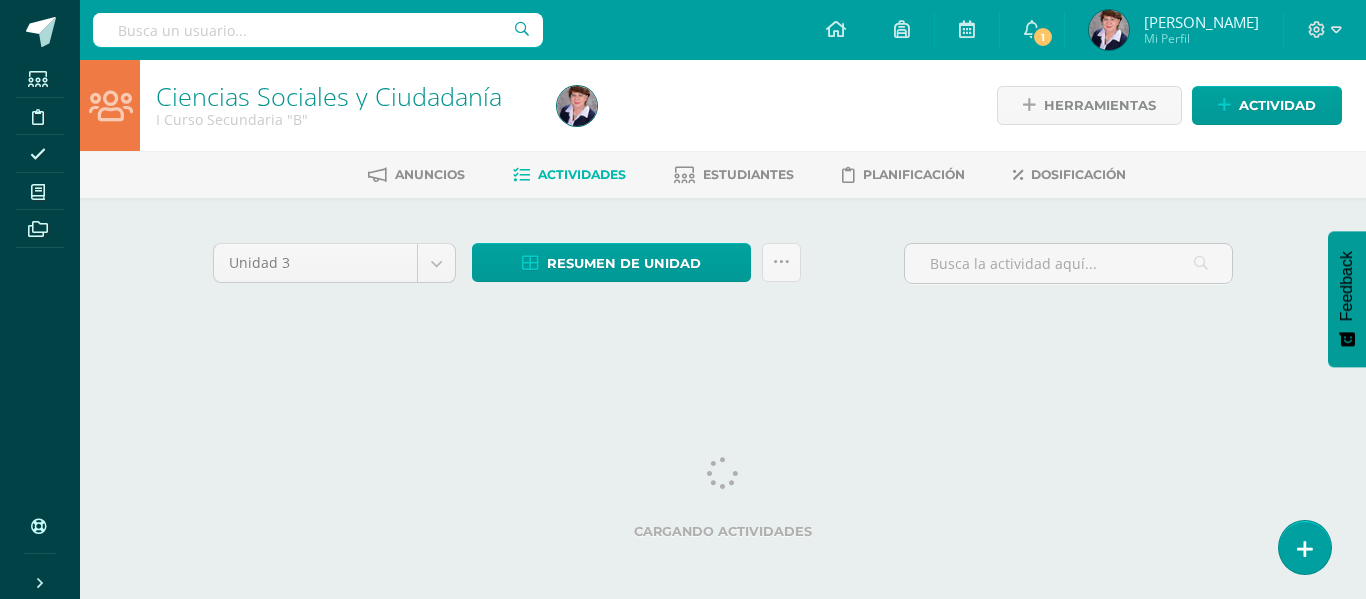 scroll, scrollTop: 0, scrollLeft: 0, axis: both 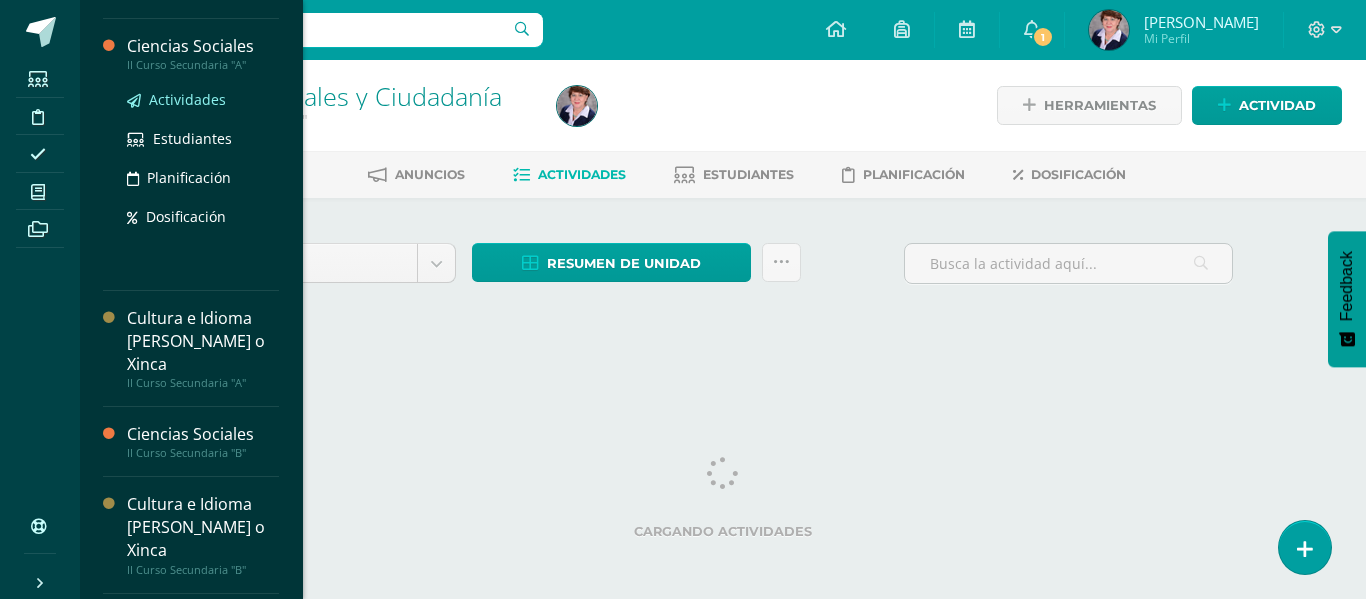 click on "Actividades" at bounding box center [187, 99] 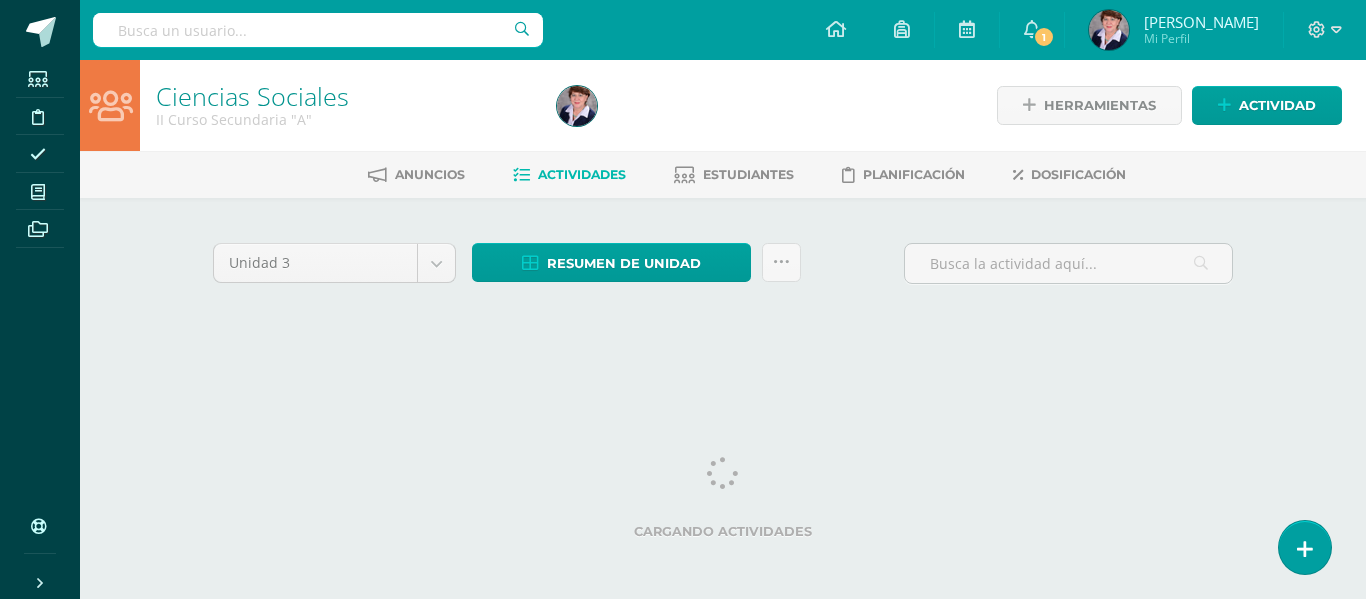 scroll, scrollTop: 0, scrollLeft: 0, axis: both 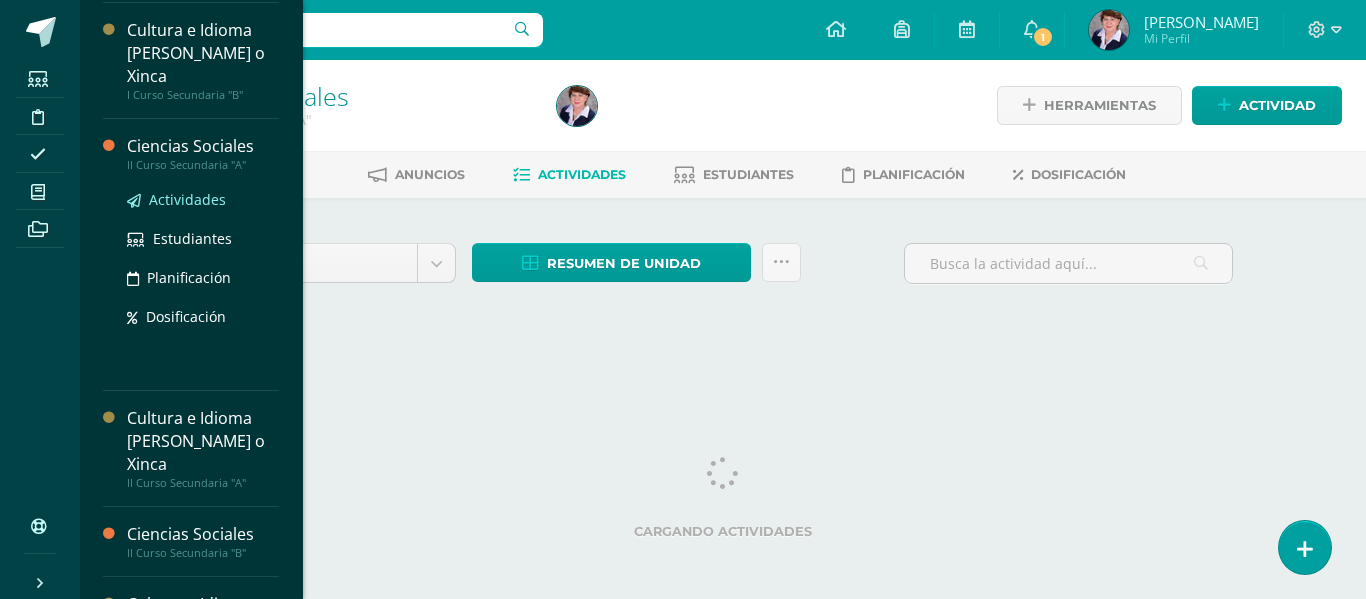 click on "Actividades" at bounding box center (187, 199) 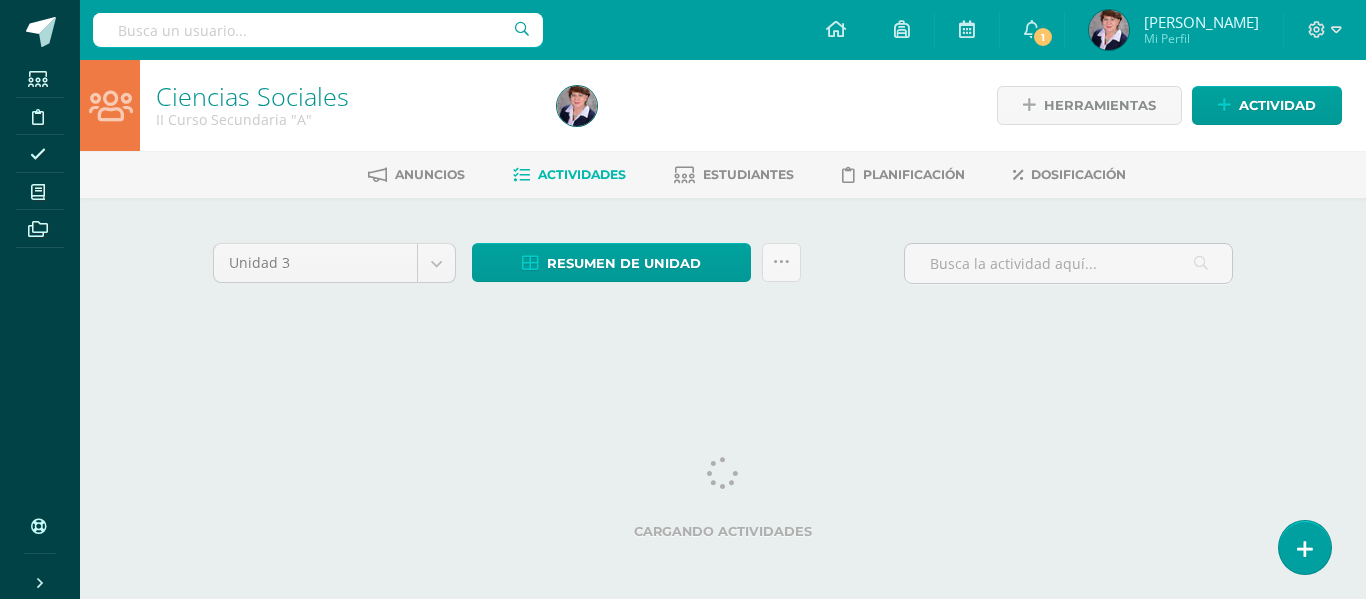 scroll, scrollTop: 0, scrollLeft: 0, axis: both 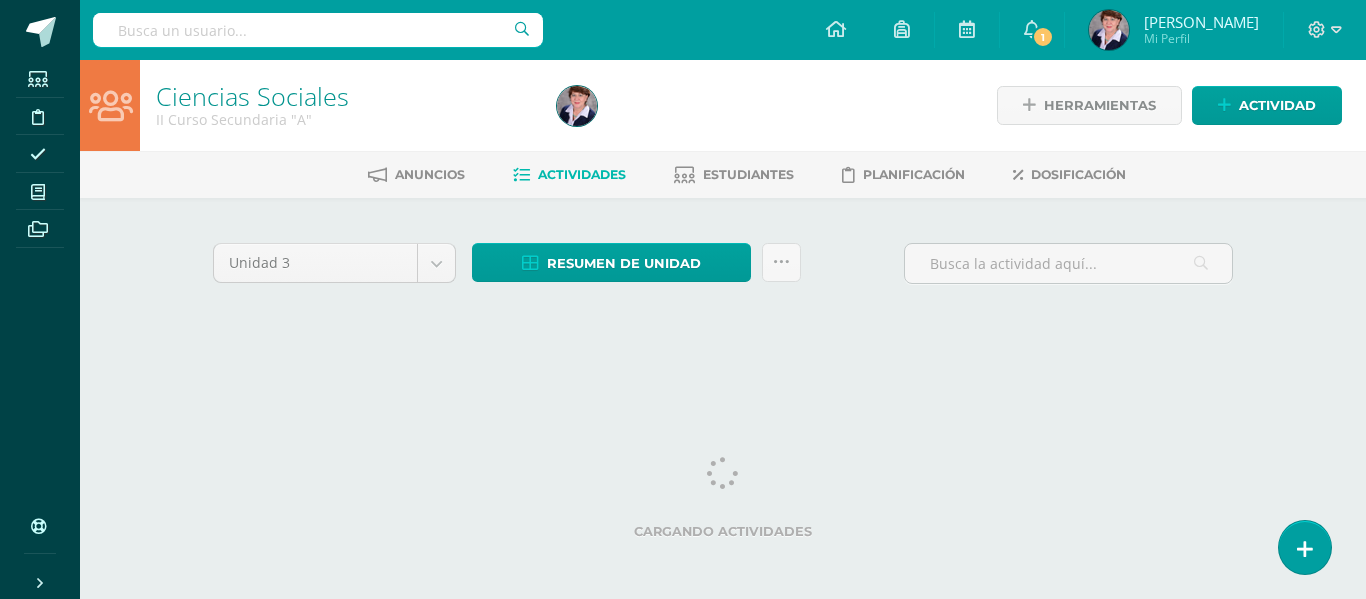 click on "Ciencias Sociales
II Curso Secundaria "A"
Herramientas
Detalle de asistencias
Actividad
Anuncios
Actividades
Estudiantes
Planificación
Dosificación
Unidad 3                             Unidad 1 Unidad 2 Unidad 3 Unidad 4 Resumen de unidad
Descargar como HTML
Descargar como PDF
Descargar como XLS
Subir actividades en masa
Enviar punteos a revision
Historial de actividad
¿Estás seguro que deseas  Enviar a revisión  las notas de este curso?
Esta acción" at bounding box center [723, 219] 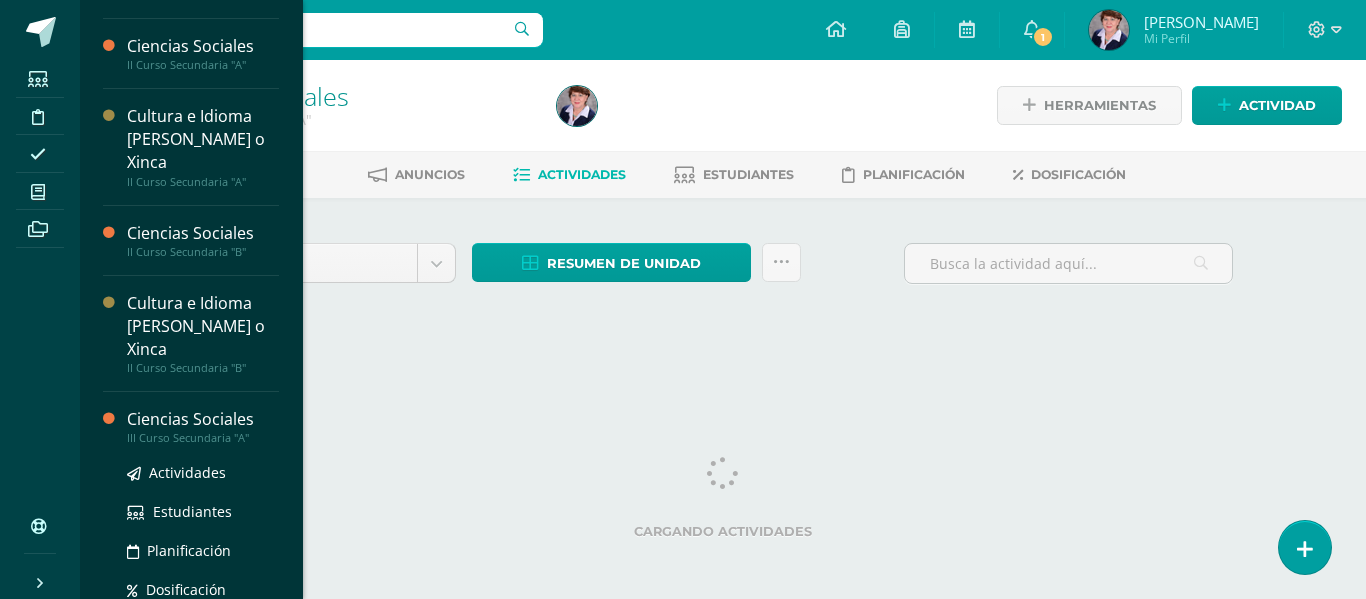 scroll, scrollTop: 300, scrollLeft: 0, axis: vertical 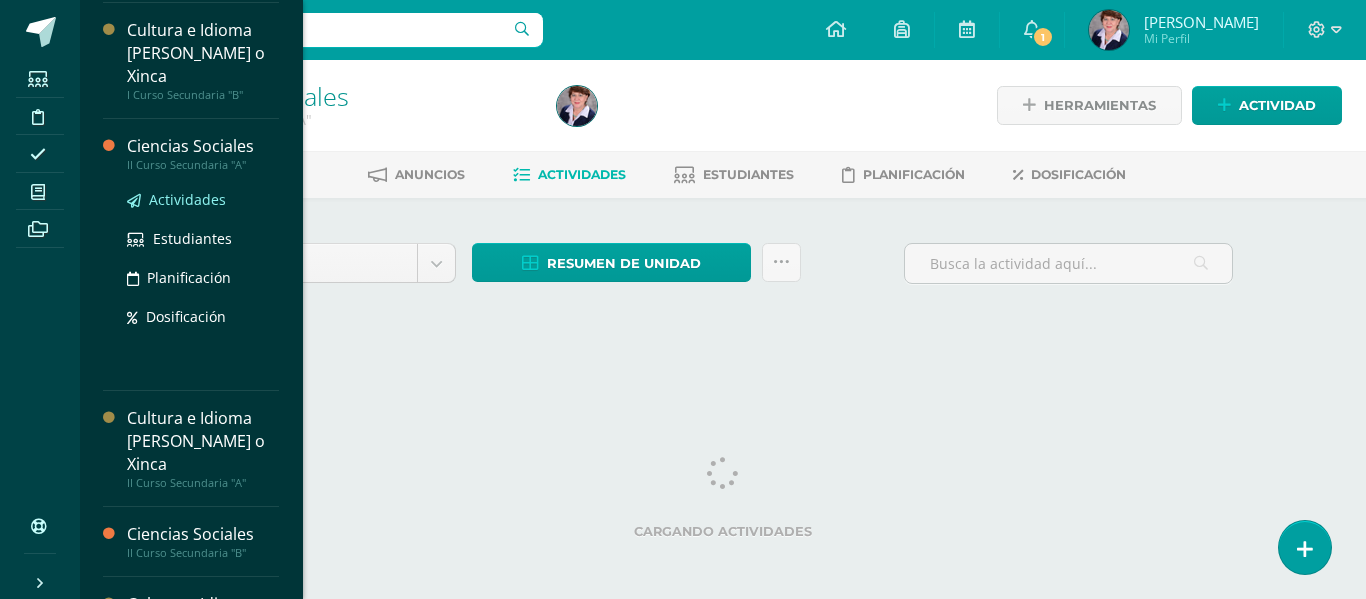 click on "Actividades" at bounding box center [187, 199] 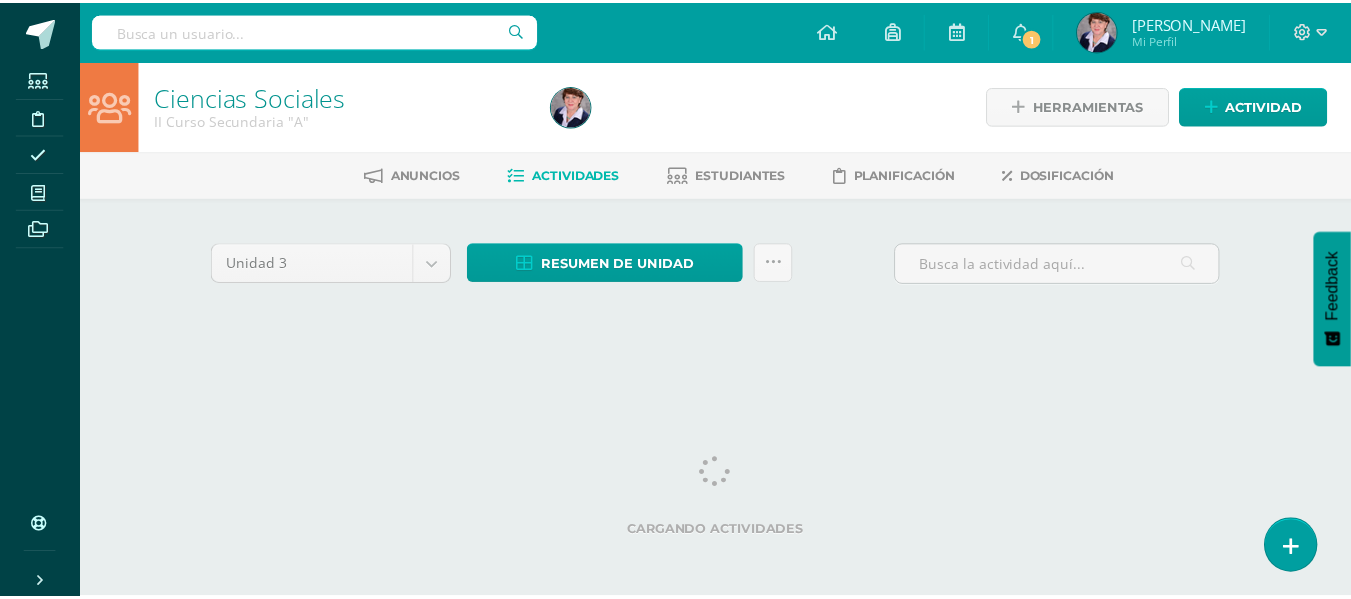scroll, scrollTop: 0, scrollLeft: 0, axis: both 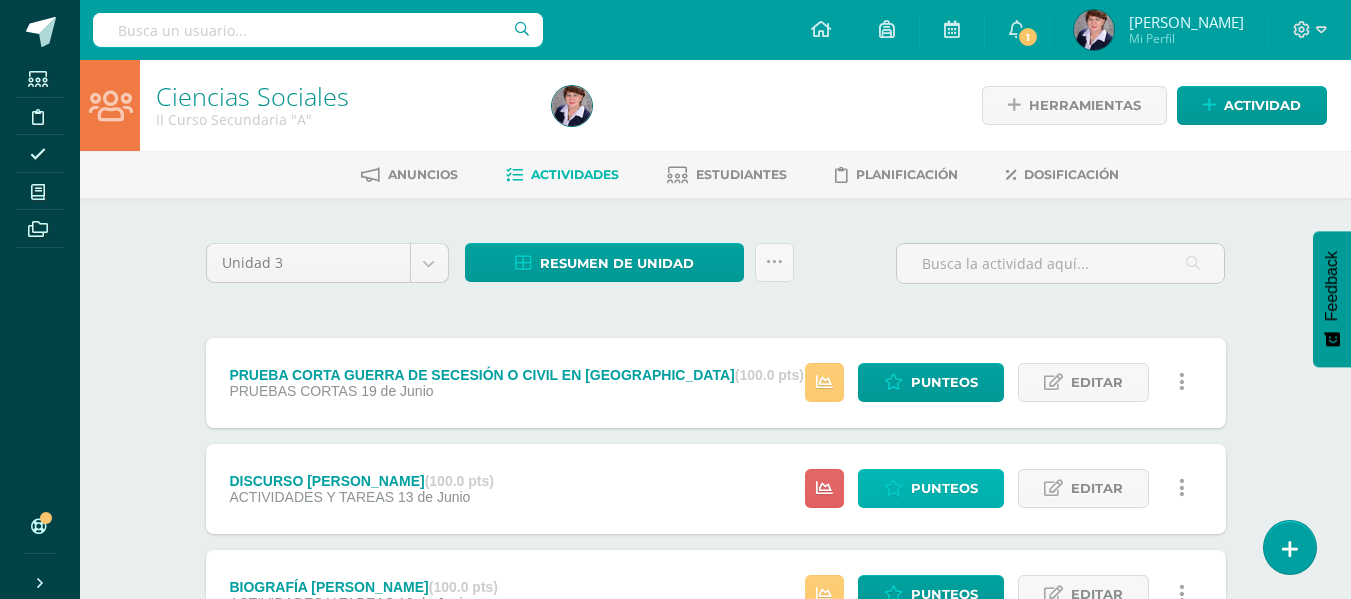 click on "Punteos" at bounding box center [944, 488] 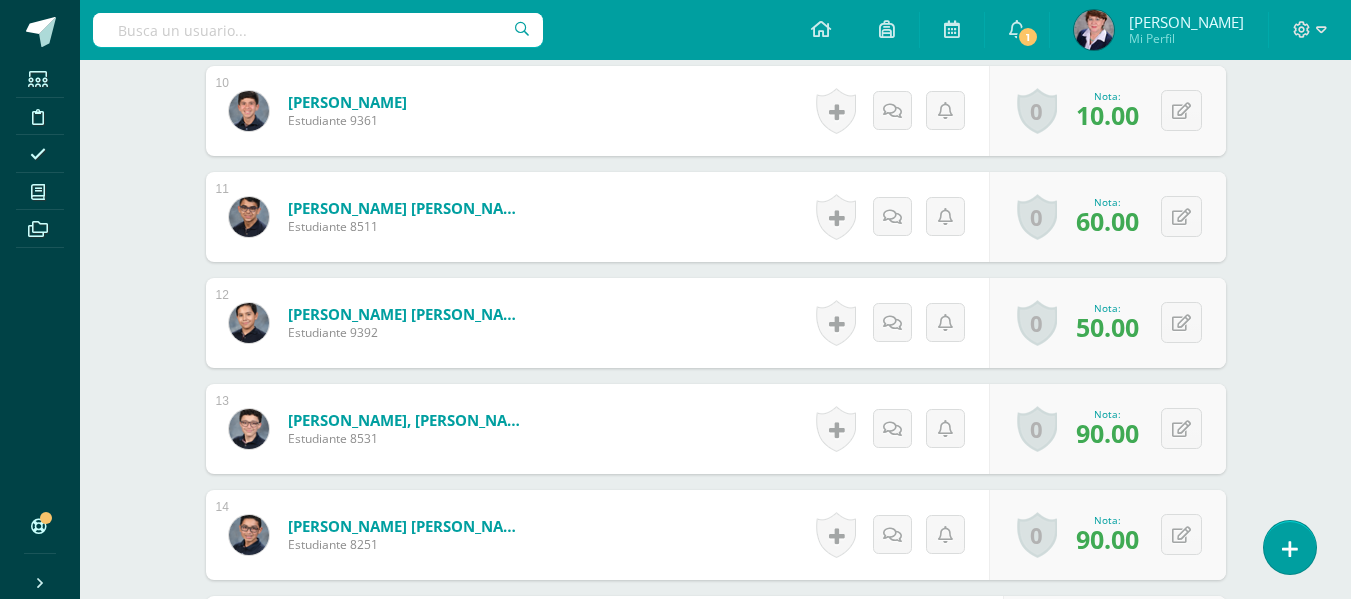 scroll, scrollTop: 1909, scrollLeft: 0, axis: vertical 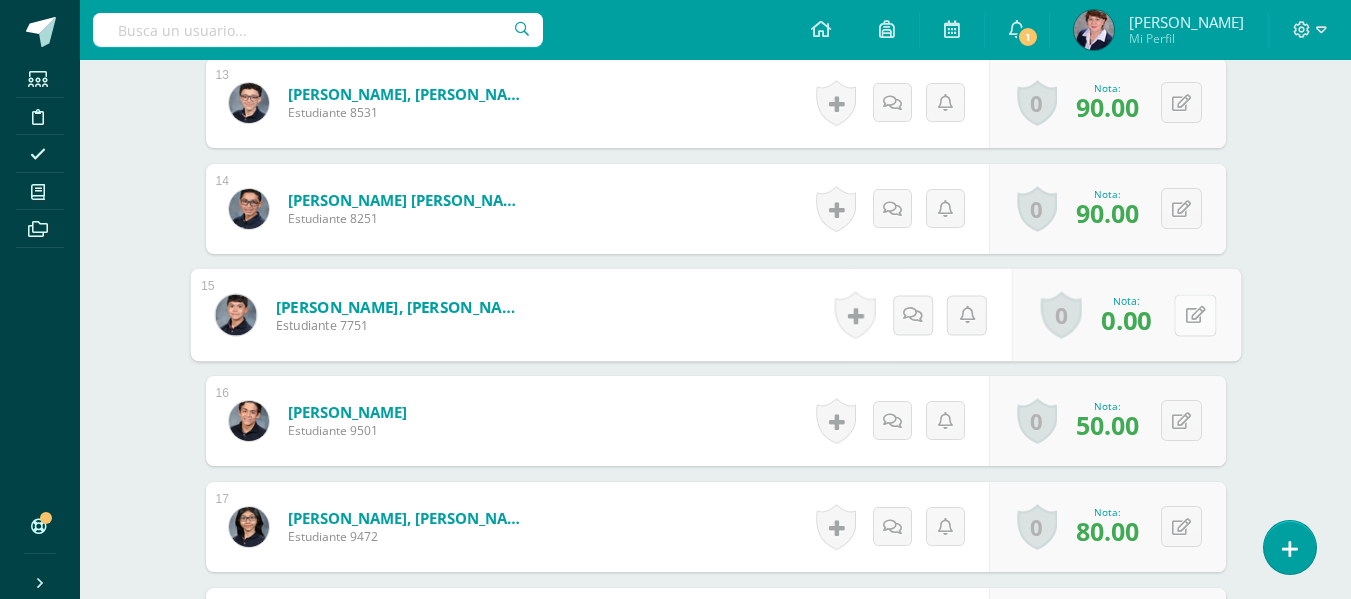 click at bounding box center [1195, 314] 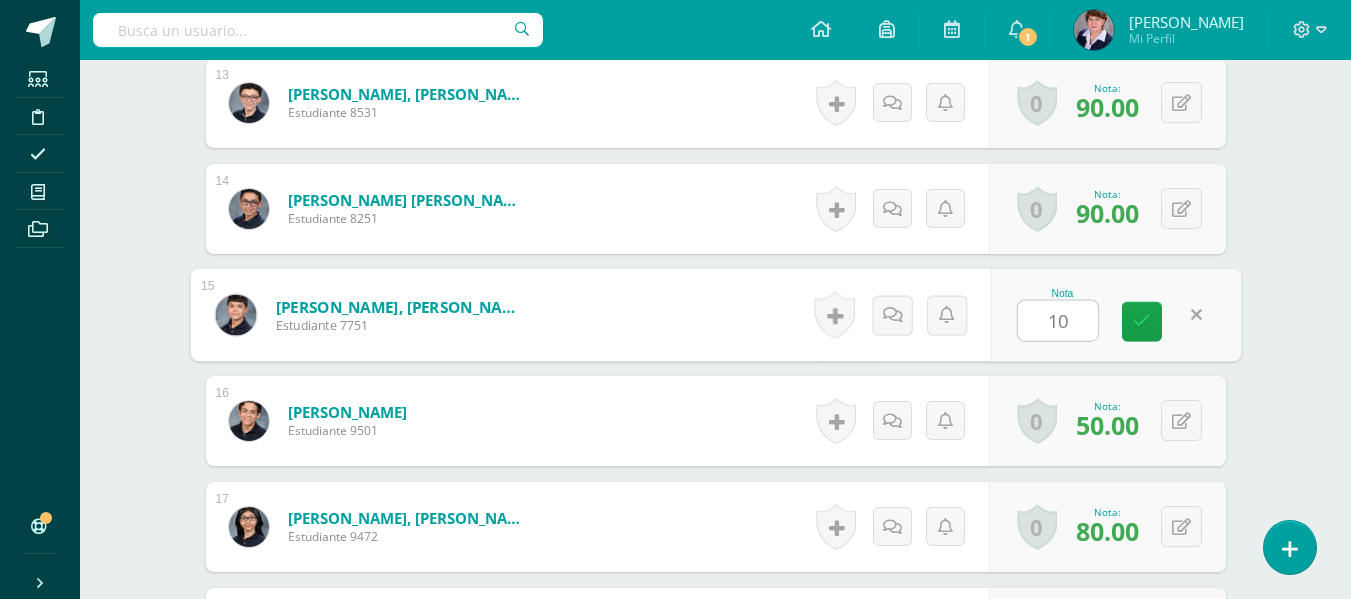 type on "100" 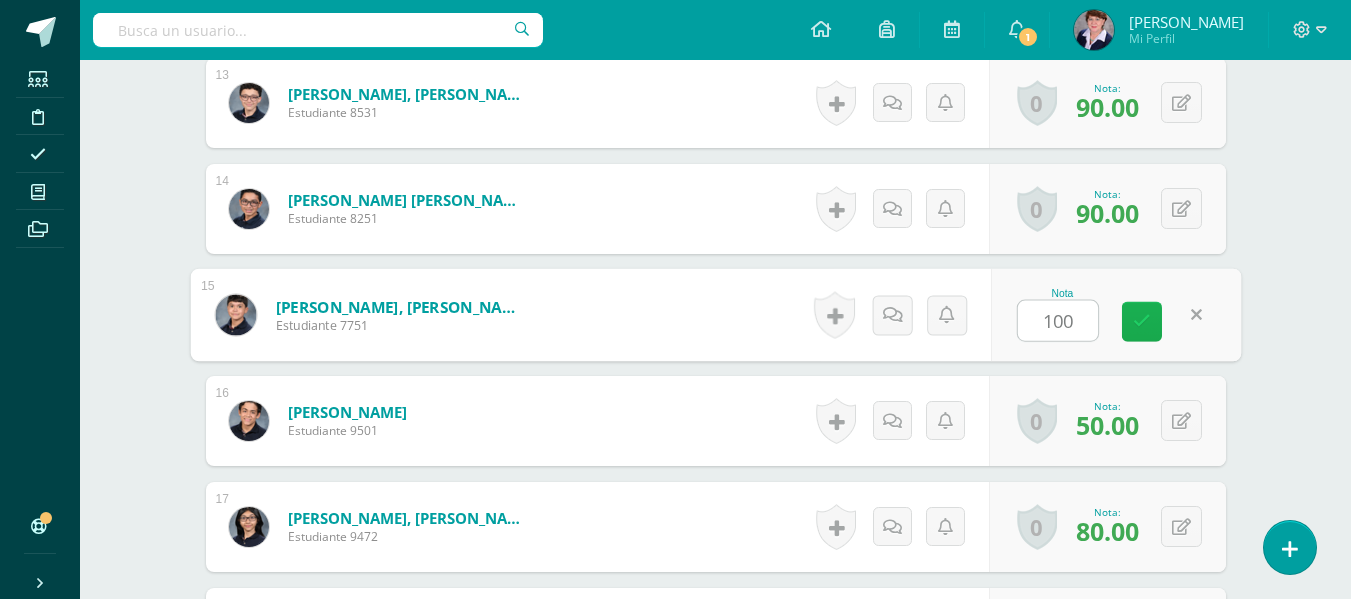 click at bounding box center (1142, 321) 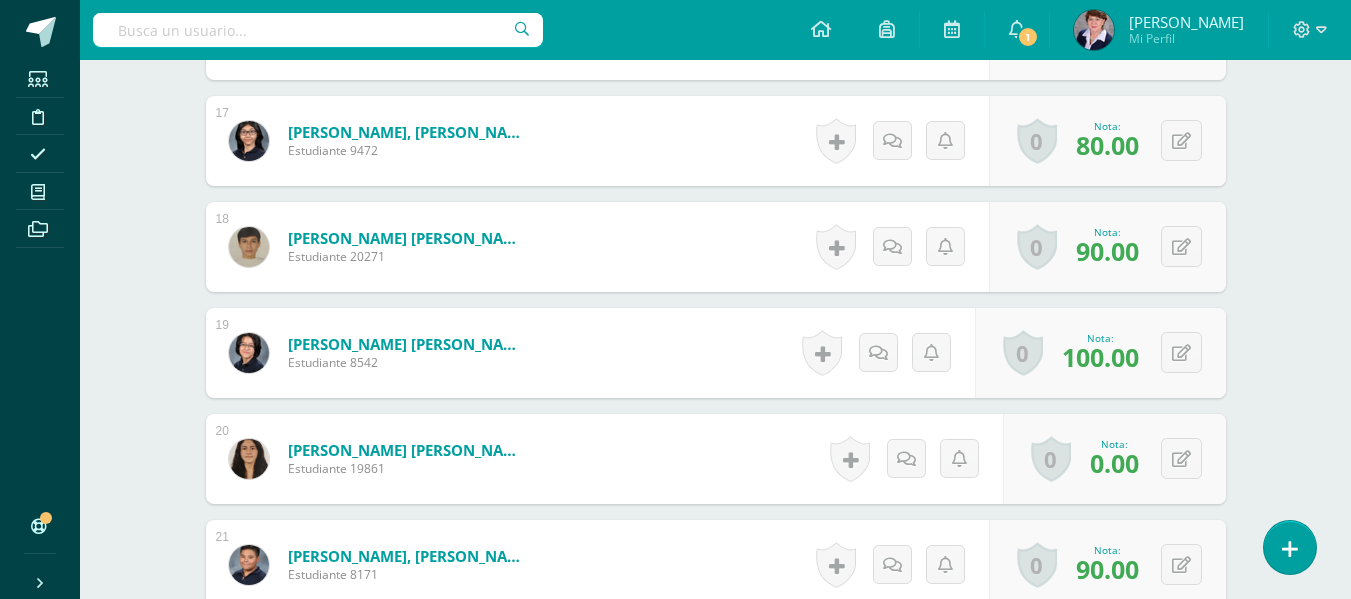 scroll, scrollTop: 2309, scrollLeft: 0, axis: vertical 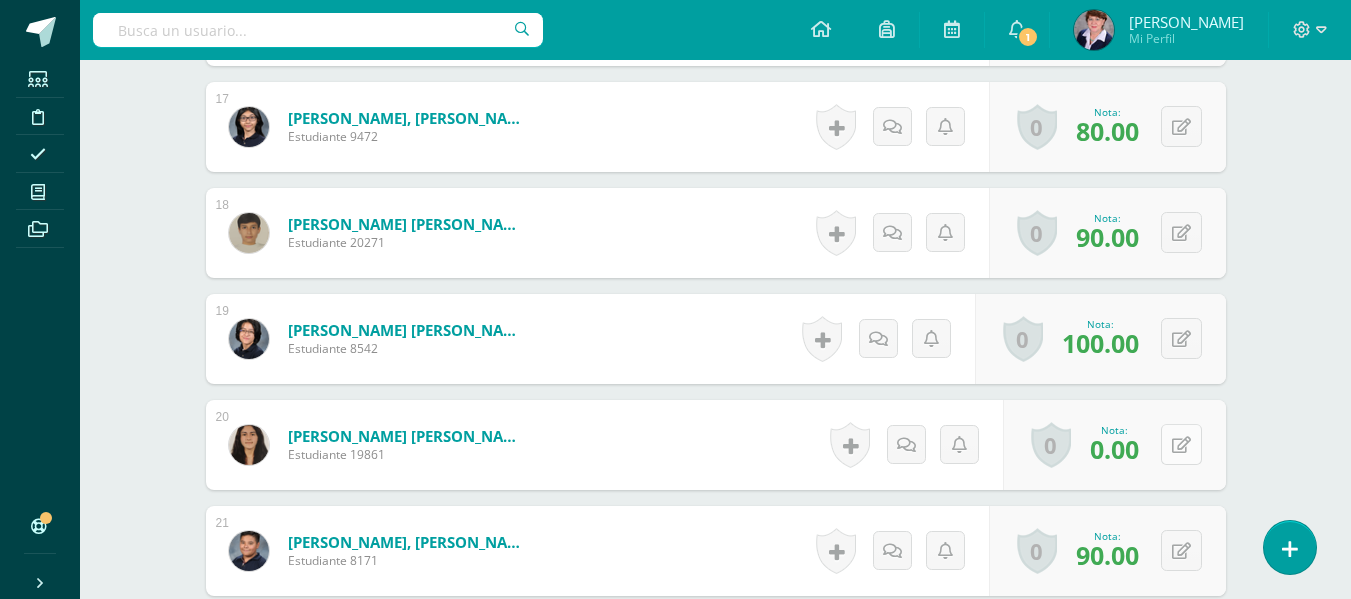 click at bounding box center (1181, 444) 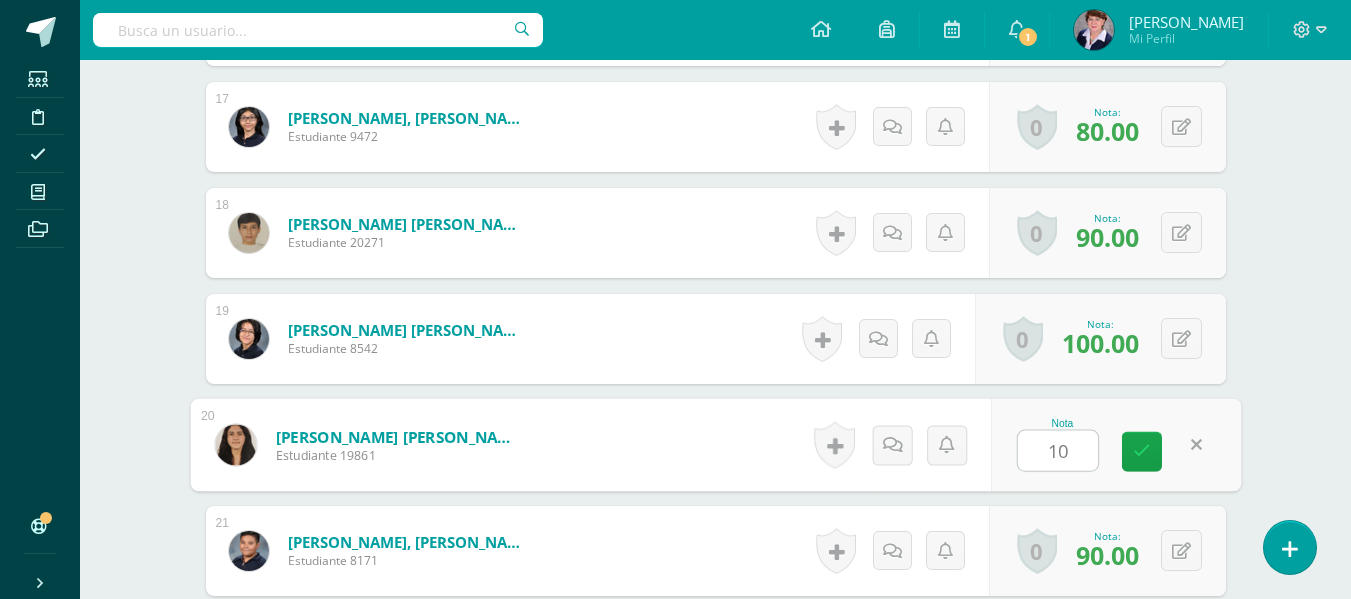 type on "100" 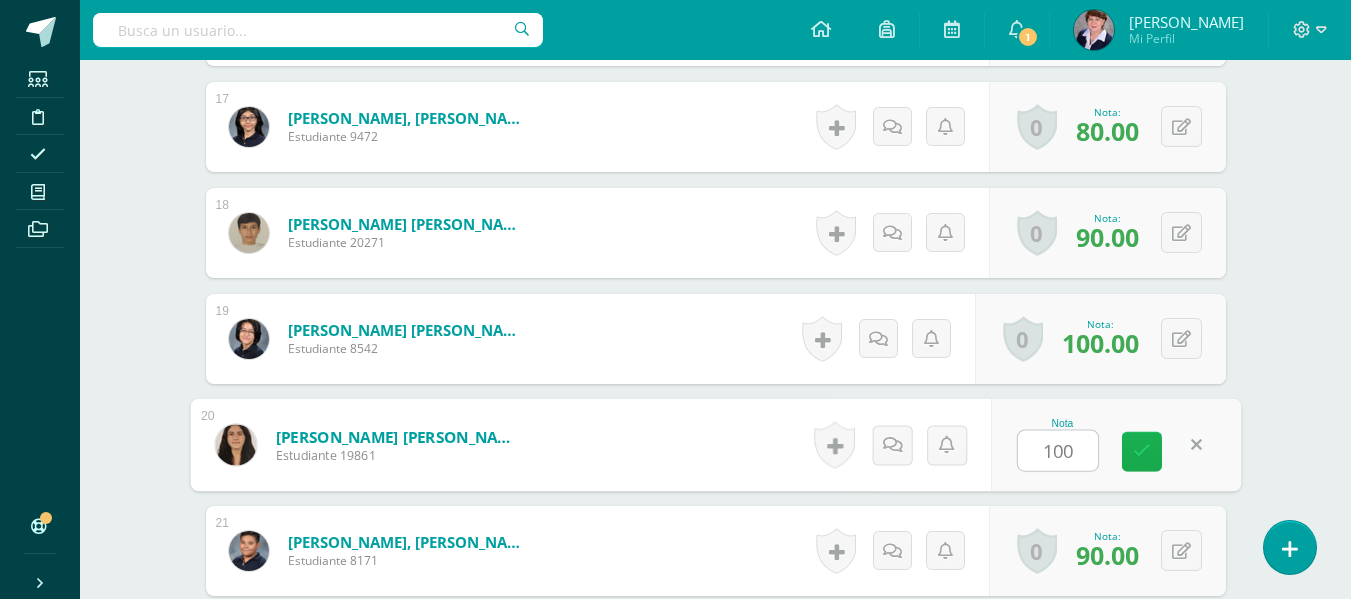 click at bounding box center [1142, 451] 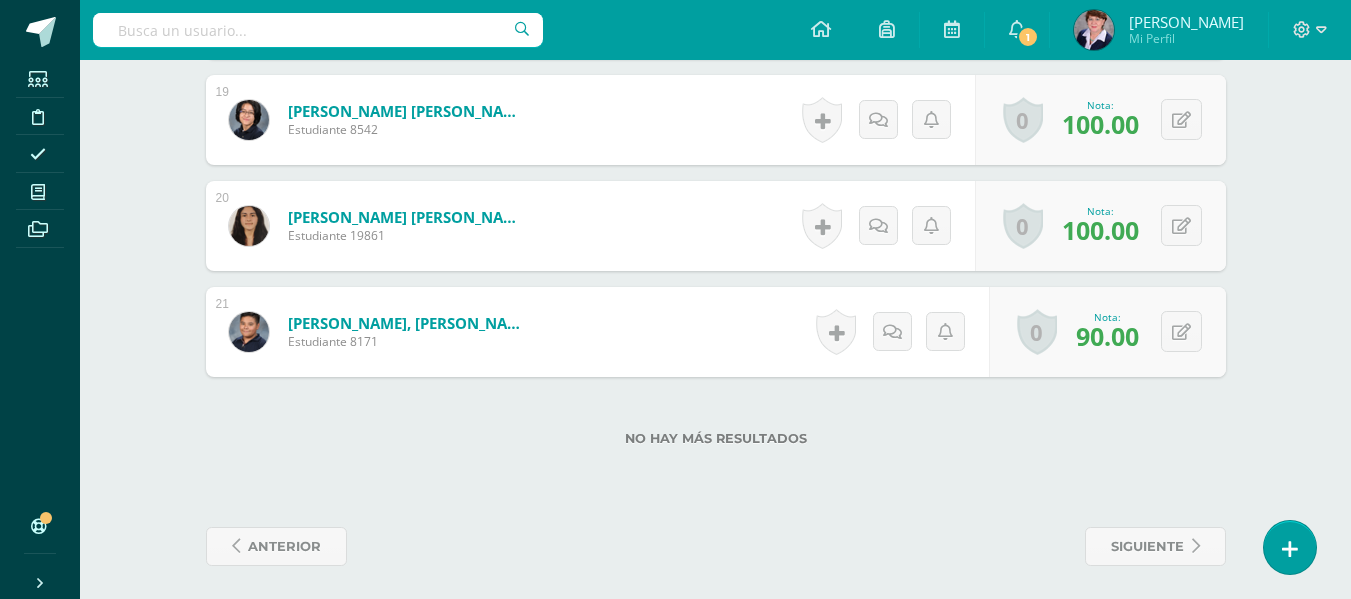 scroll, scrollTop: 2535, scrollLeft: 0, axis: vertical 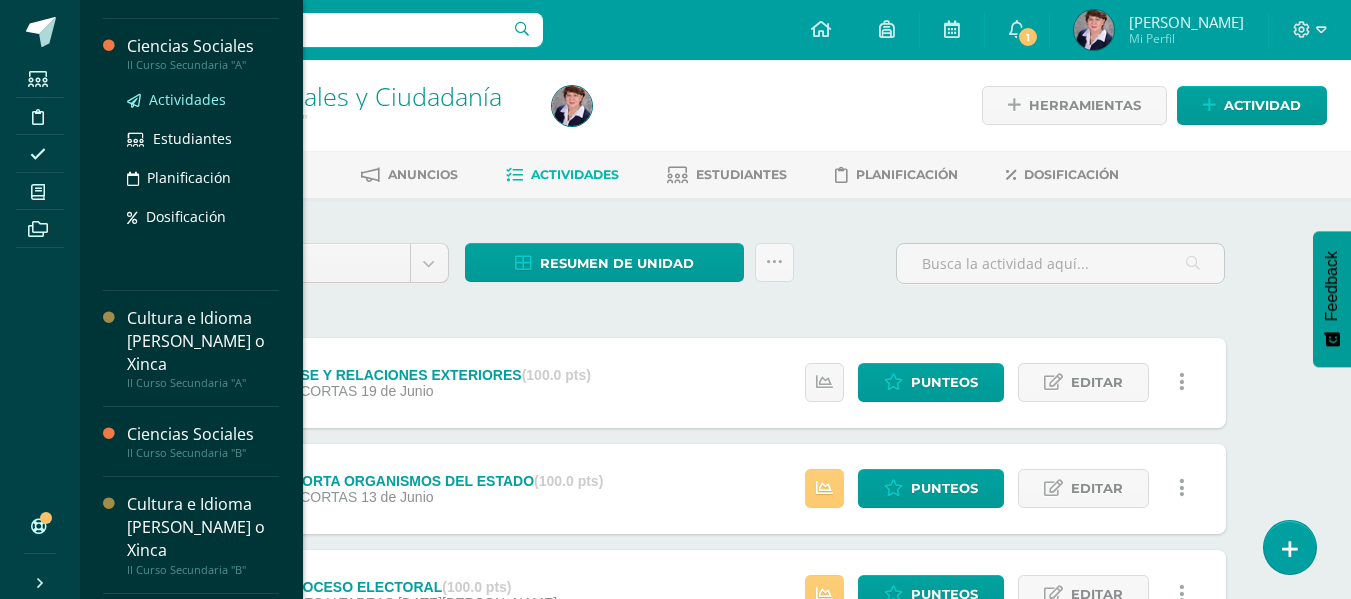 click on "Actividades" at bounding box center (187, 99) 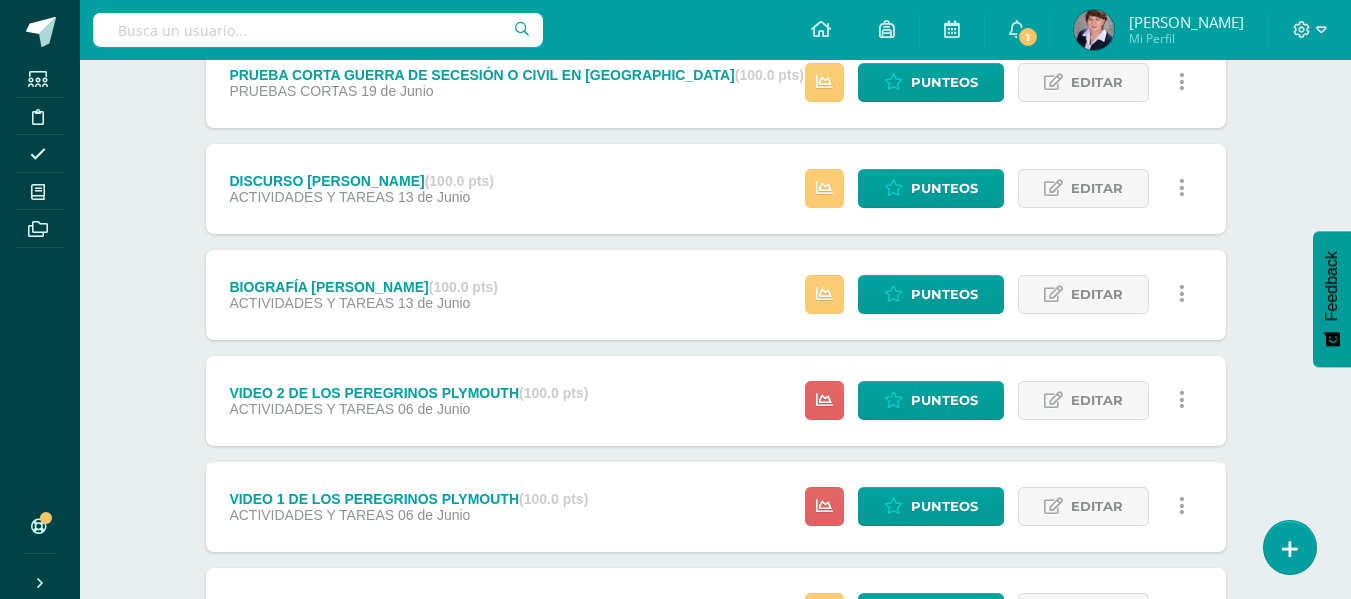 scroll, scrollTop: 400, scrollLeft: 0, axis: vertical 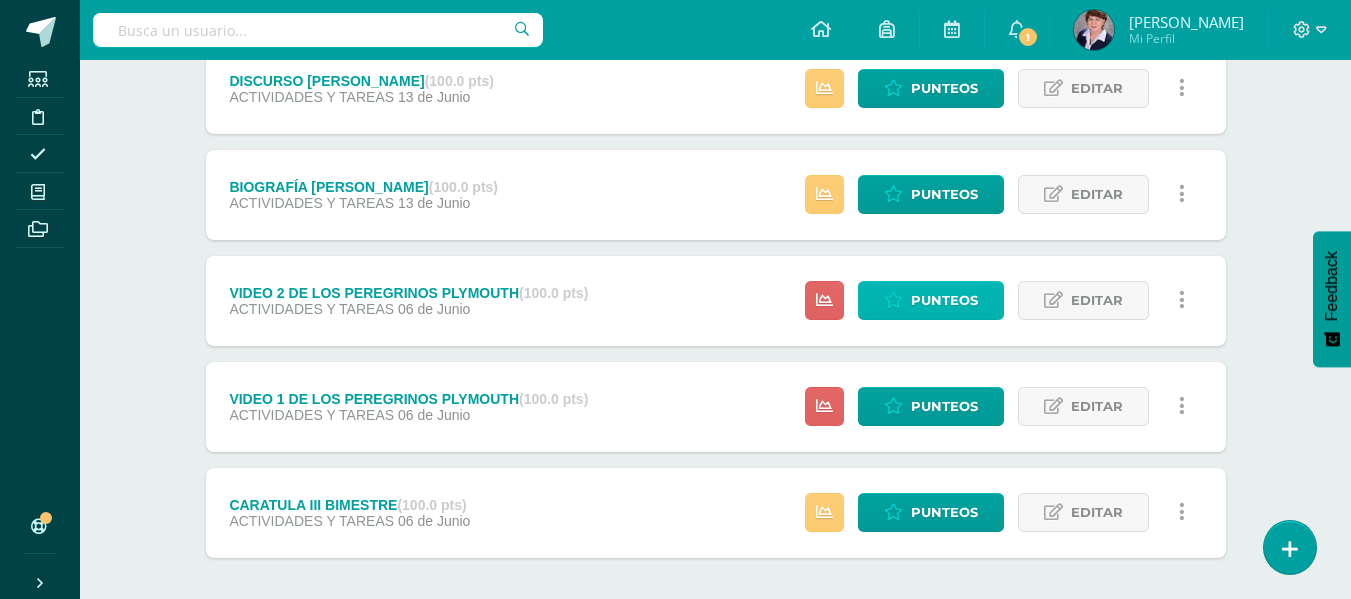 click on "Punteos" at bounding box center [944, 300] 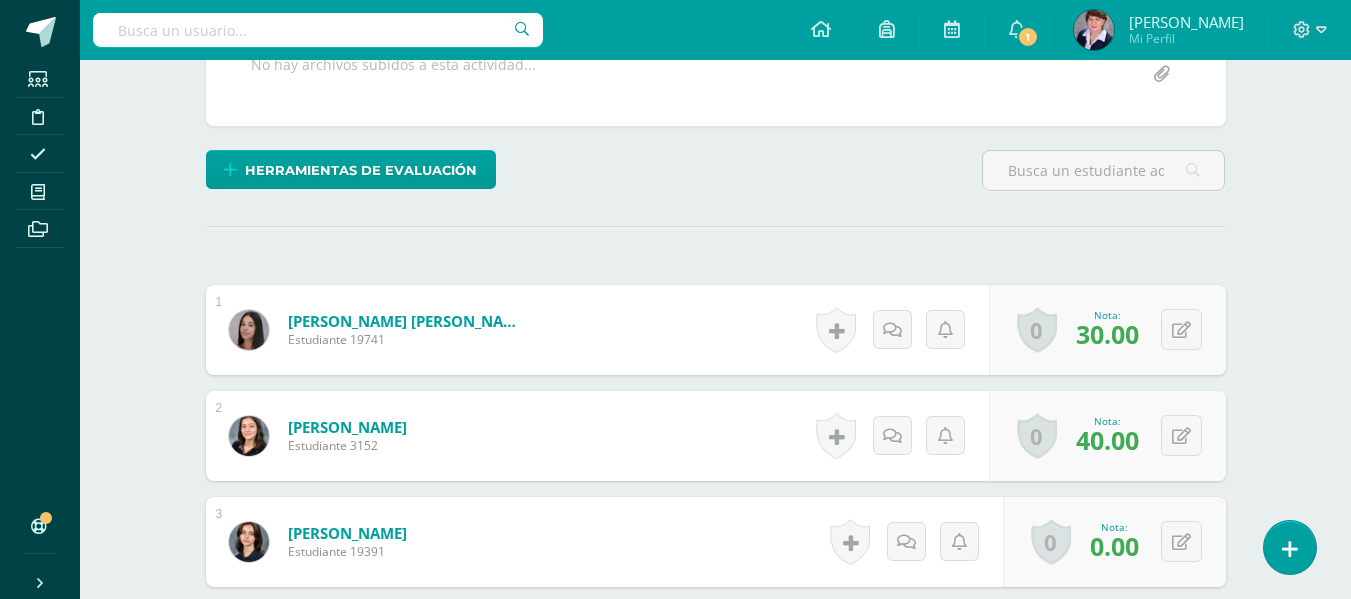 scroll, scrollTop: 510, scrollLeft: 0, axis: vertical 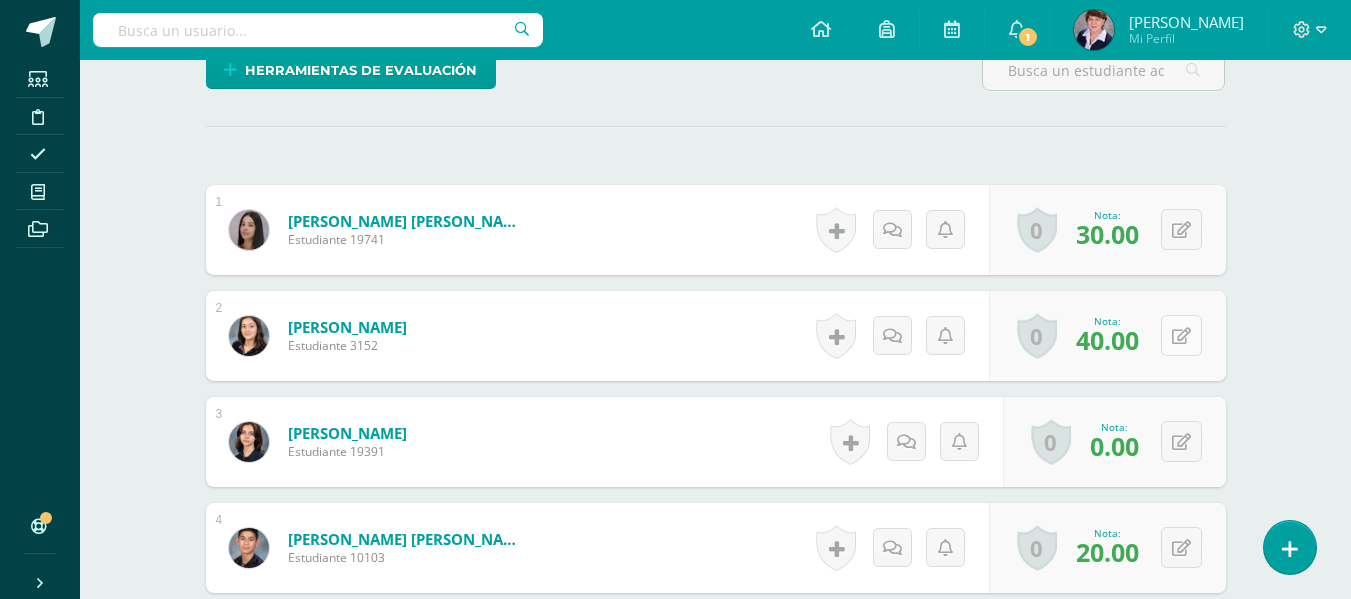 click at bounding box center (1181, 336) 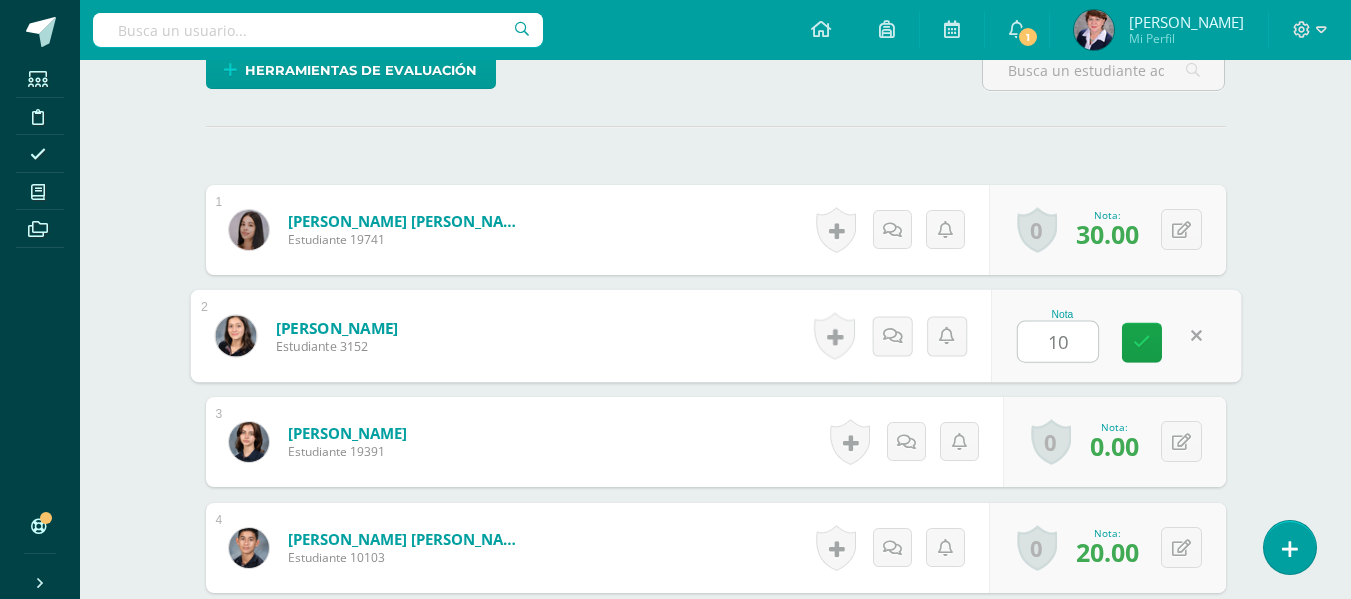 type on "100" 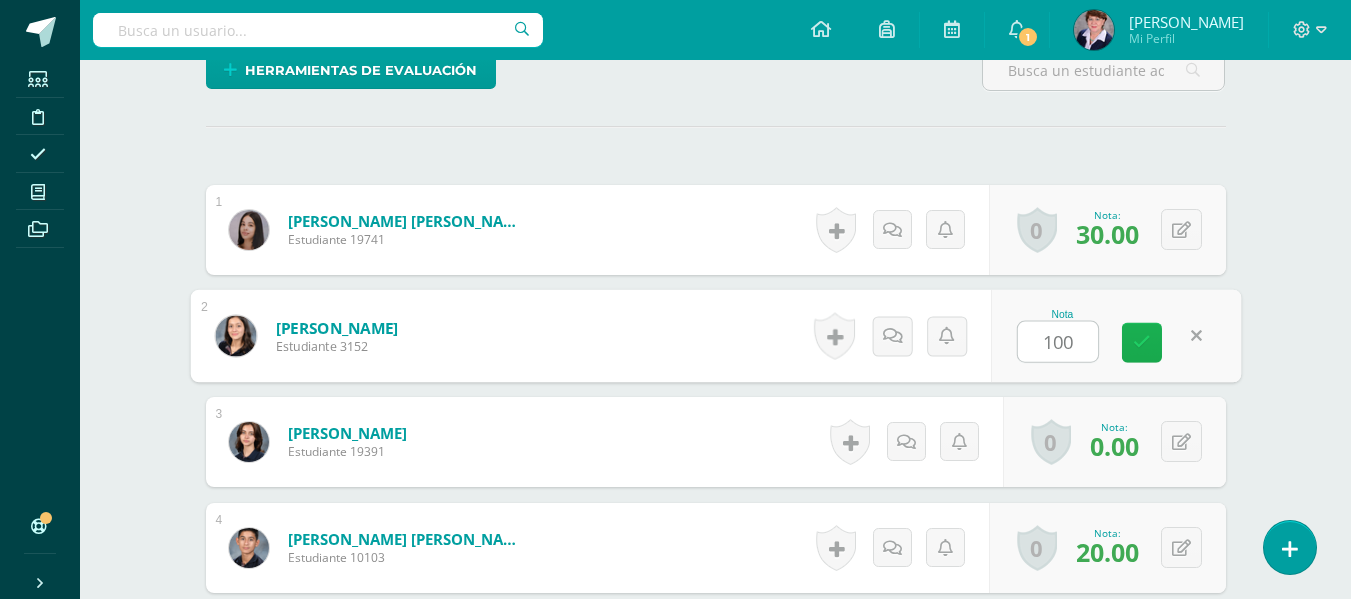 click at bounding box center (1142, 342) 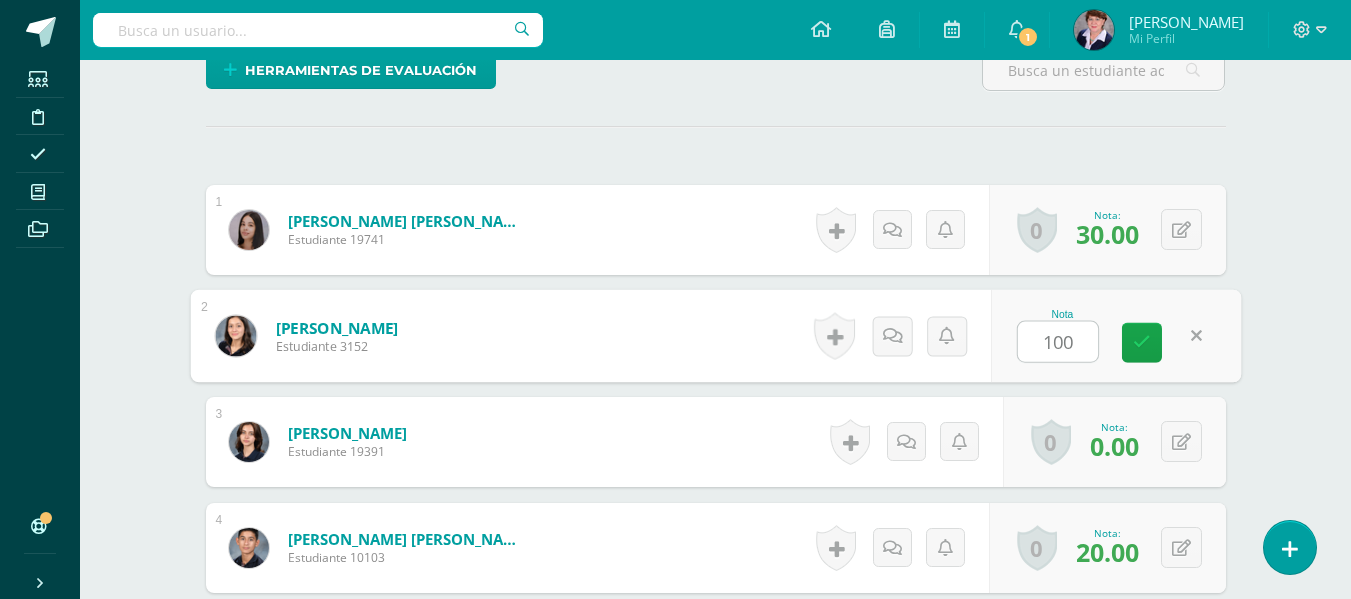 drag, startPoint x: 1149, startPoint y: 333, endPoint x: 1141, endPoint y: 320, distance: 15.264338 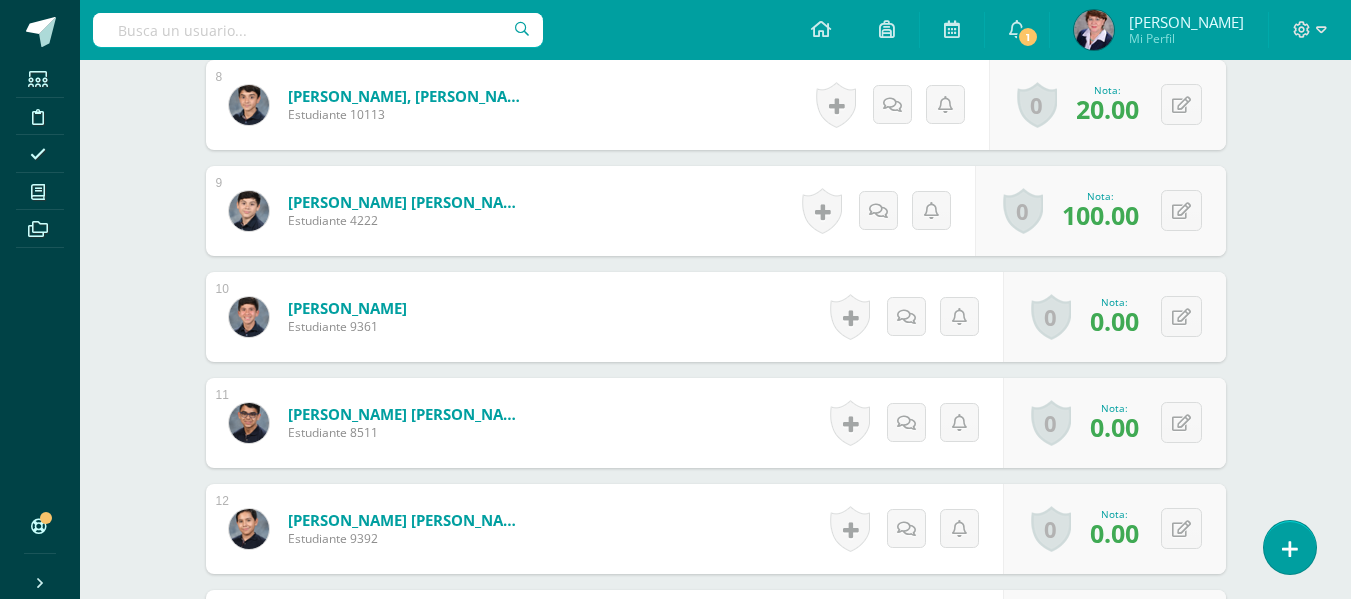 scroll, scrollTop: 1412, scrollLeft: 0, axis: vertical 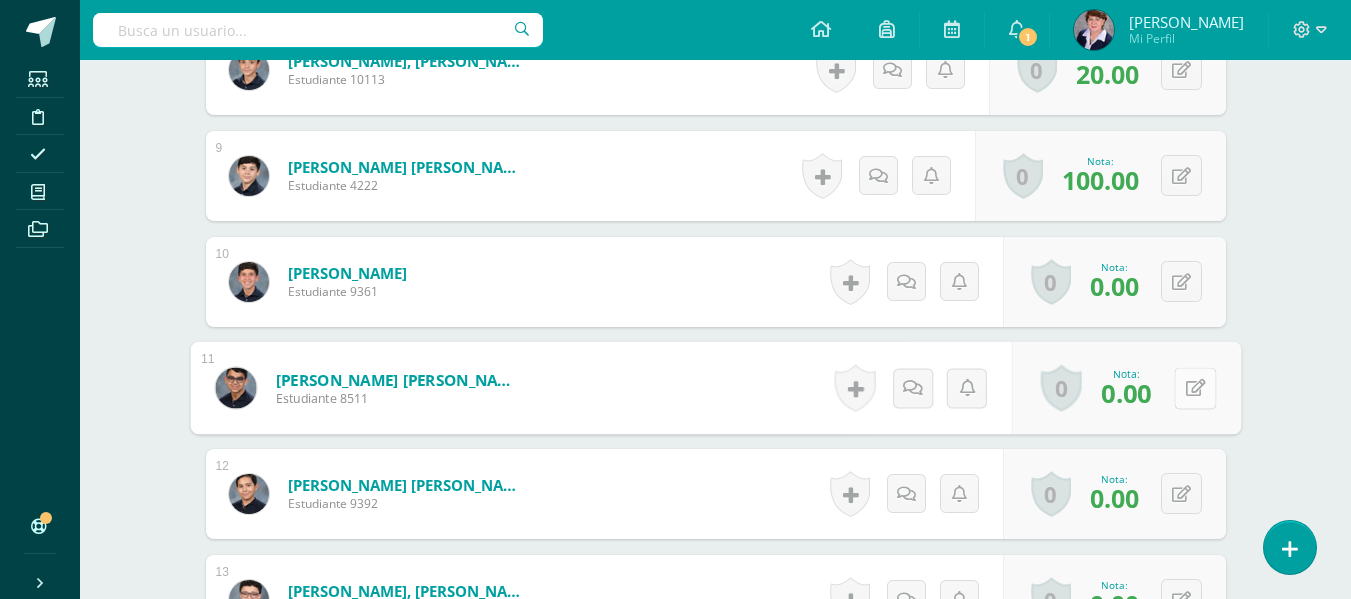 click at bounding box center [1195, 387] 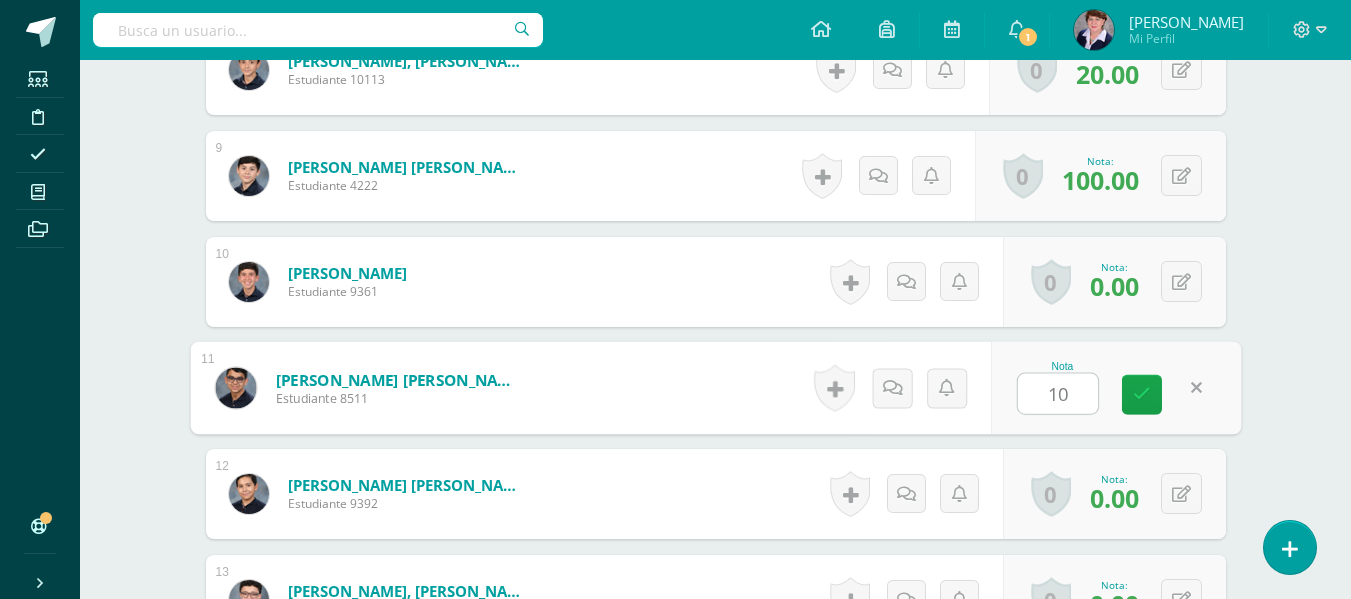 type on "100" 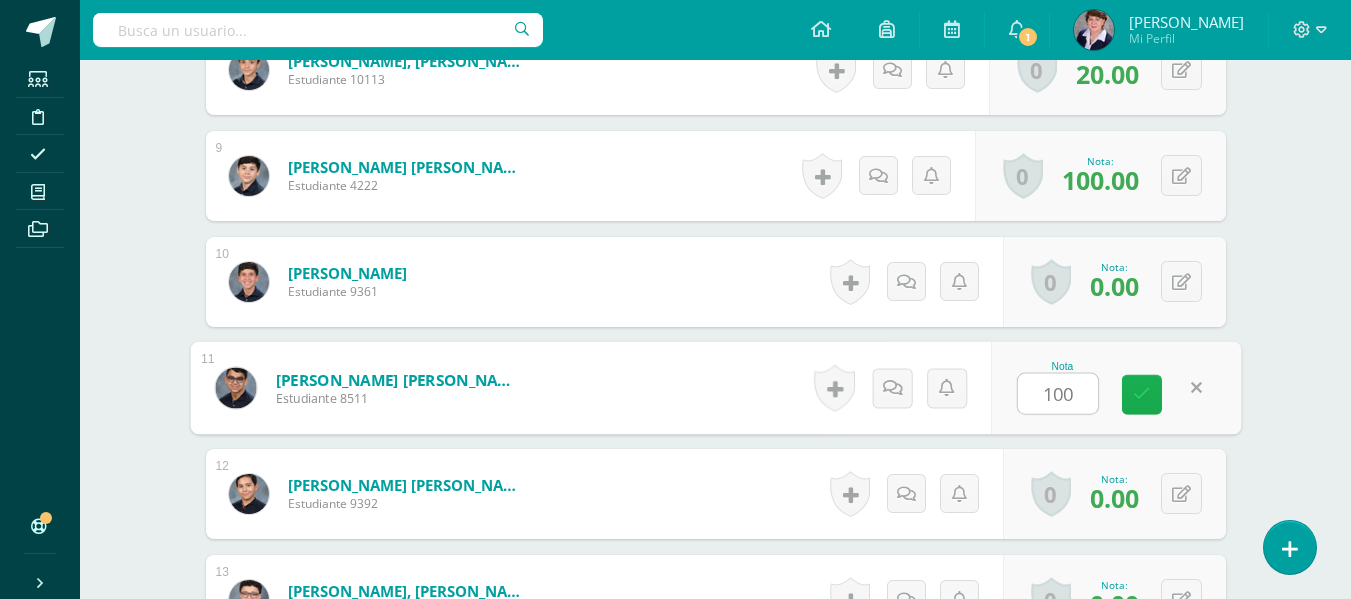 click at bounding box center (1142, 395) 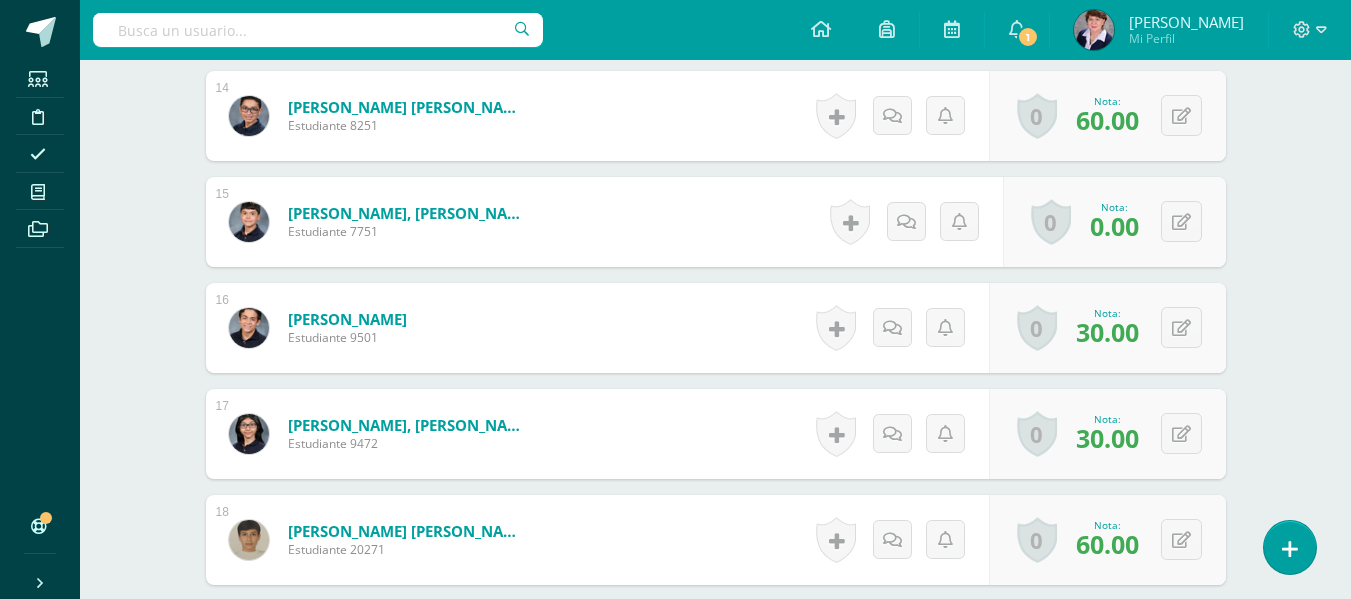 scroll, scrollTop: 2012, scrollLeft: 0, axis: vertical 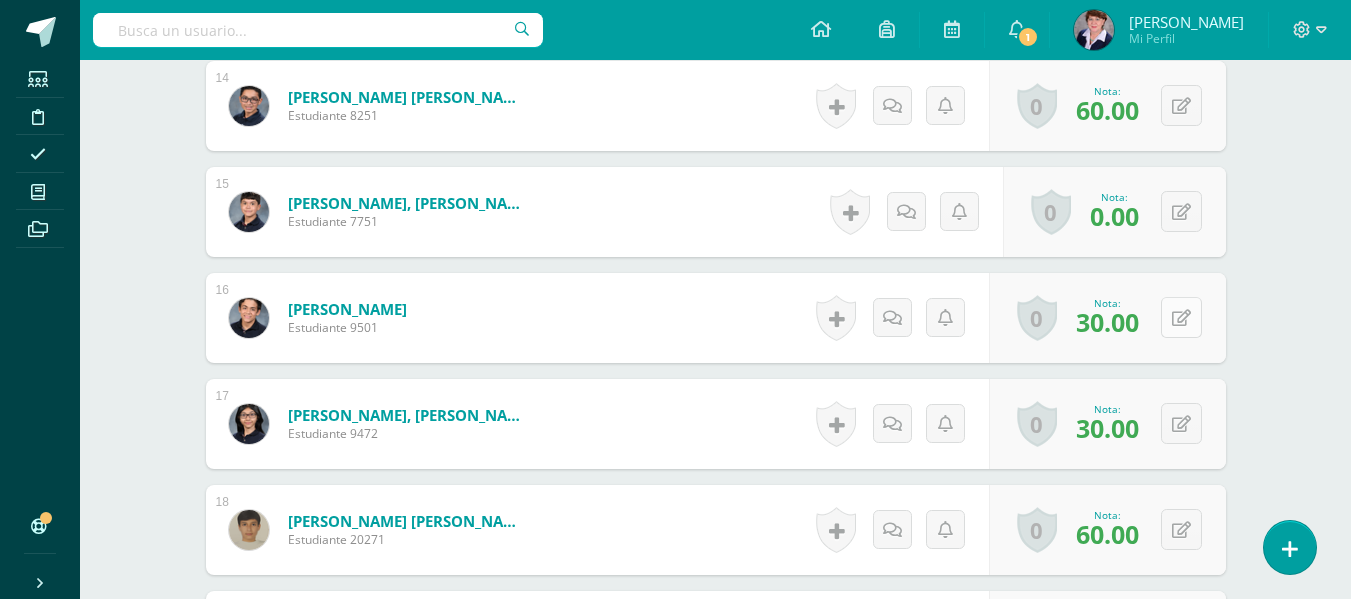 click at bounding box center (1181, 317) 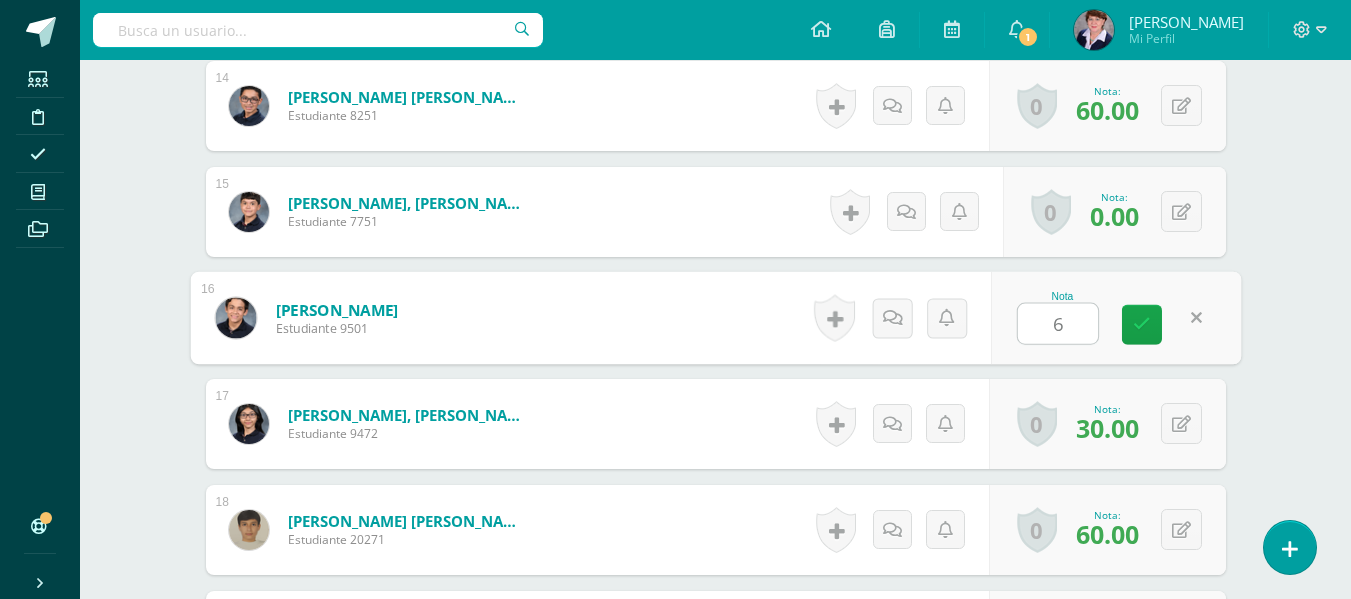 type on "60" 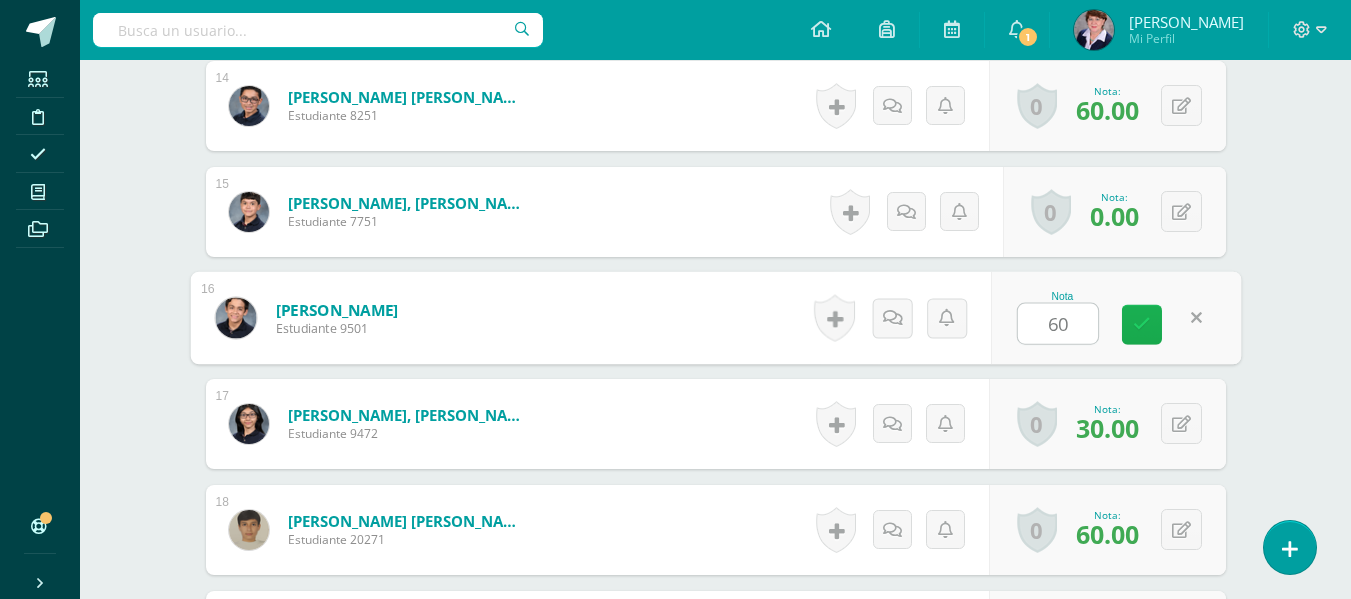 click at bounding box center [1142, 325] 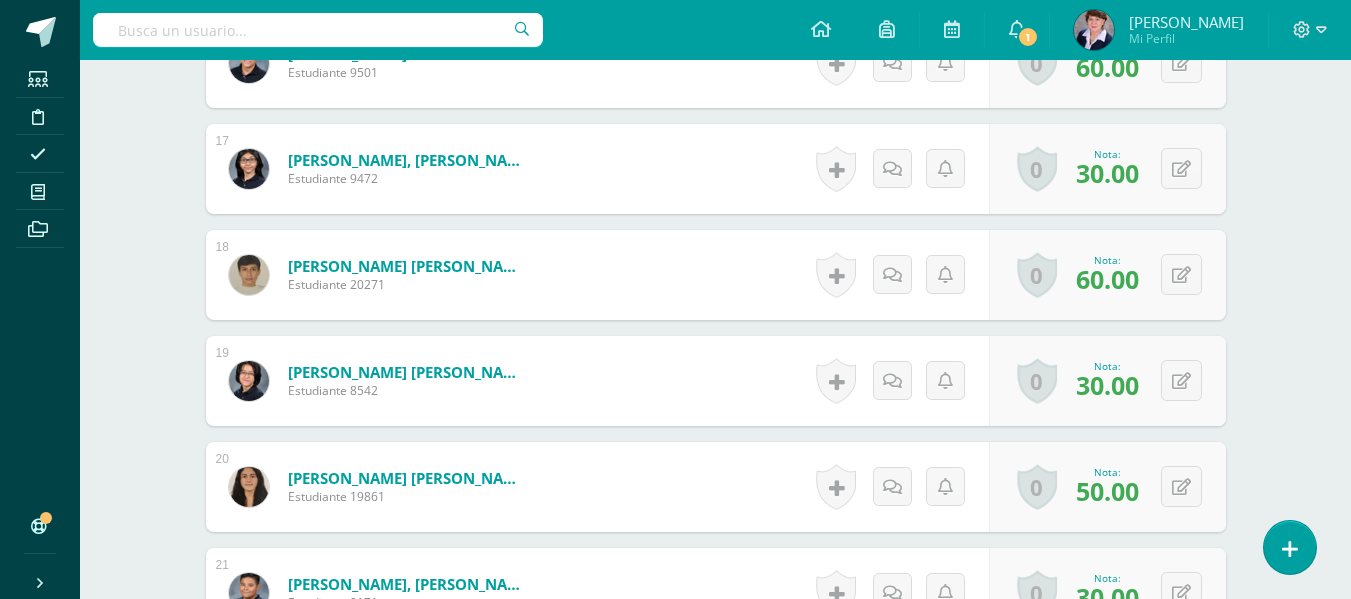 scroll, scrollTop: 2312, scrollLeft: 0, axis: vertical 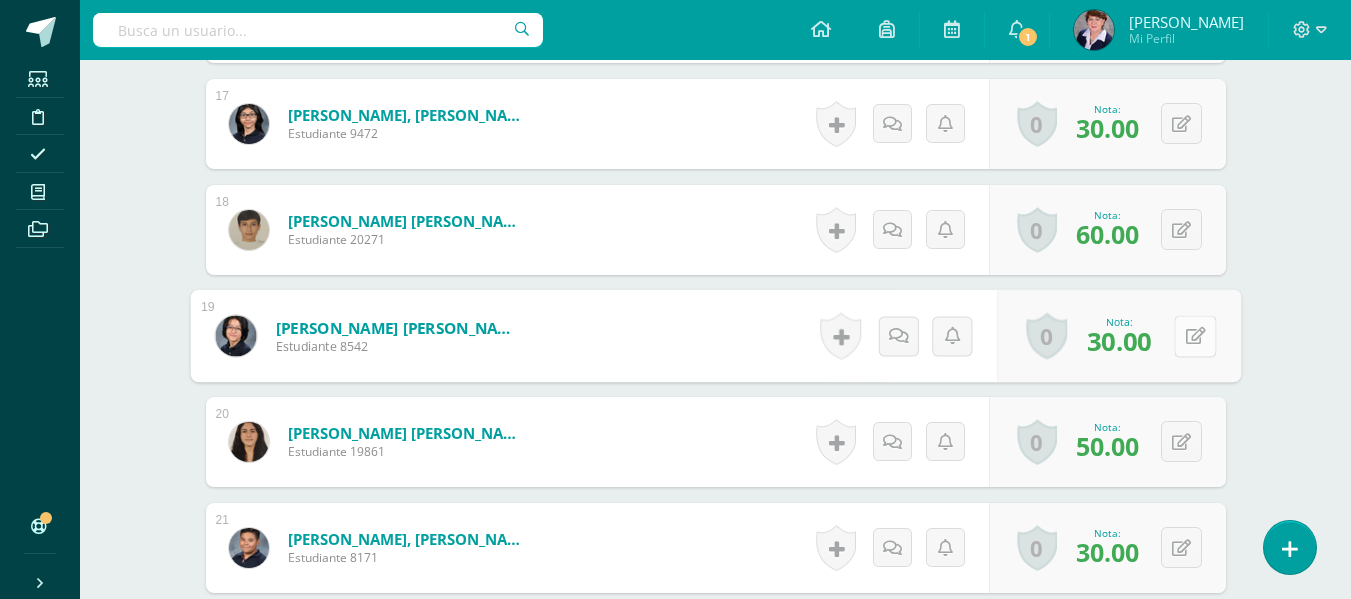 click at bounding box center (1195, 335) 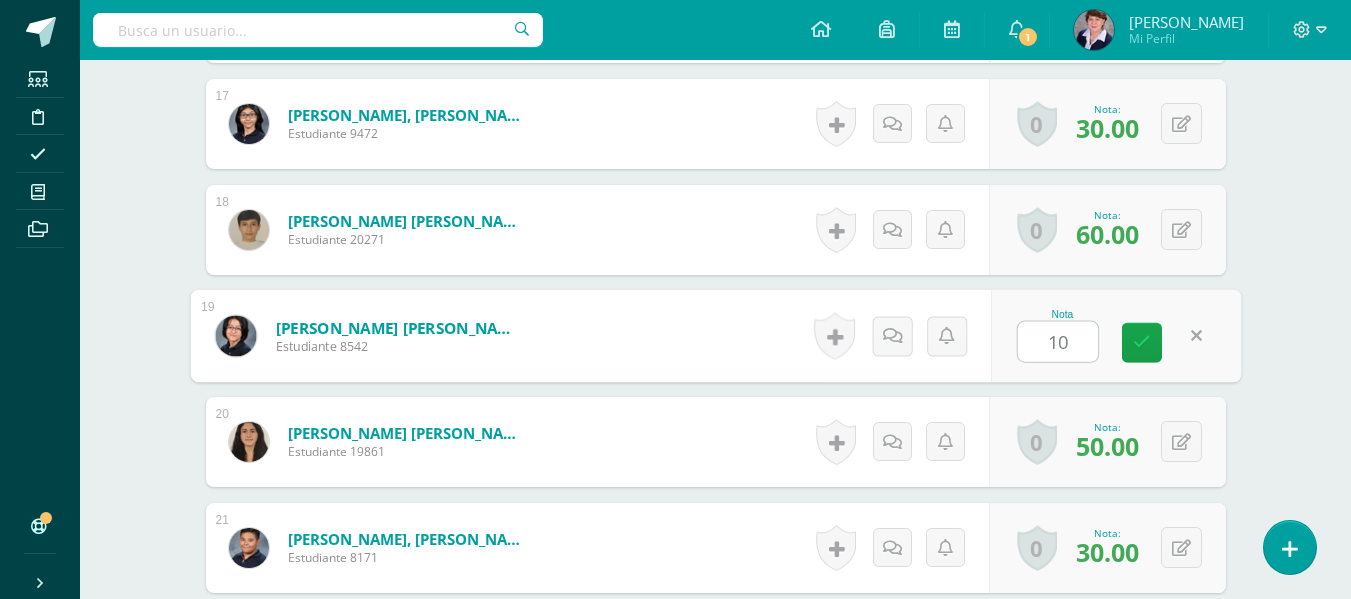 type on "100" 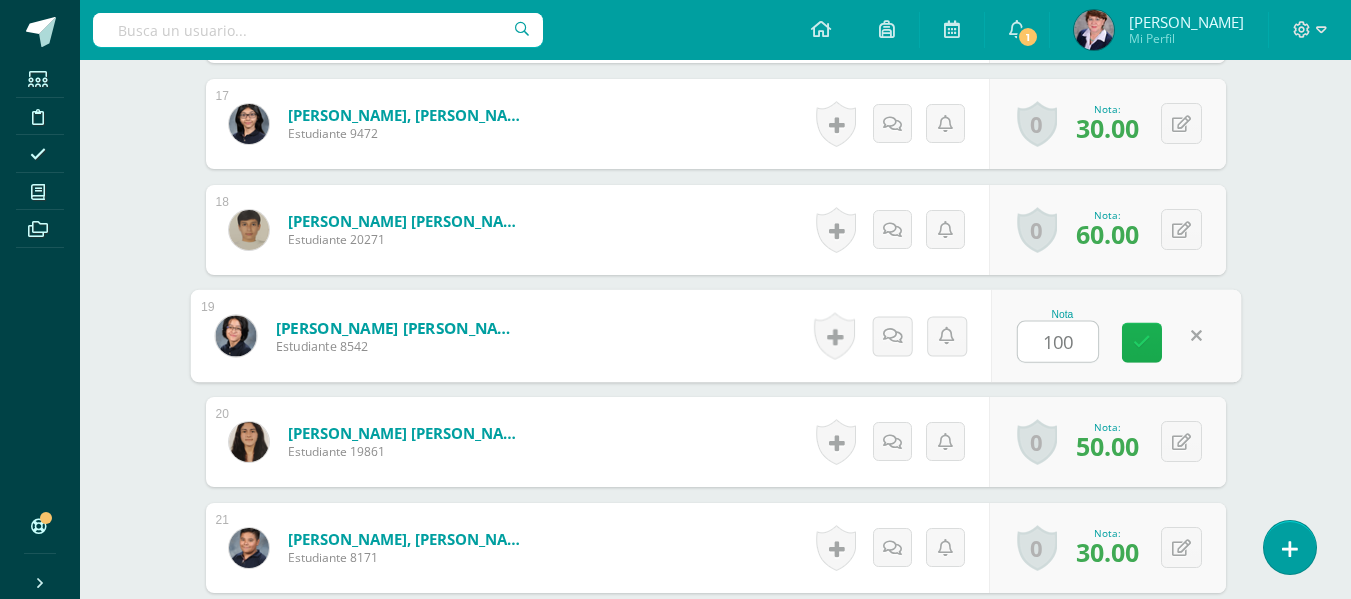 click at bounding box center (1142, 343) 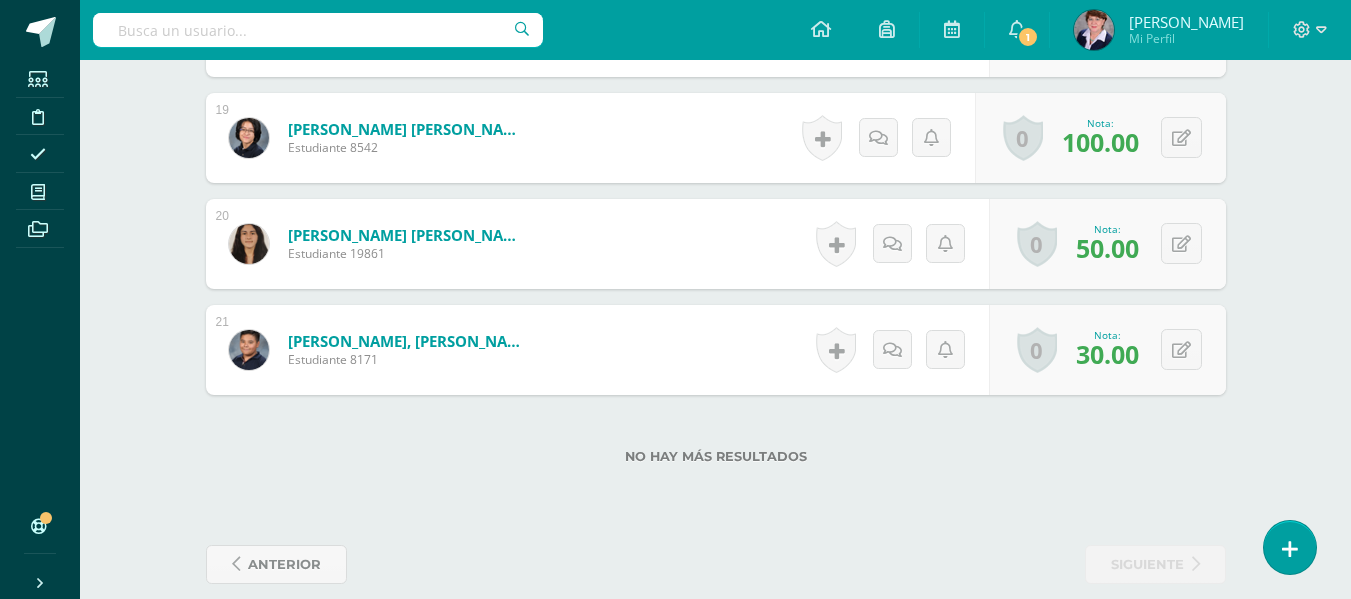 scroll, scrollTop: 2512, scrollLeft: 0, axis: vertical 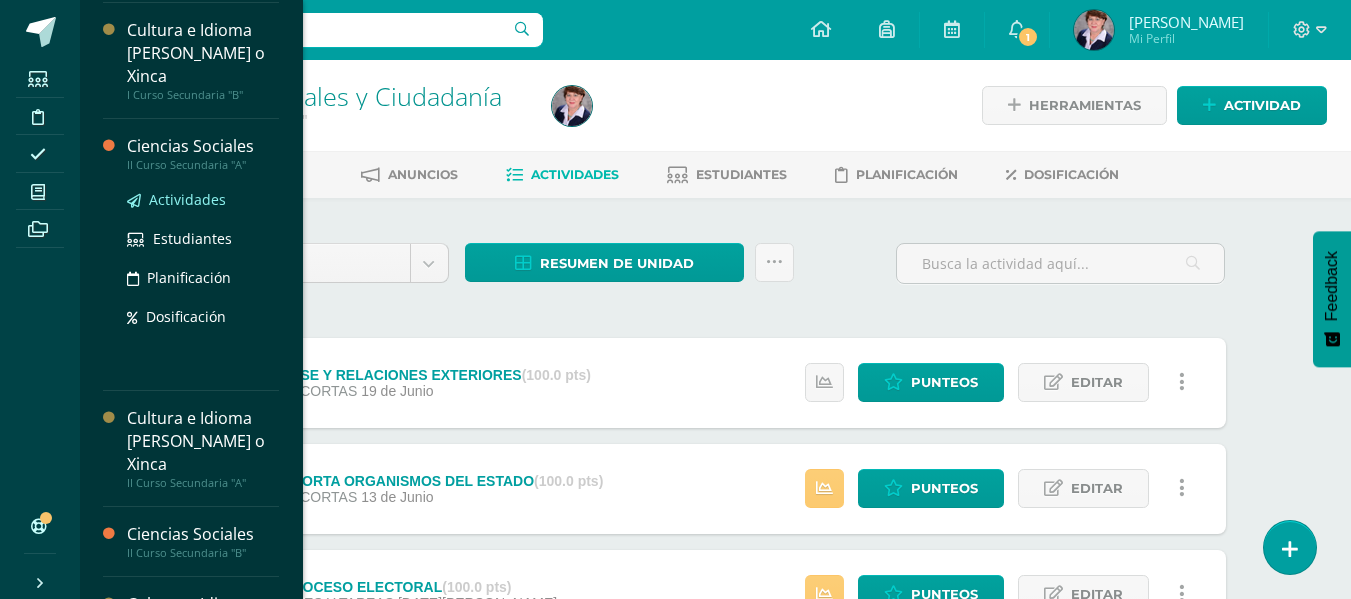click on "Actividades" at bounding box center (187, 199) 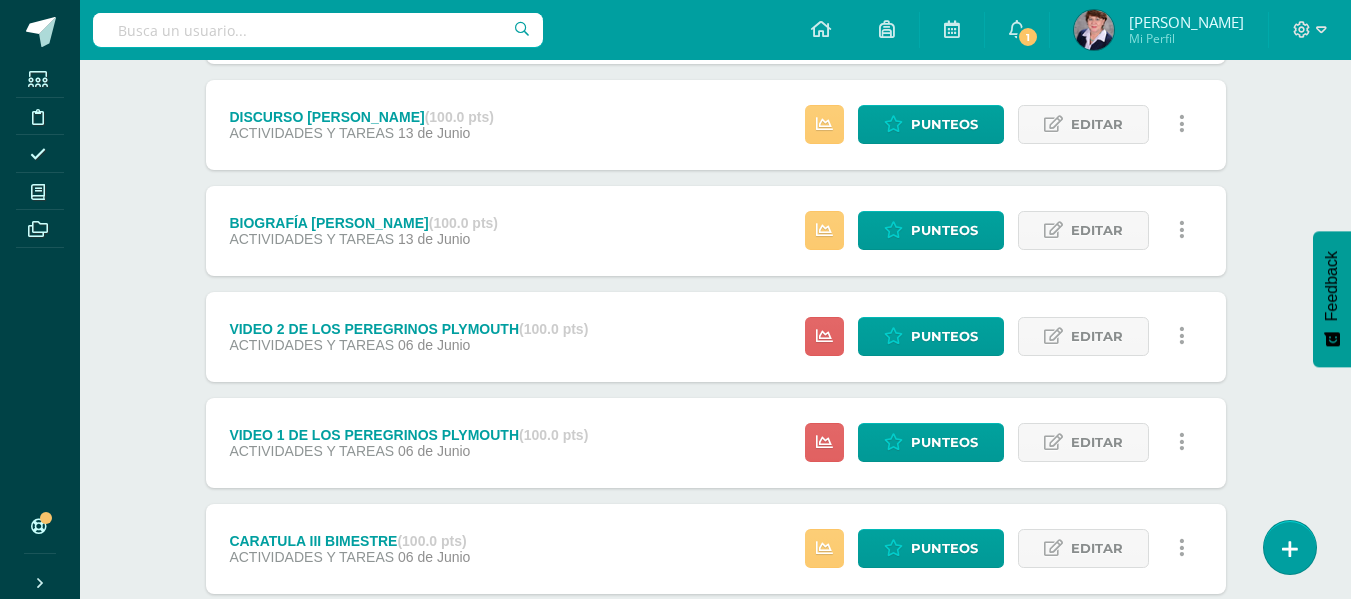 scroll, scrollTop: 400, scrollLeft: 0, axis: vertical 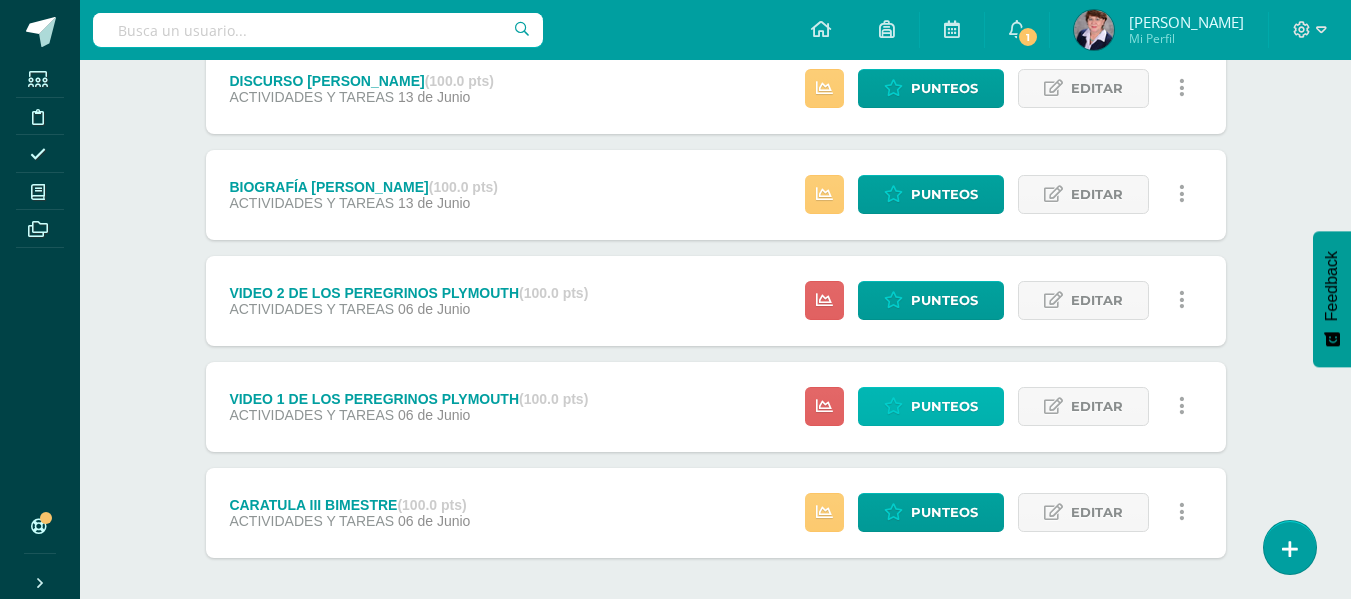 click on "Punteos" at bounding box center (944, 406) 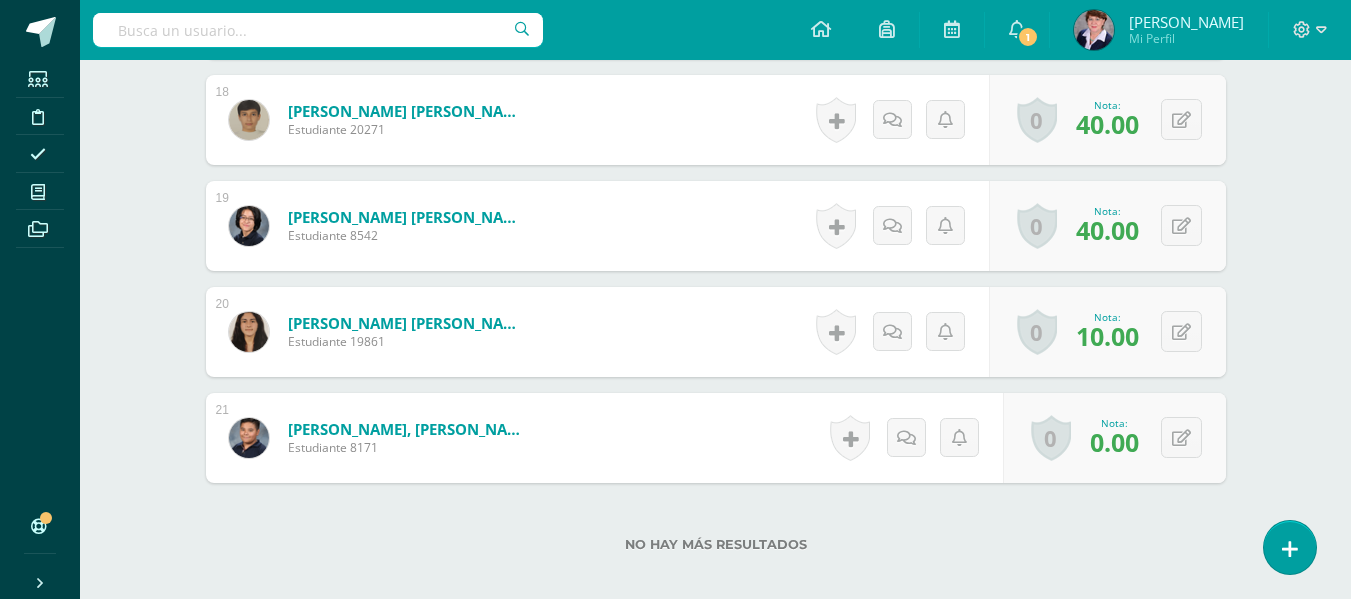scroll, scrollTop: 2423, scrollLeft: 0, axis: vertical 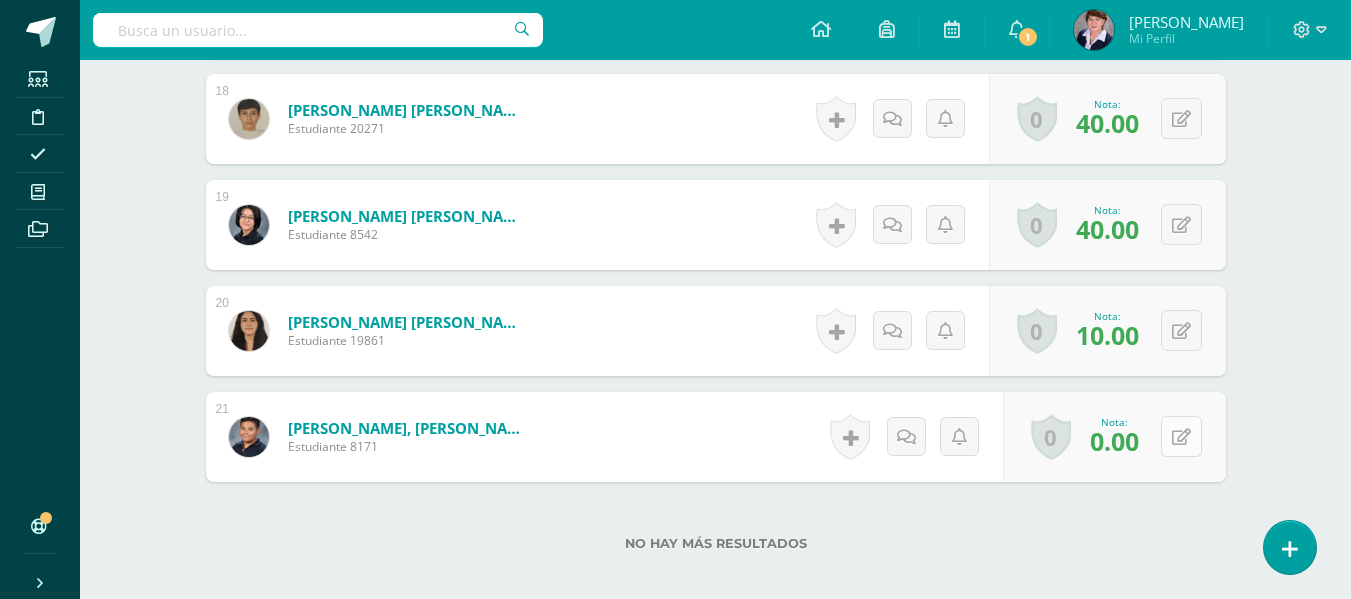click at bounding box center [1181, 436] 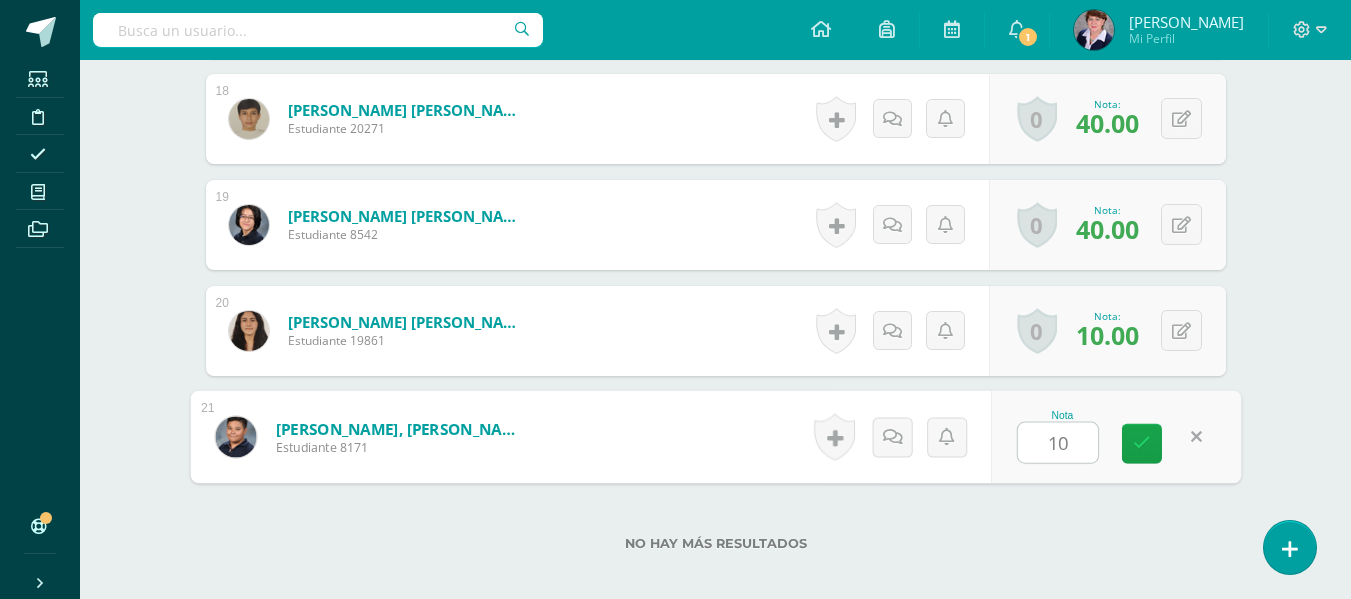 type on "100" 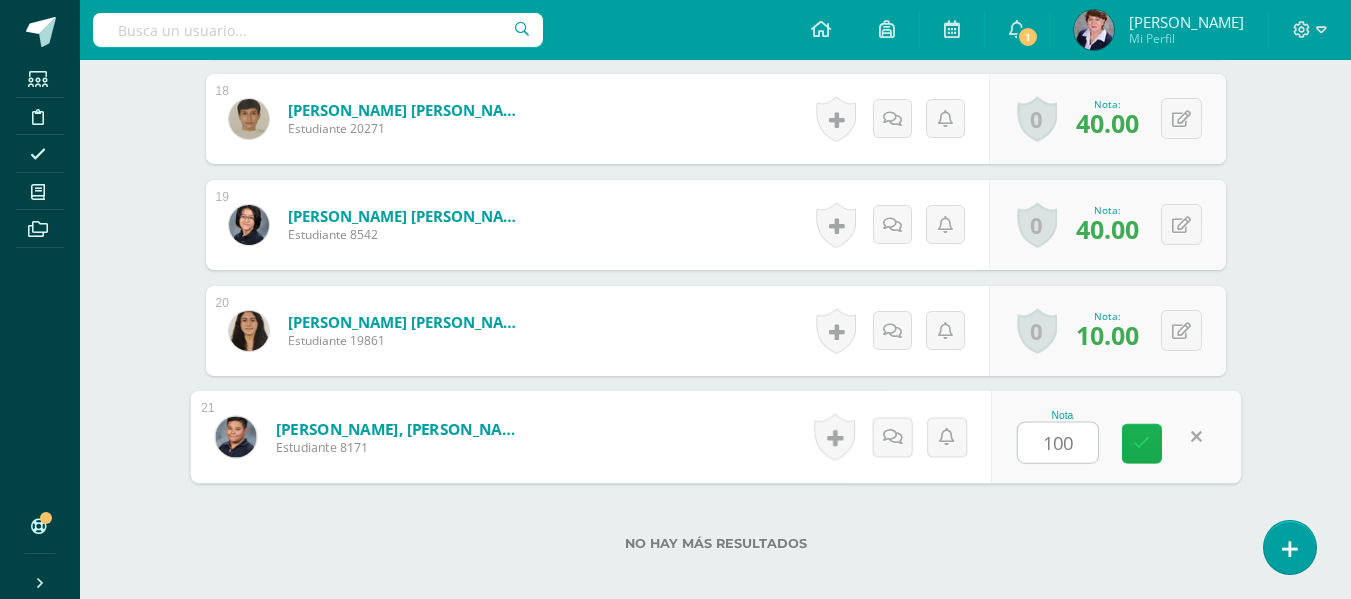 click at bounding box center (1142, 443) 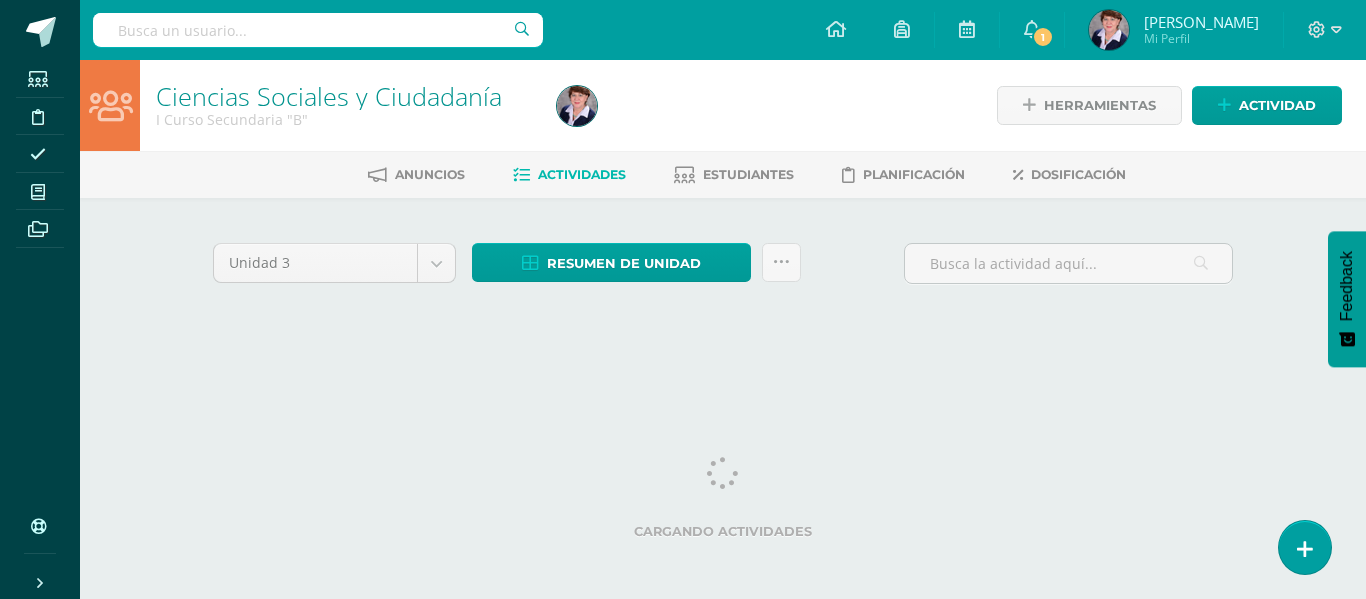 scroll, scrollTop: 0, scrollLeft: 0, axis: both 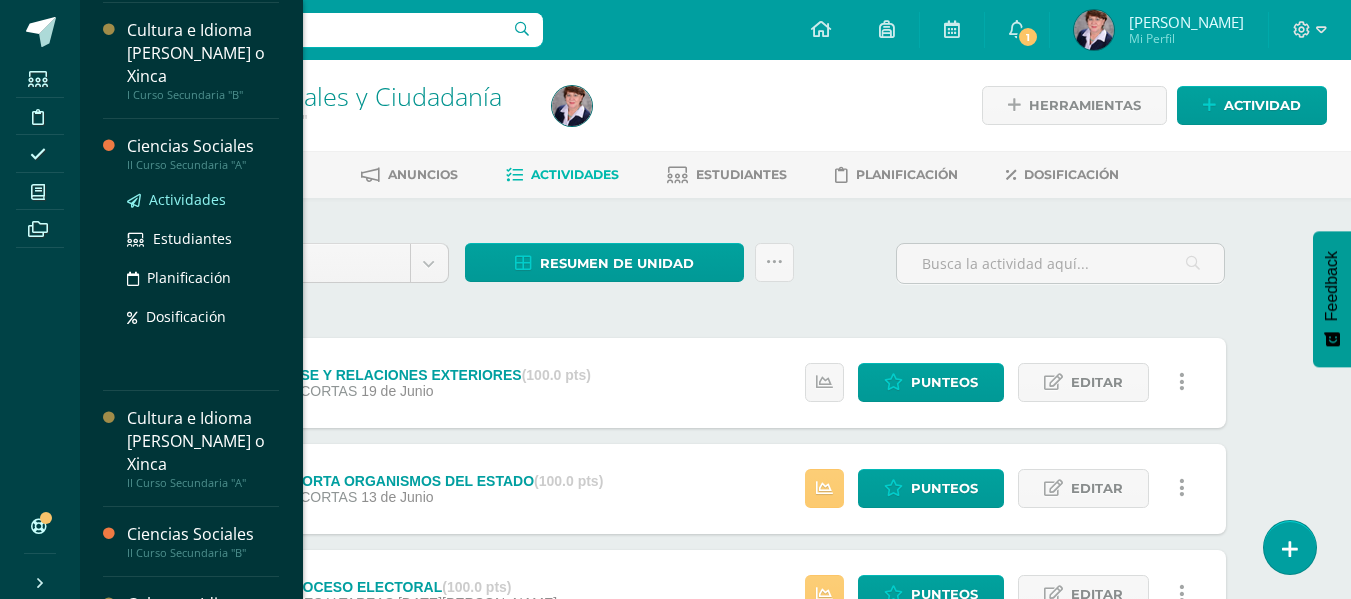 click on "Actividades" at bounding box center (187, 199) 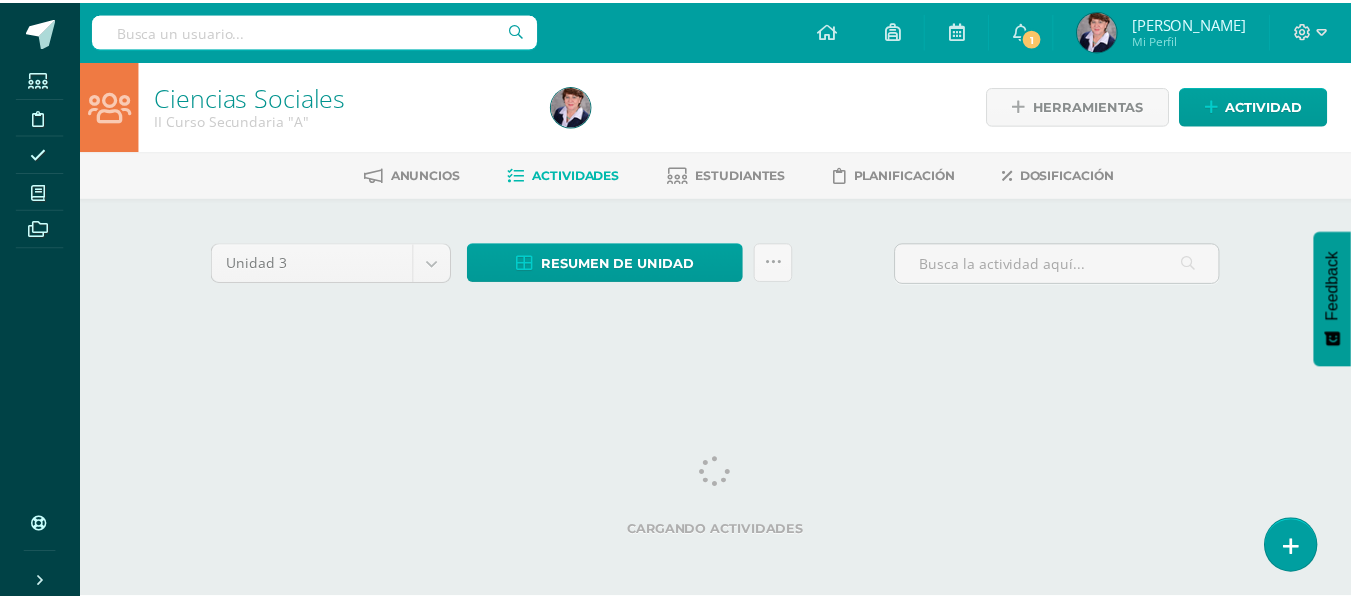 scroll, scrollTop: 0, scrollLeft: 0, axis: both 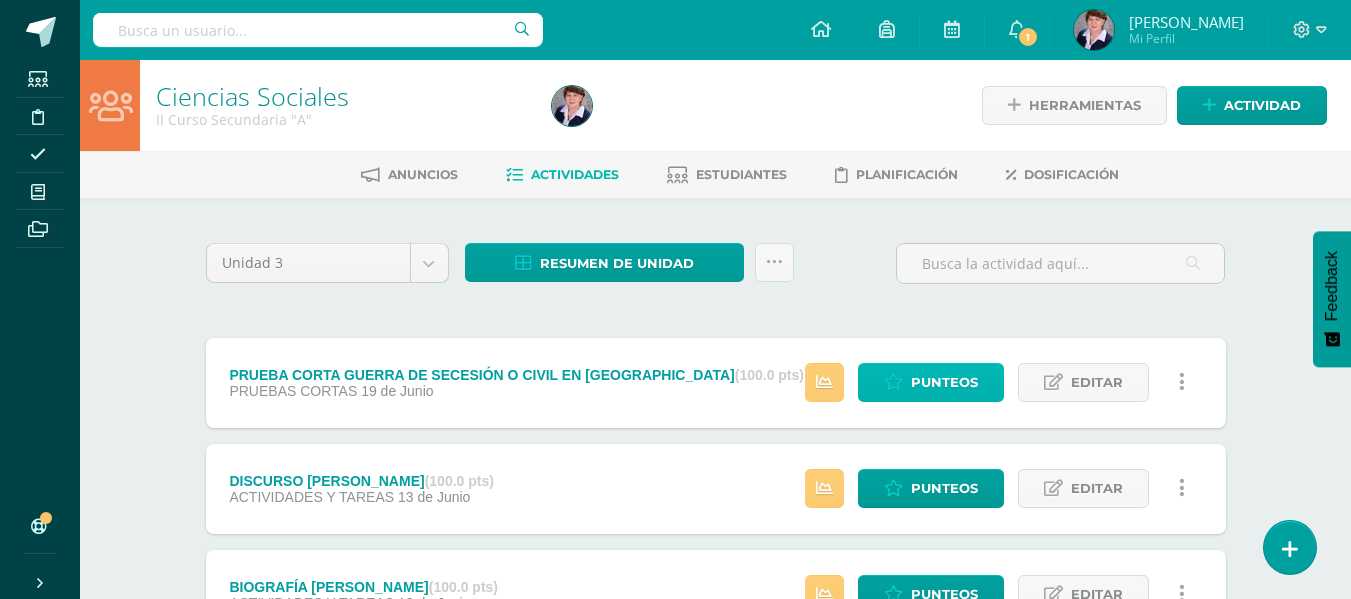 click on "Punteos" at bounding box center (944, 382) 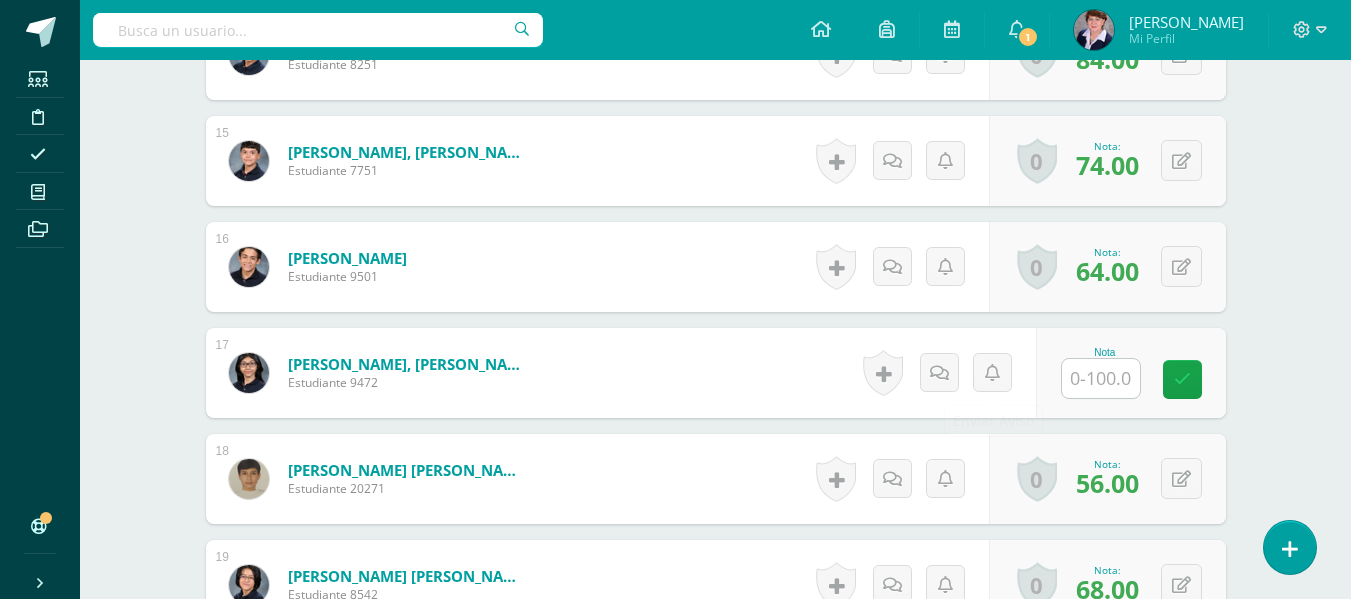 scroll, scrollTop: 2064, scrollLeft: 0, axis: vertical 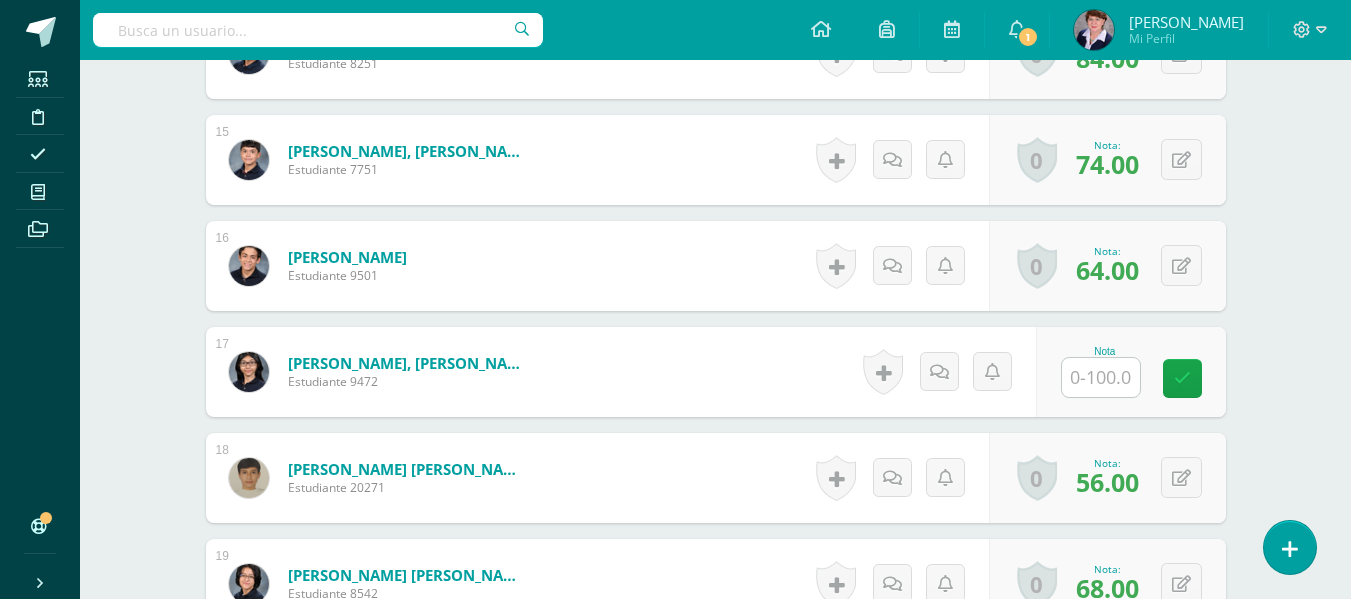 click at bounding box center [1101, 377] 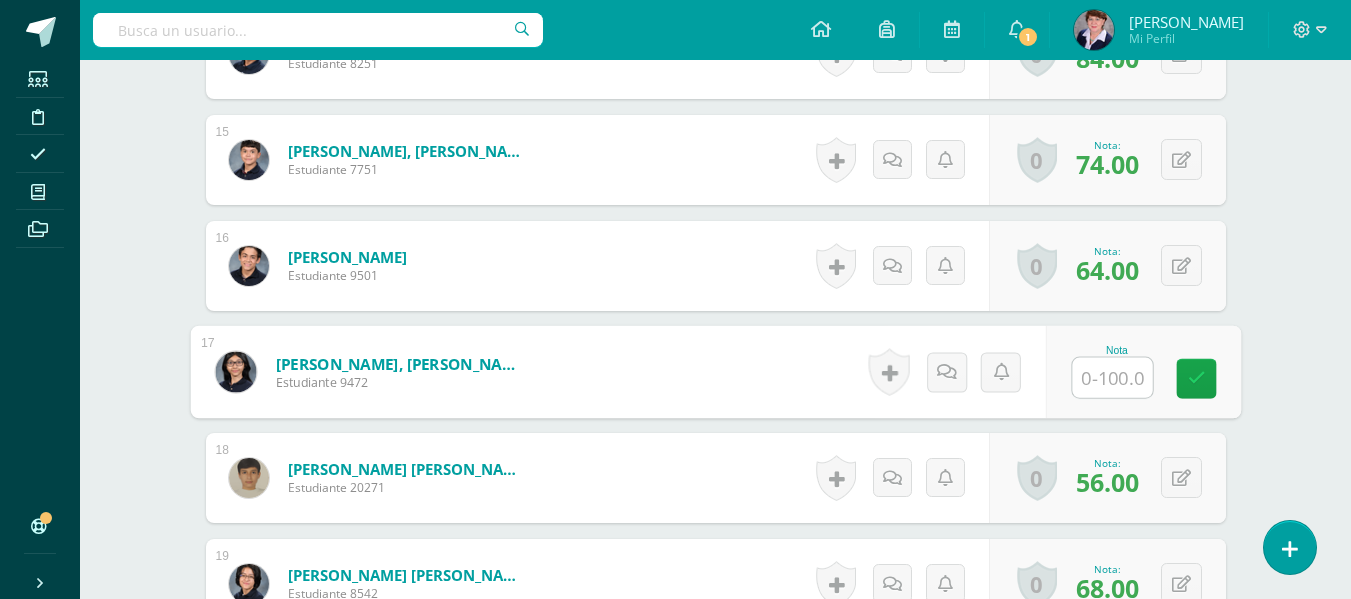 click at bounding box center (1112, 378) 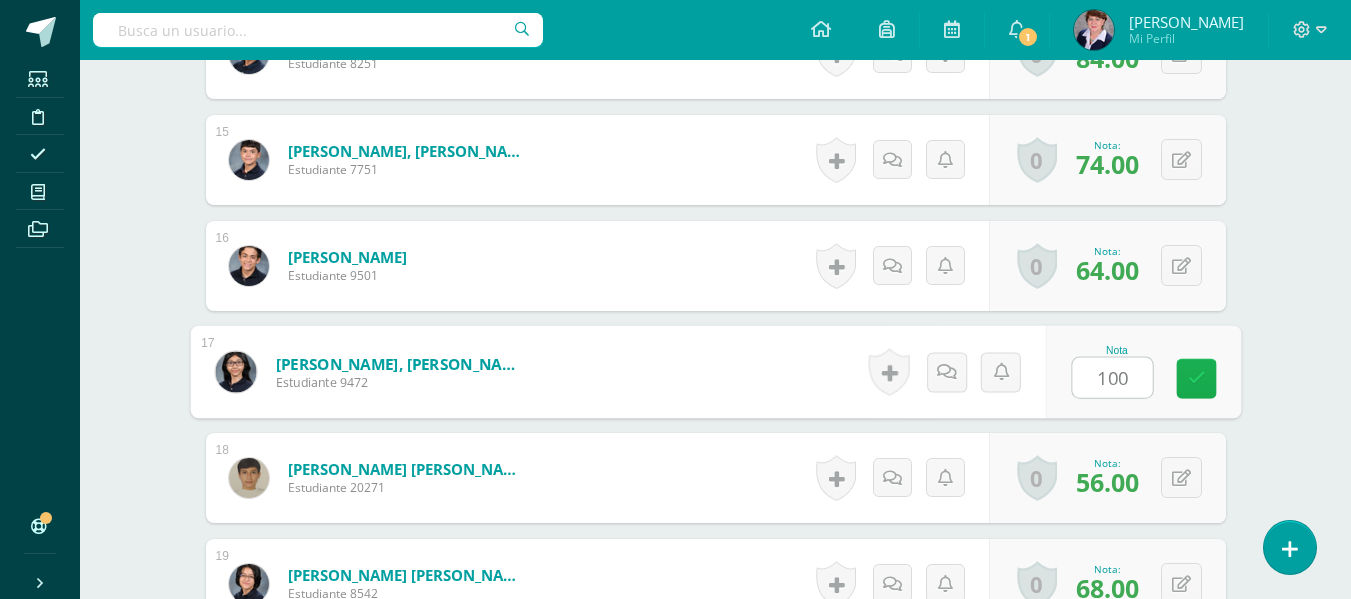 click at bounding box center [1196, 378] 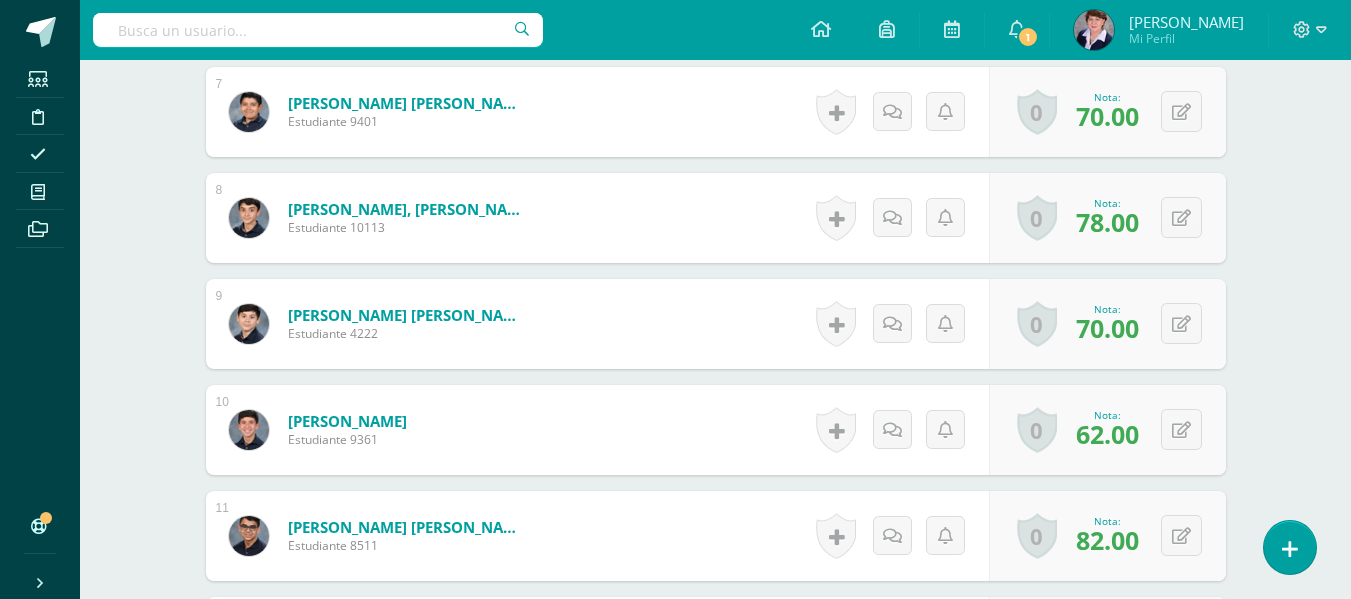 scroll, scrollTop: 664, scrollLeft: 0, axis: vertical 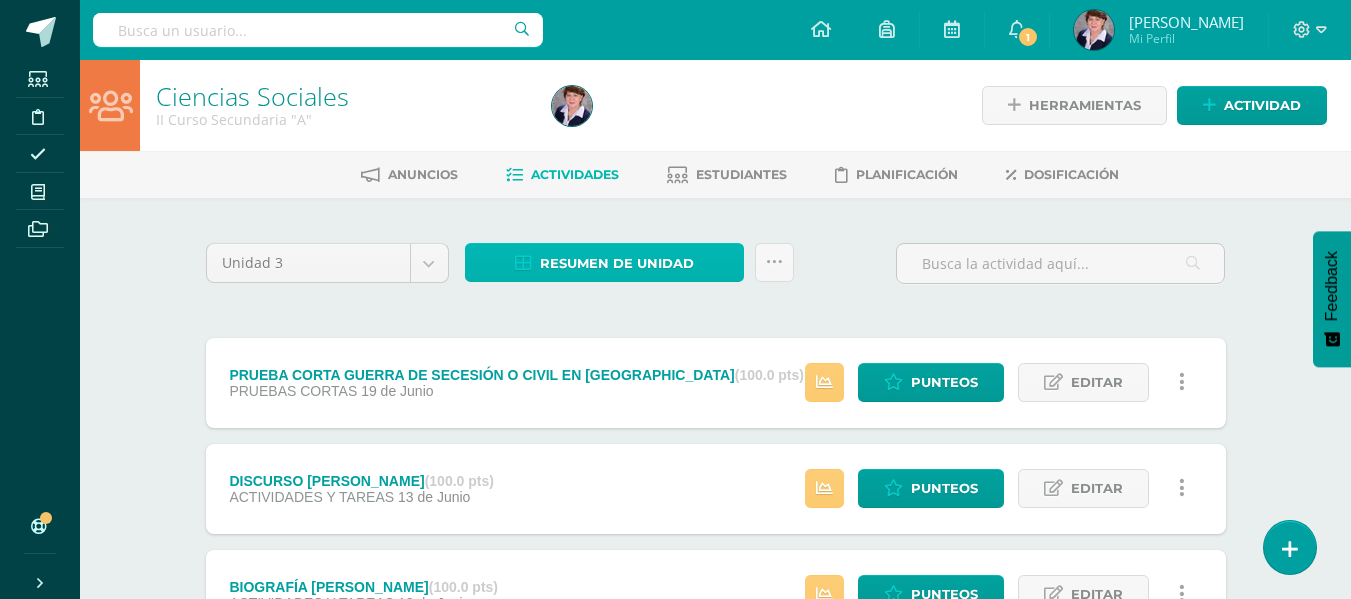 click on "Resumen de unidad" at bounding box center (617, 263) 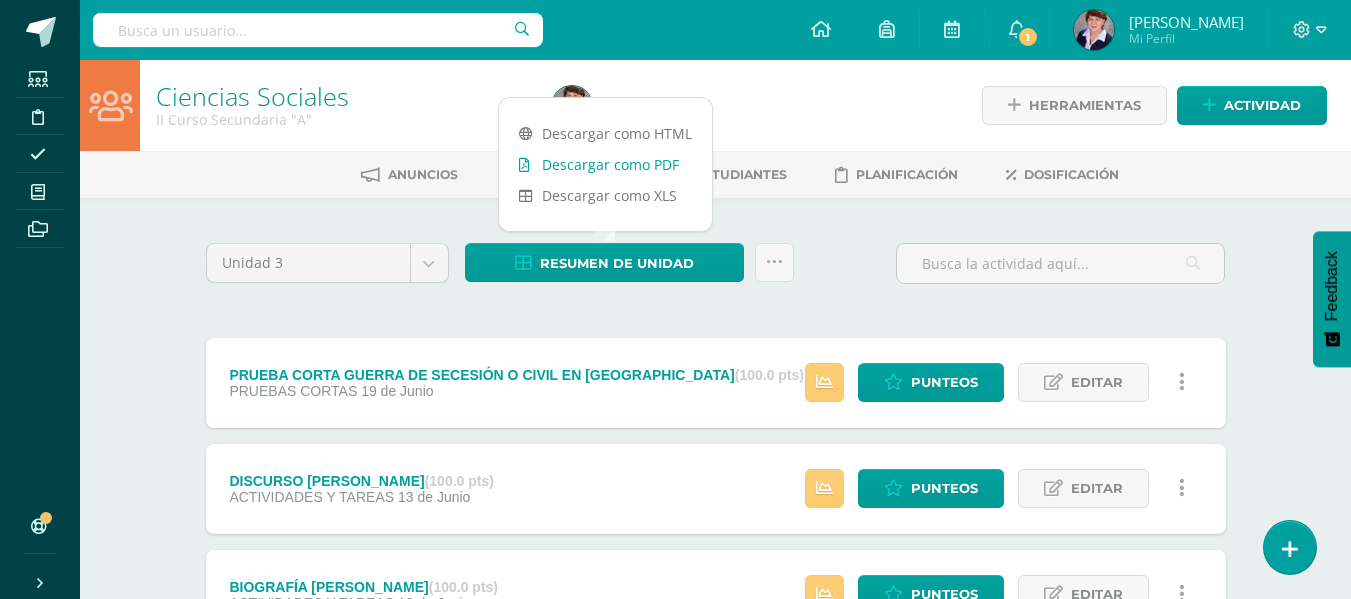 click on "Descargar como PDF" at bounding box center (605, 164) 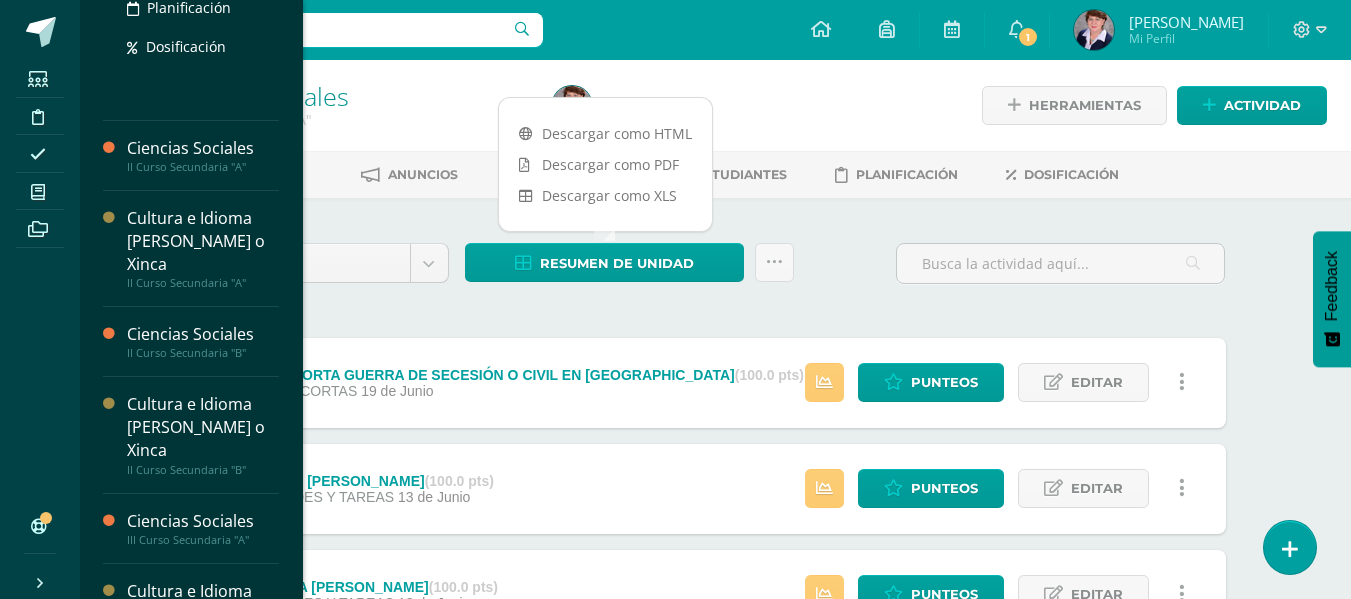 scroll, scrollTop: 600, scrollLeft: 0, axis: vertical 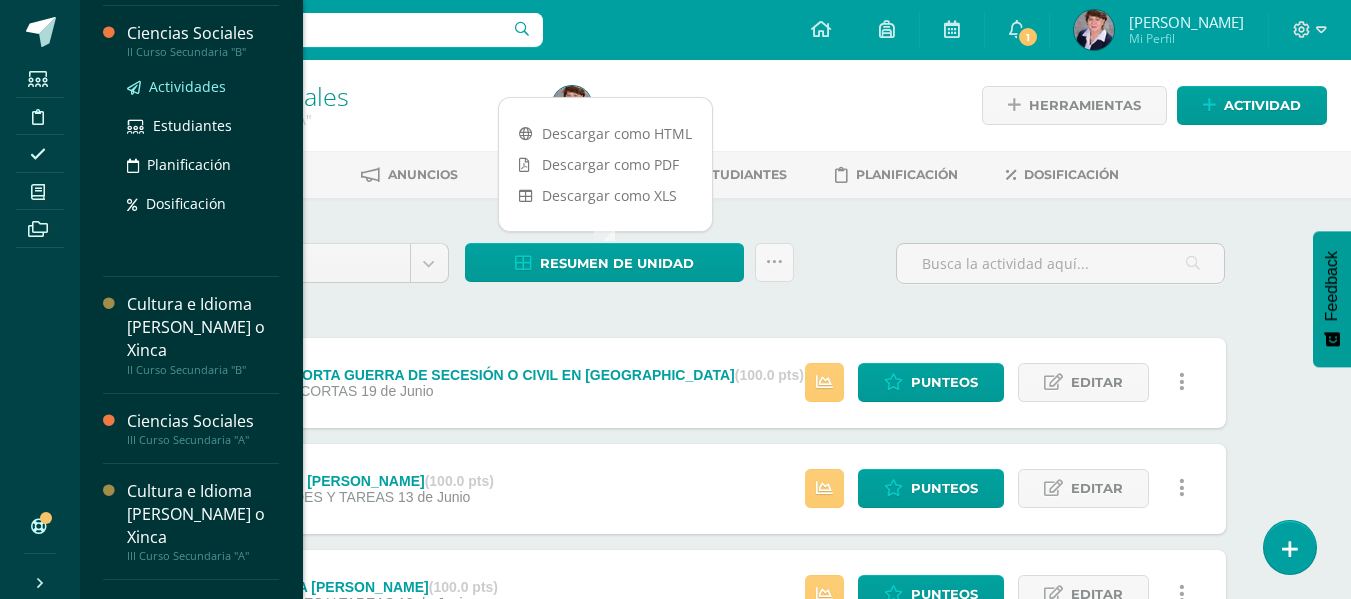 click on "Actividades" at bounding box center [187, 86] 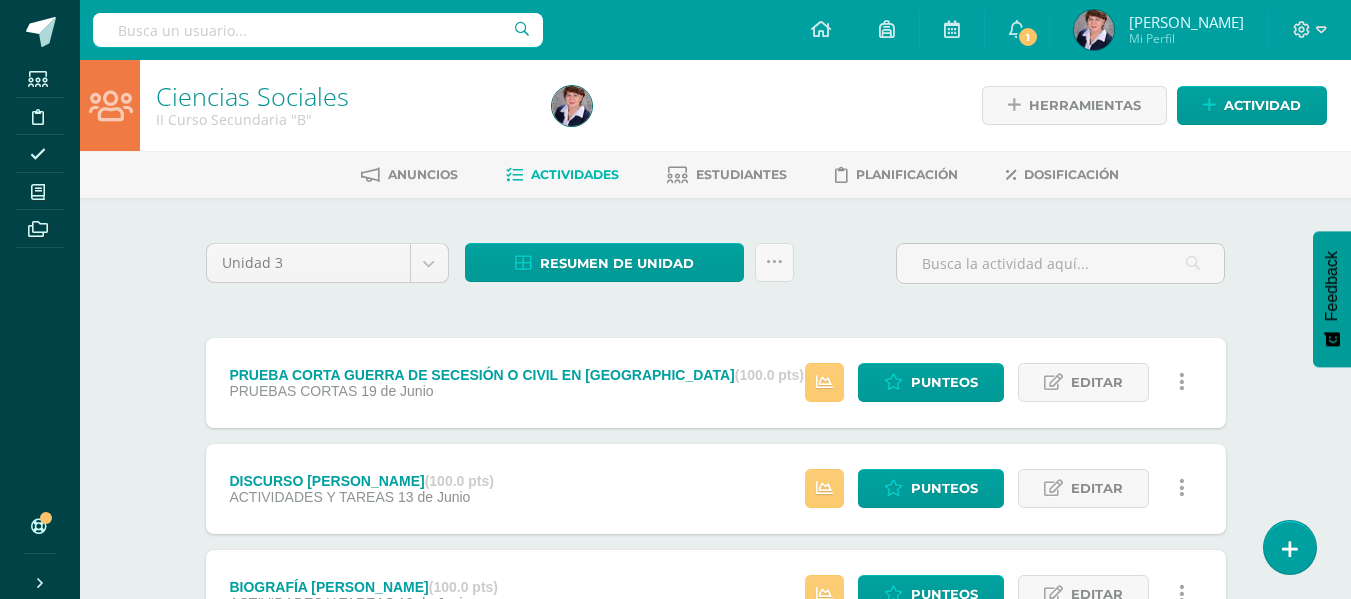 scroll, scrollTop: 300, scrollLeft: 0, axis: vertical 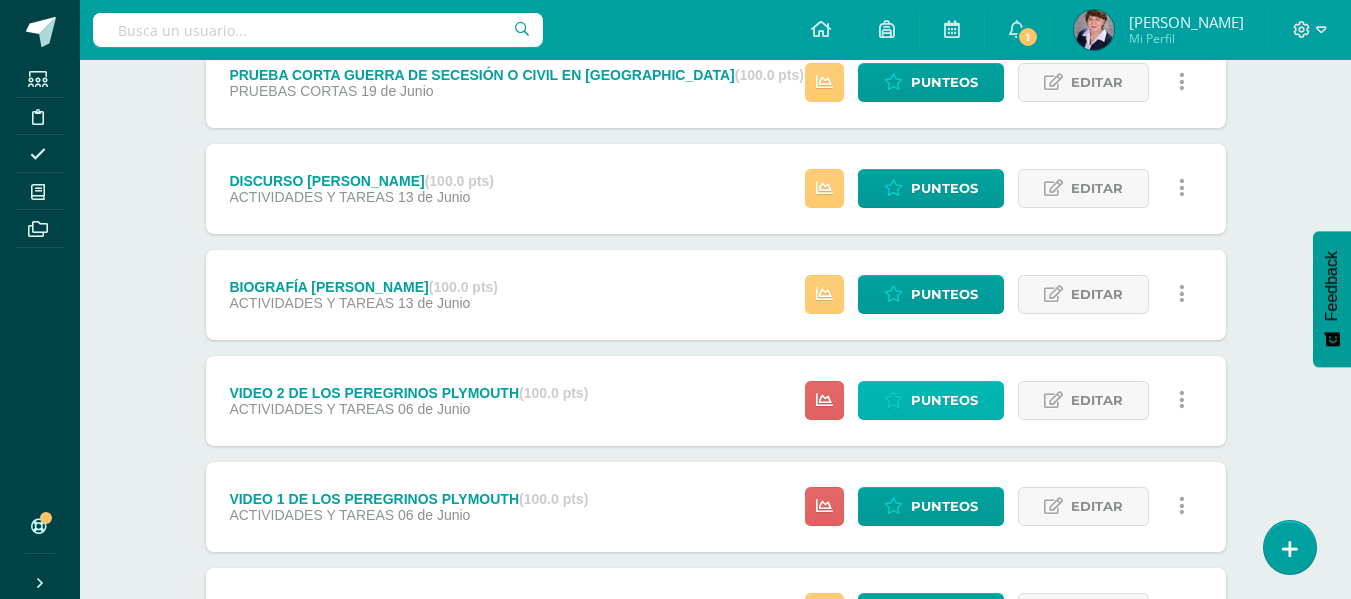 click on "Punteos" at bounding box center [944, 400] 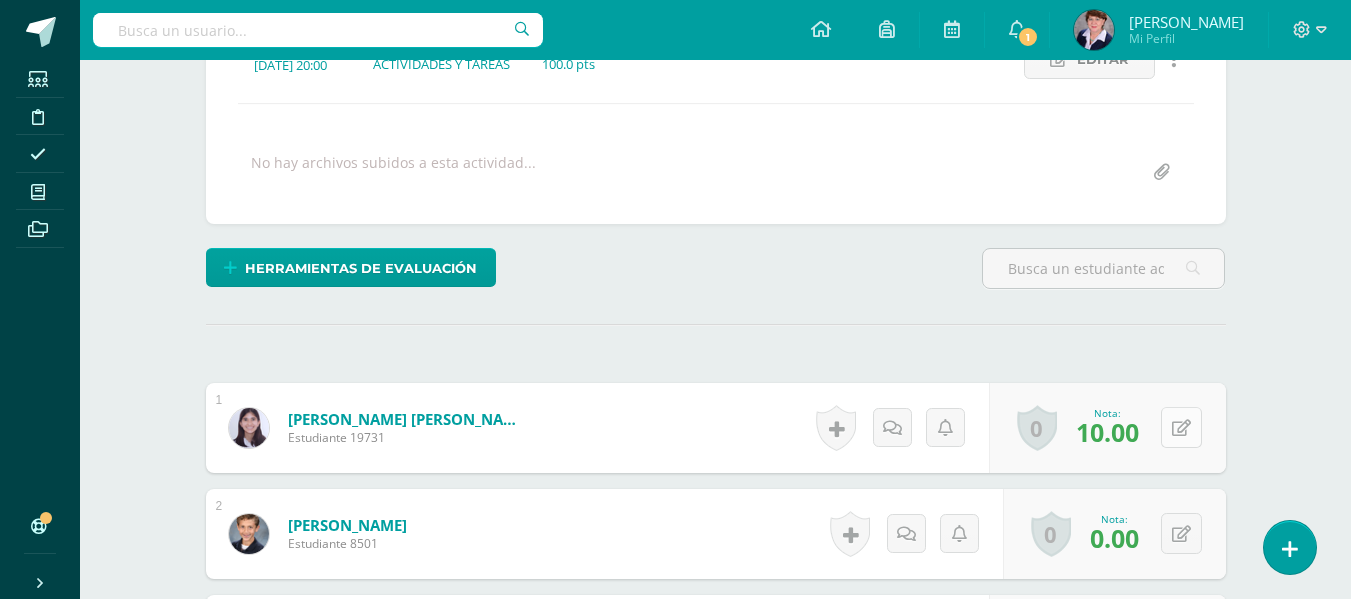 scroll, scrollTop: 313, scrollLeft: 0, axis: vertical 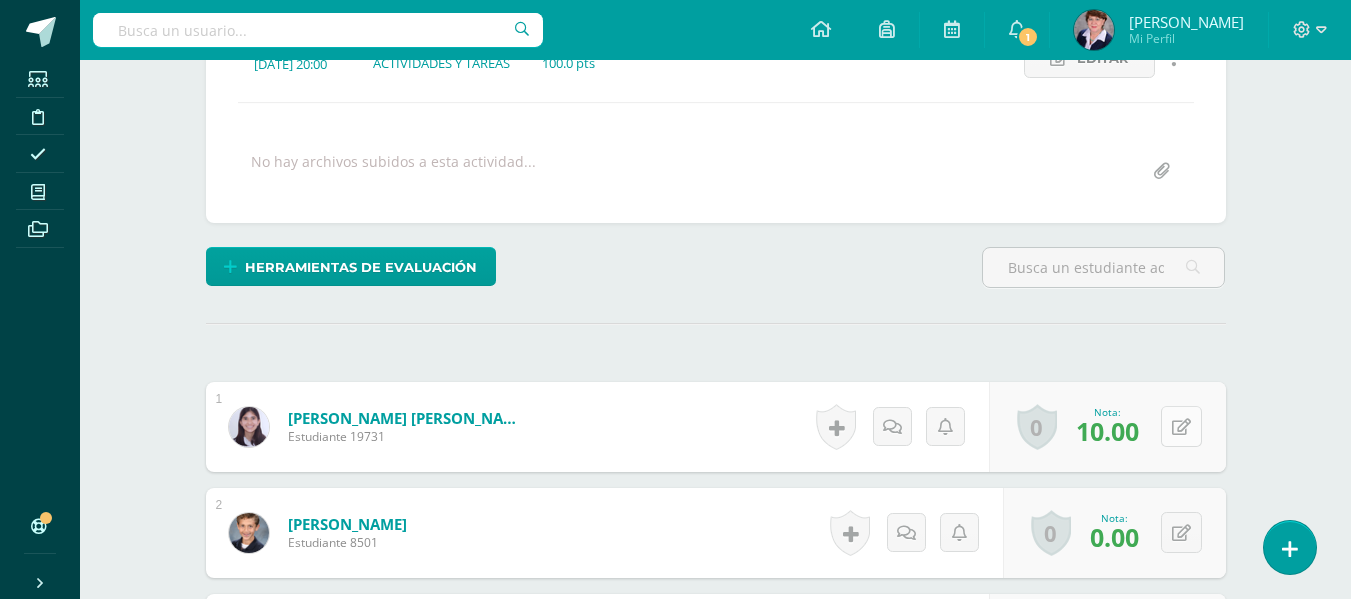 click at bounding box center [1181, 426] 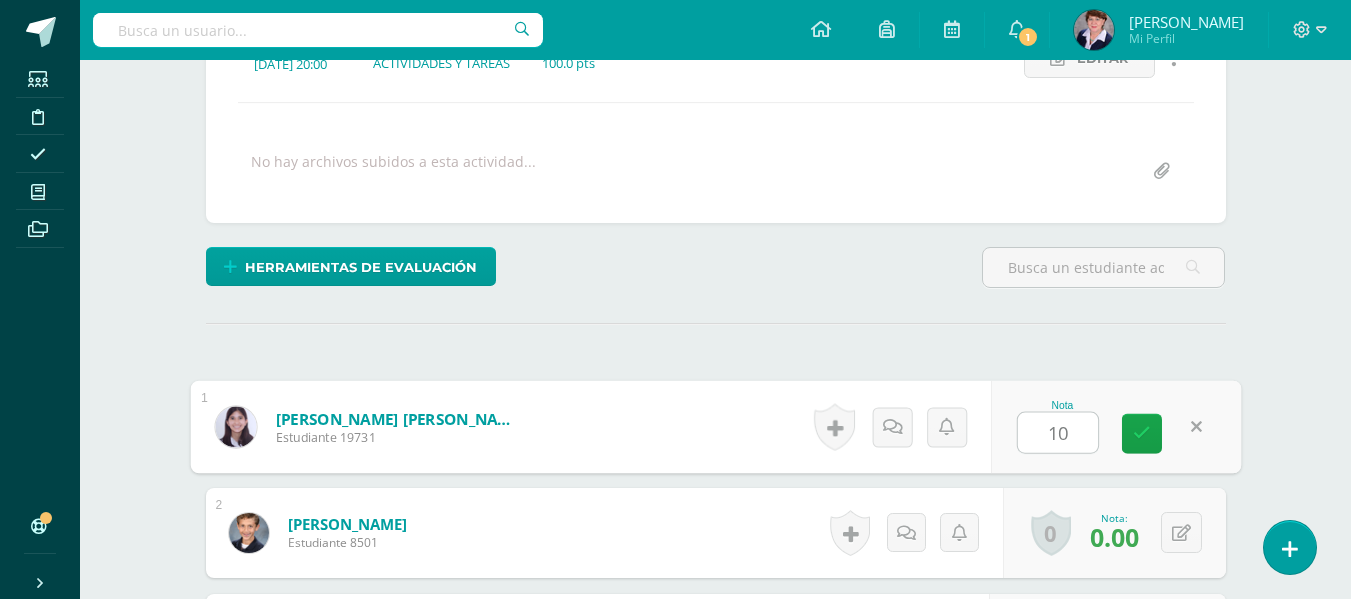 type on "100" 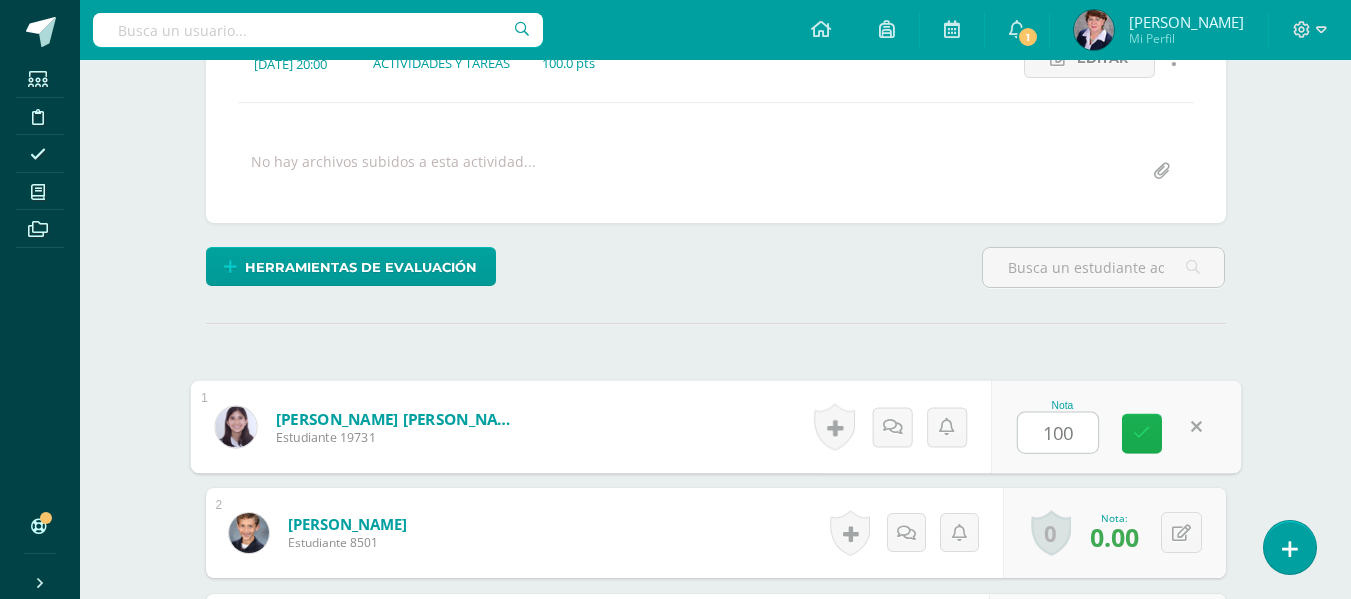 click at bounding box center [1142, 433] 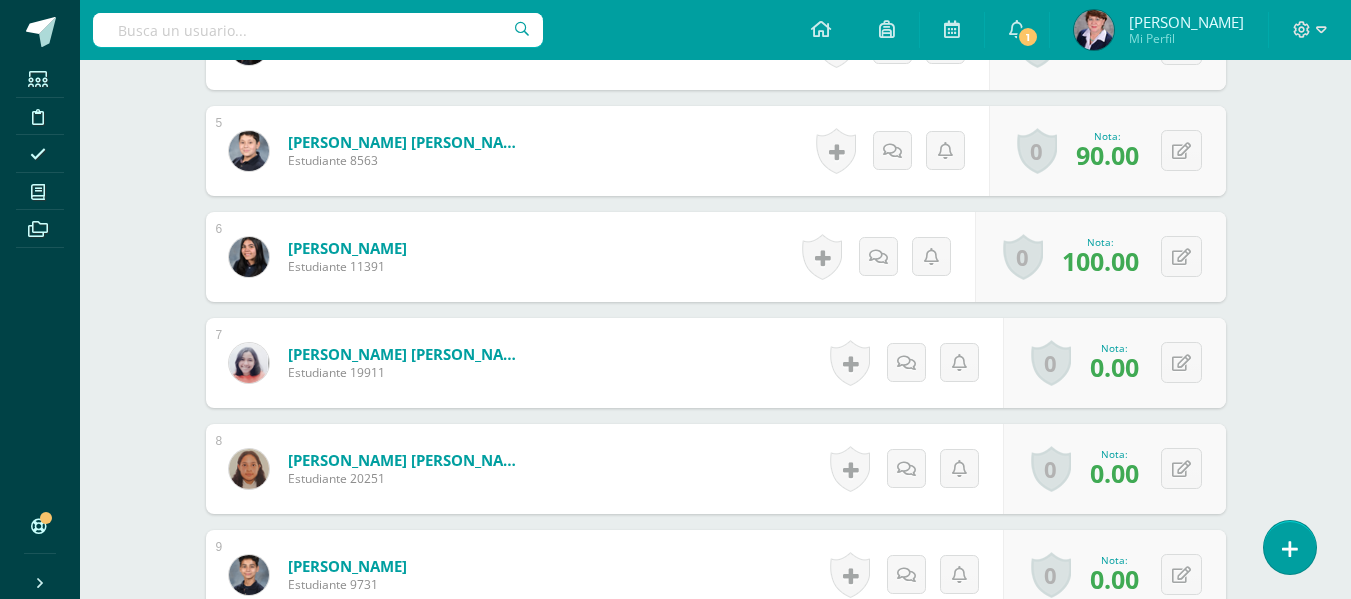 scroll, scrollTop: 1113, scrollLeft: 0, axis: vertical 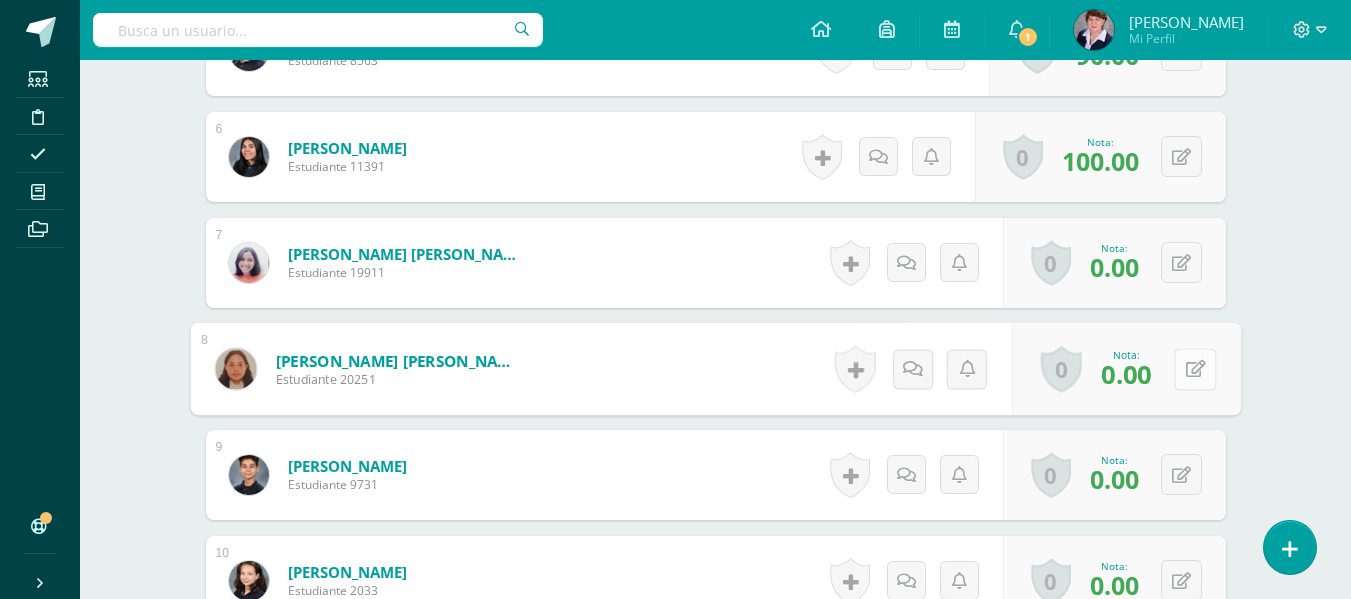 click at bounding box center [1195, 369] 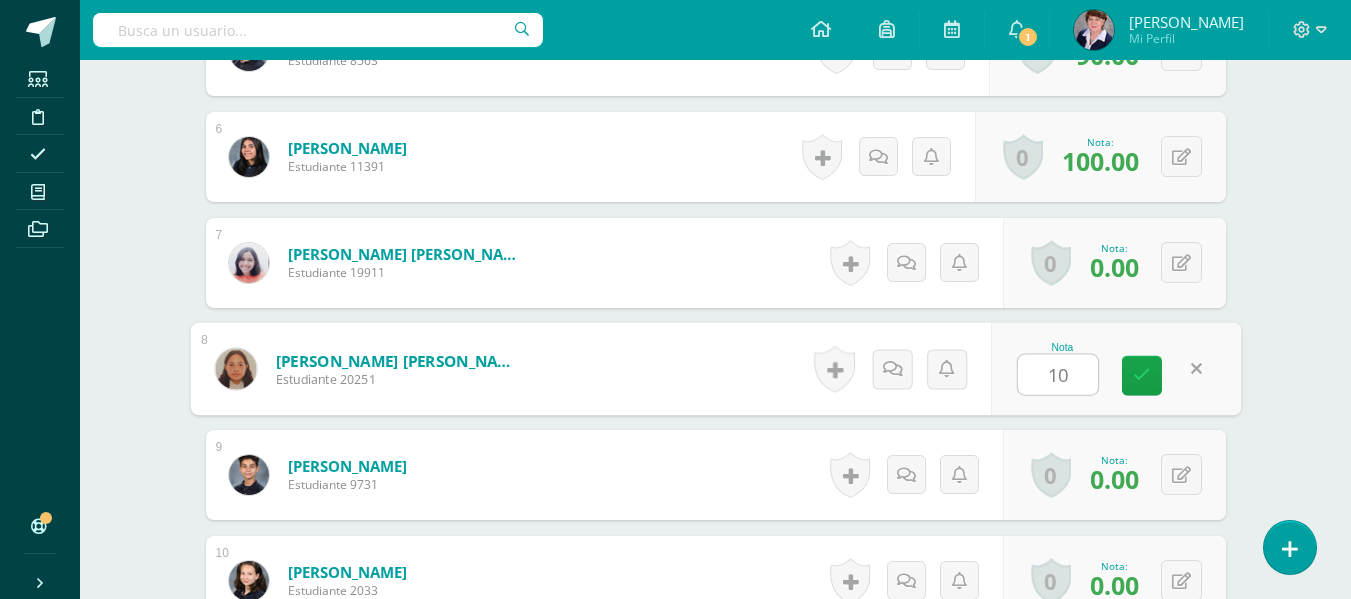 type on "100" 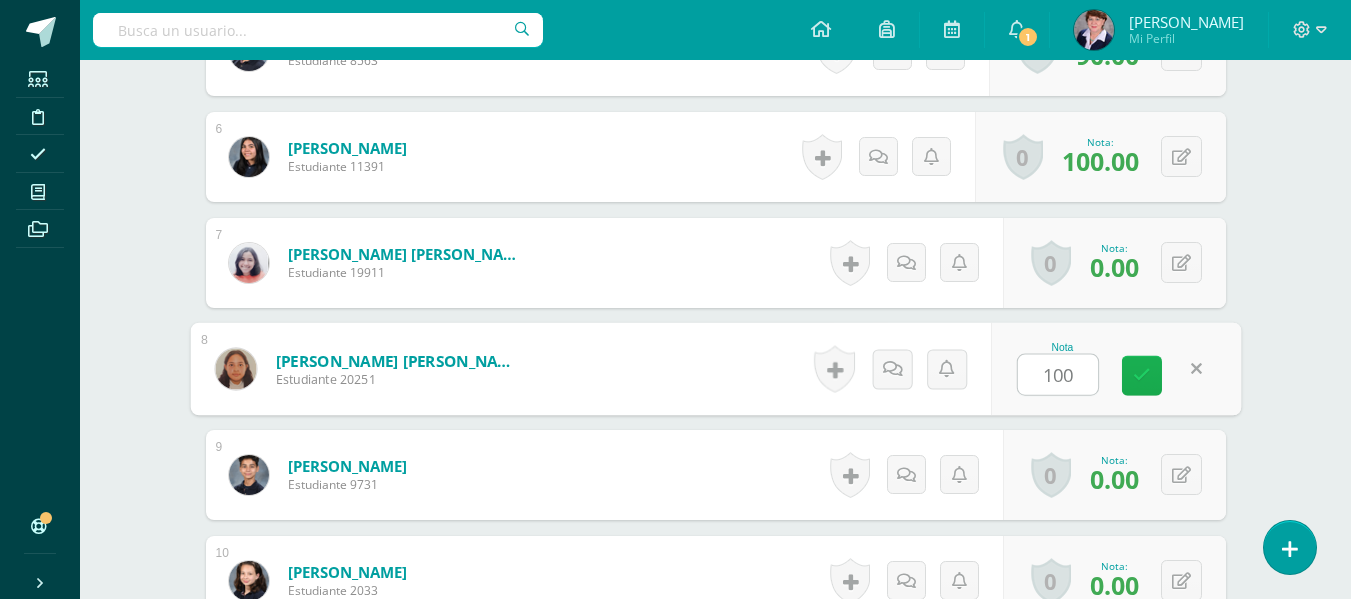 click at bounding box center [1142, 376] 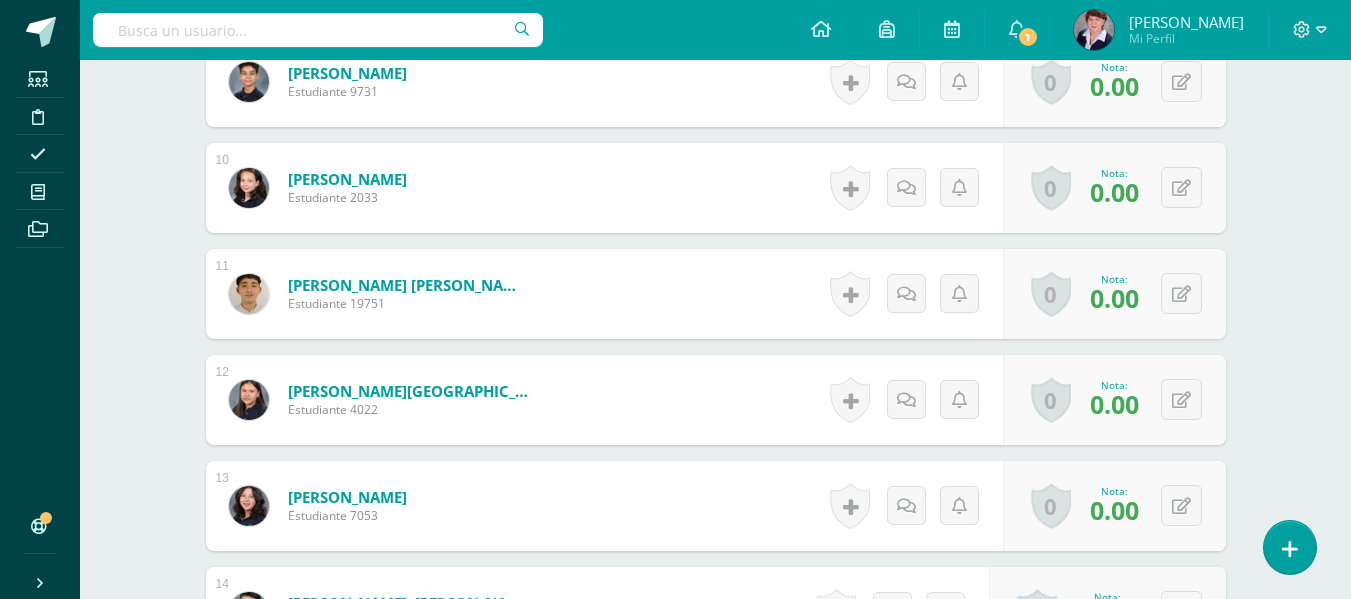 scroll, scrollTop: 1513, scrollLeft: 0, axis: vertical 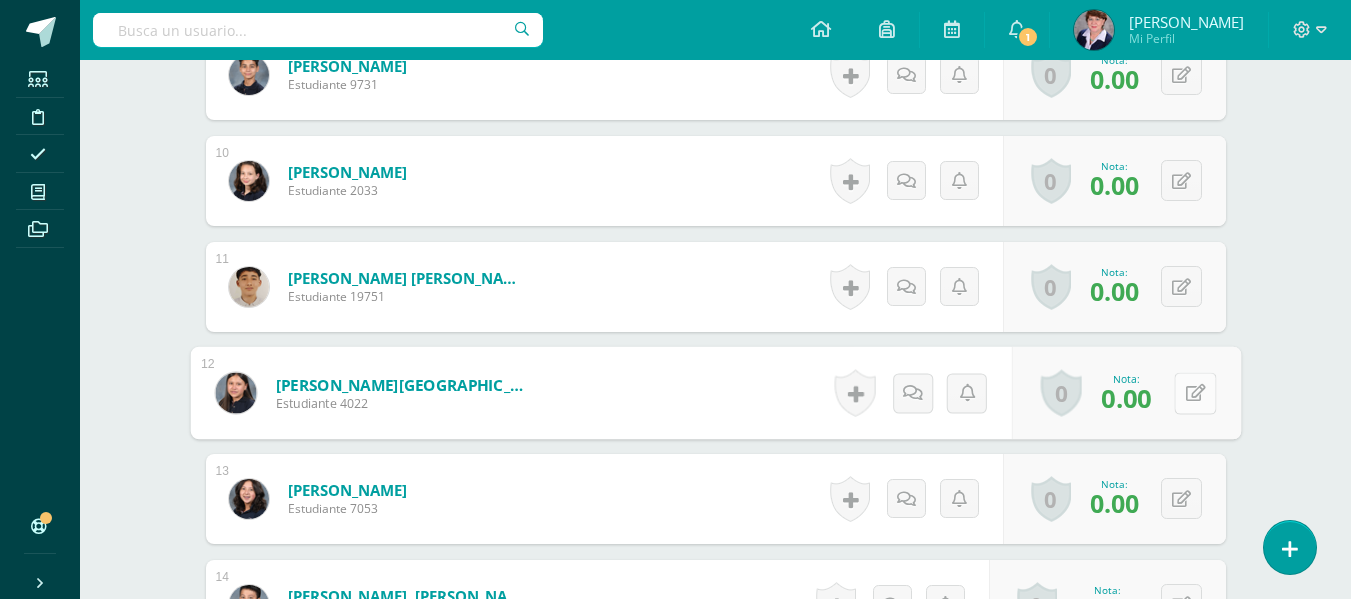click at bounding box center [1195, 393] 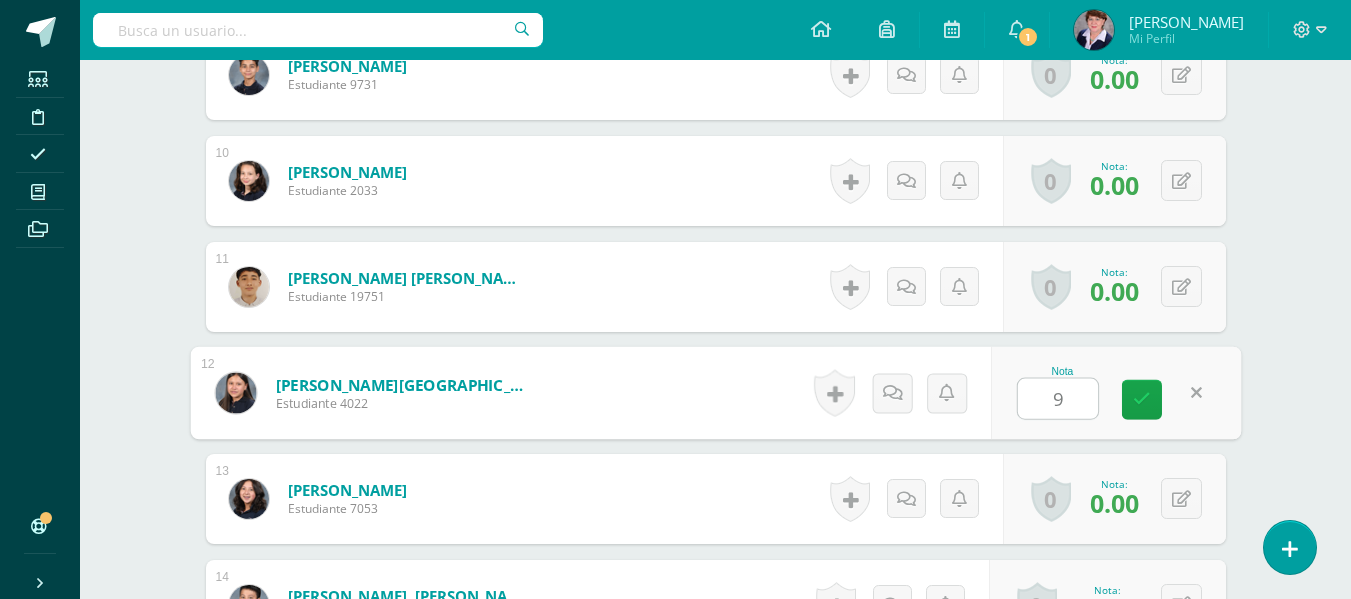 type on "90" 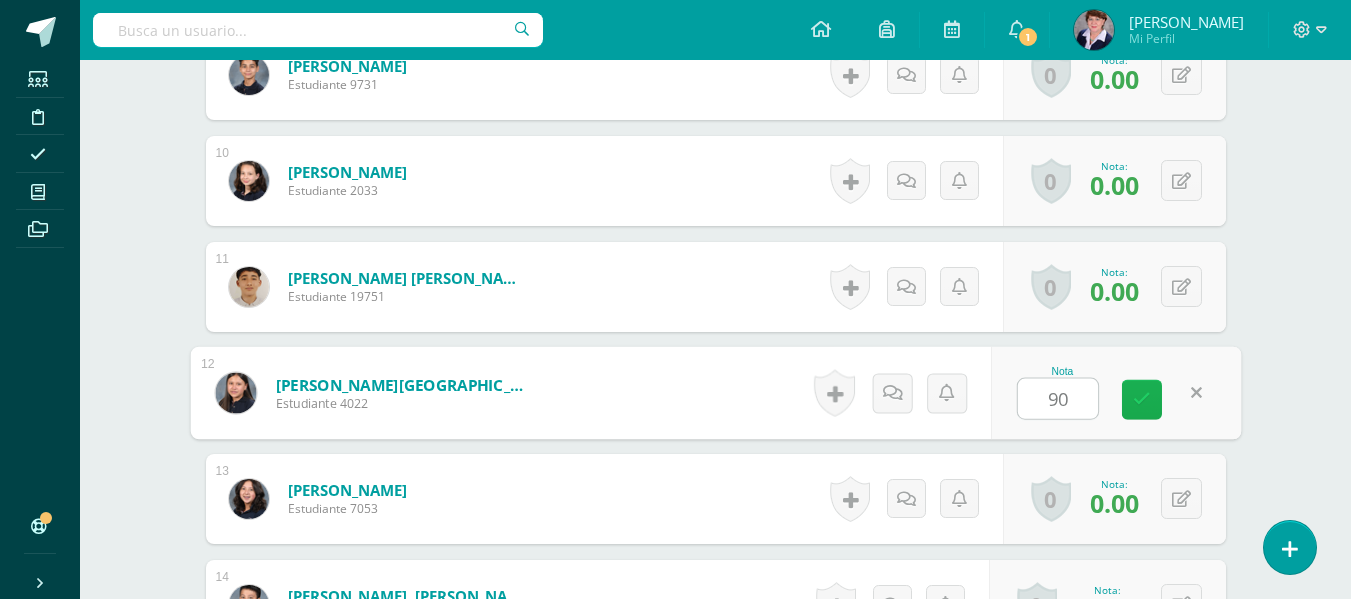 click at bounding box center [1142, 399] 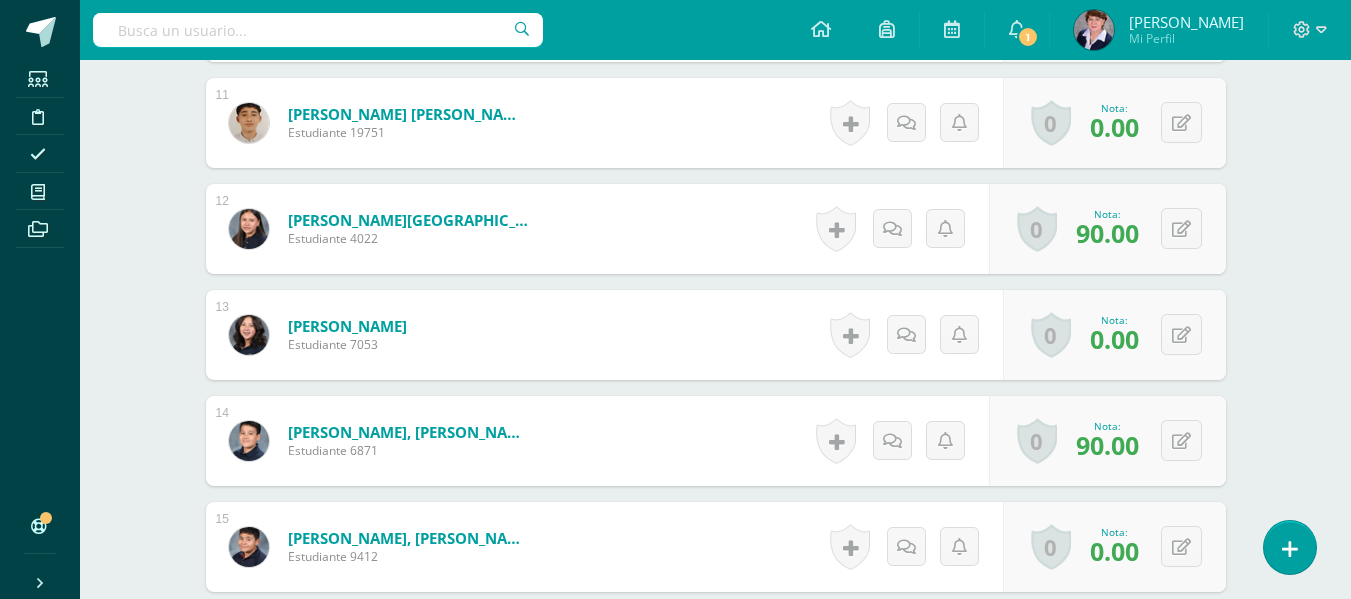 scroll, scrollTop: 1713, scrollLeft: 0, axis: vertical 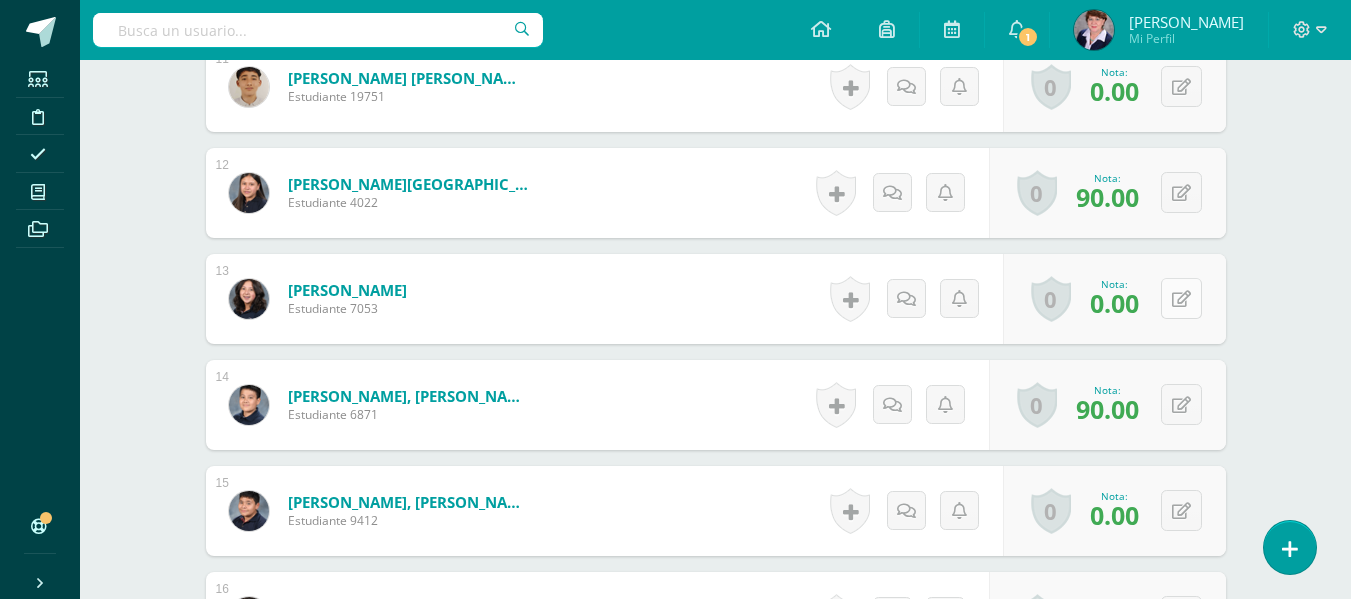 click at bounding box center [1181, 299] 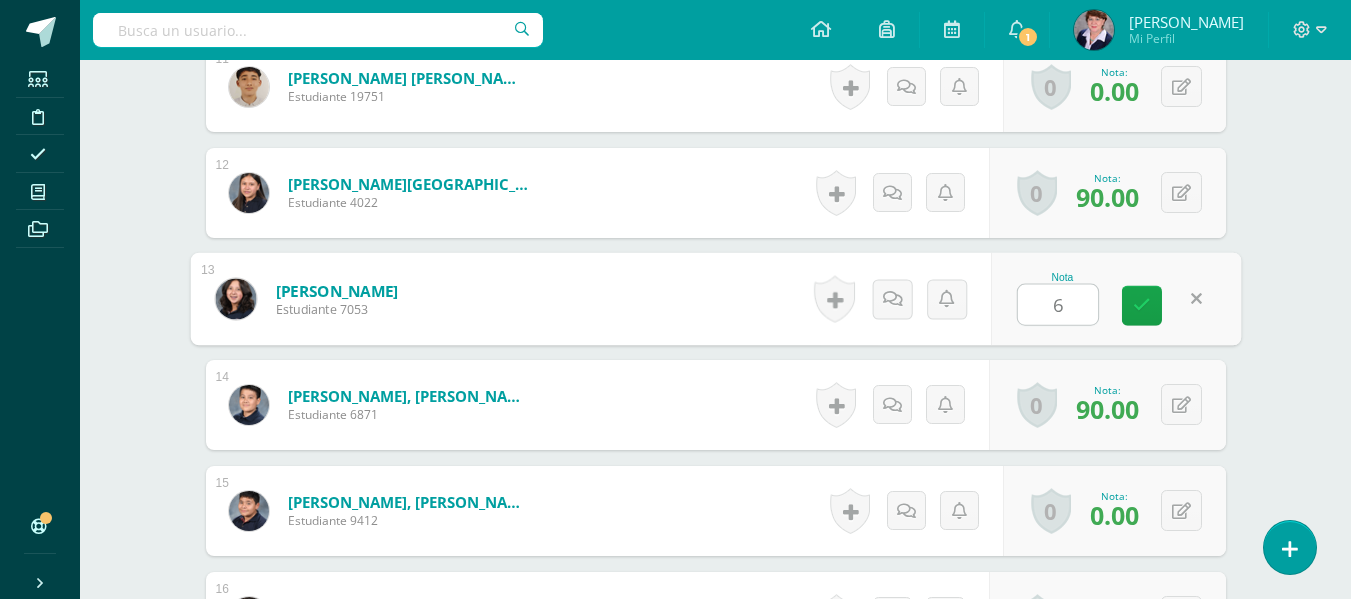 type on "60" 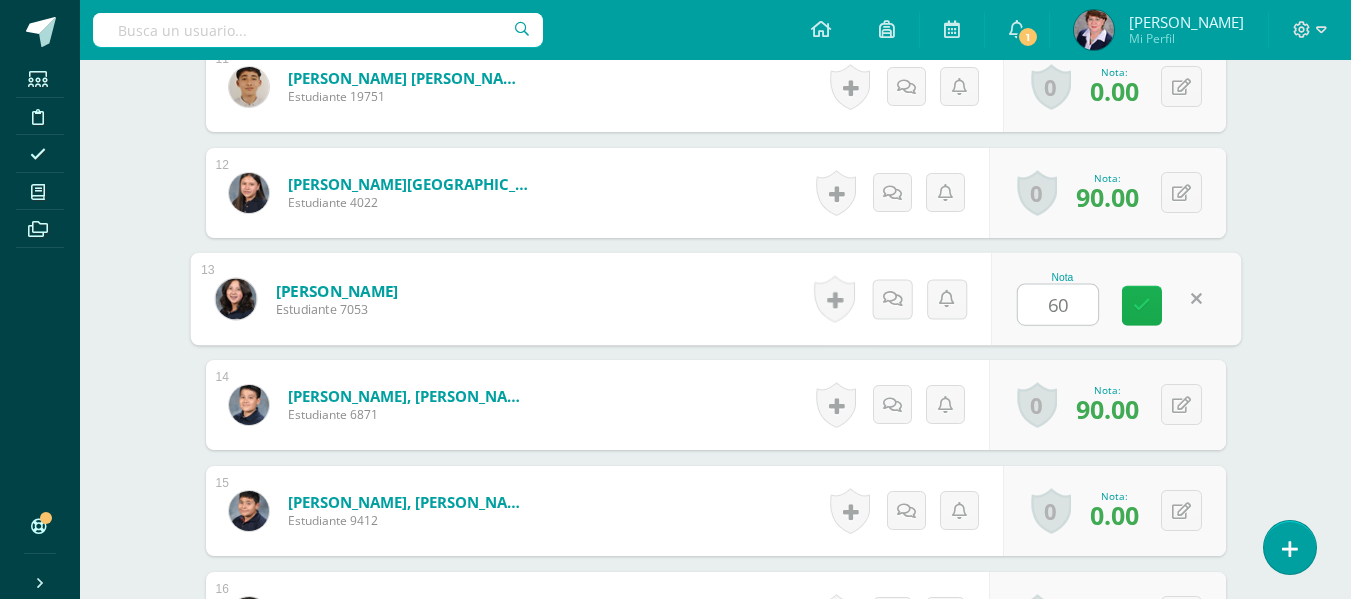 click at bounding box center (1142, 305) 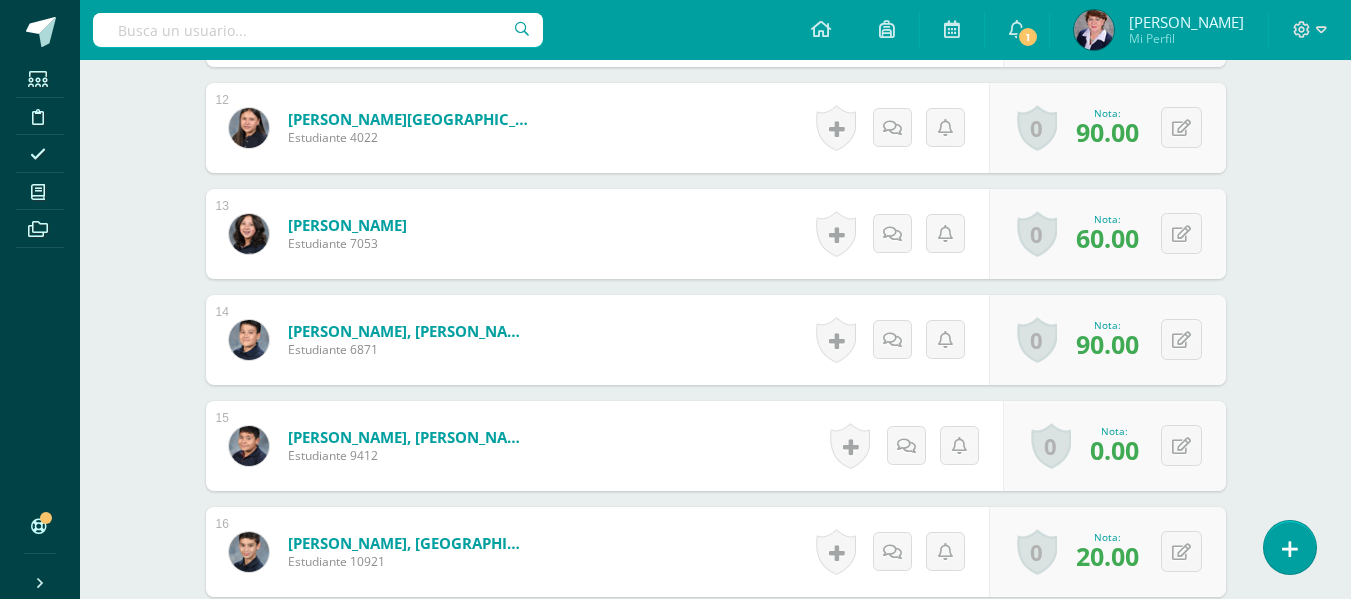 scroll, scrollTop: 1813, scrollLeft: 0, axis: vertical 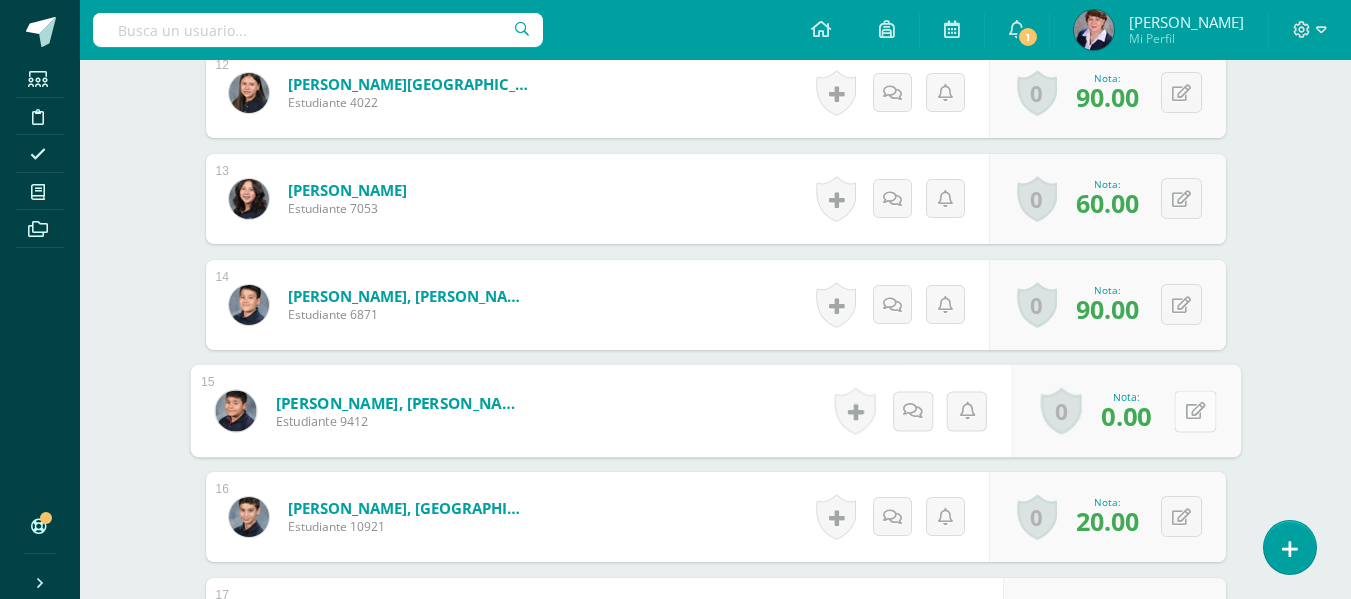 click at bounding box center [1195, 411] 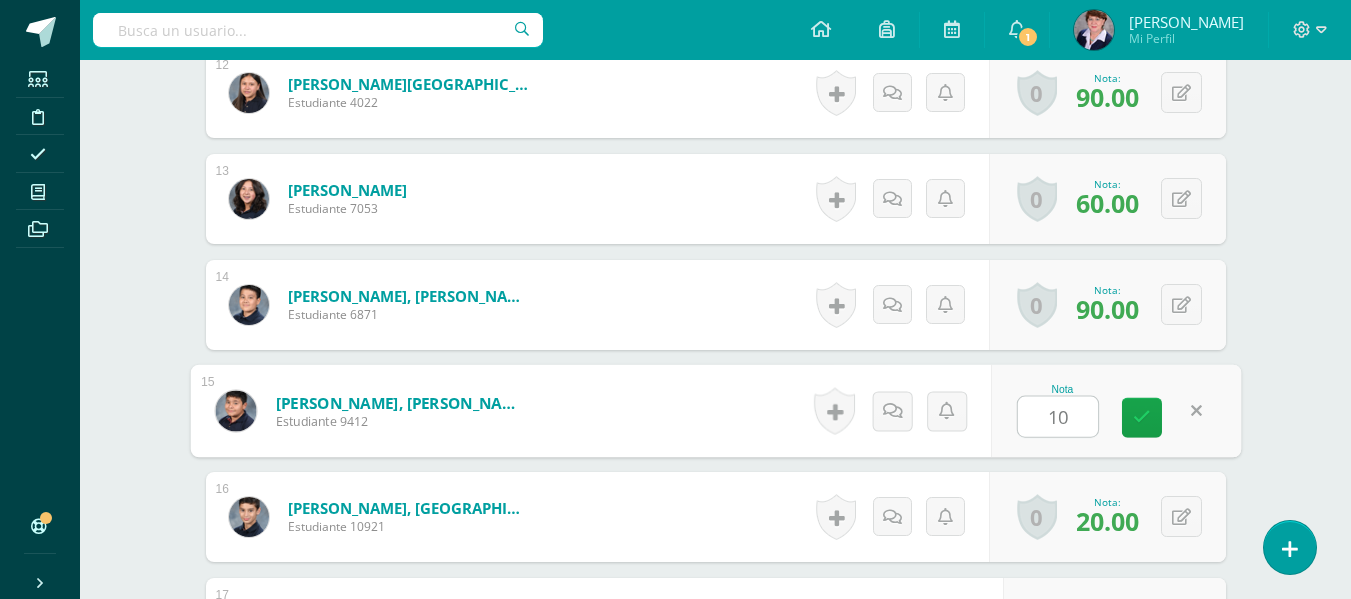 type on "100" 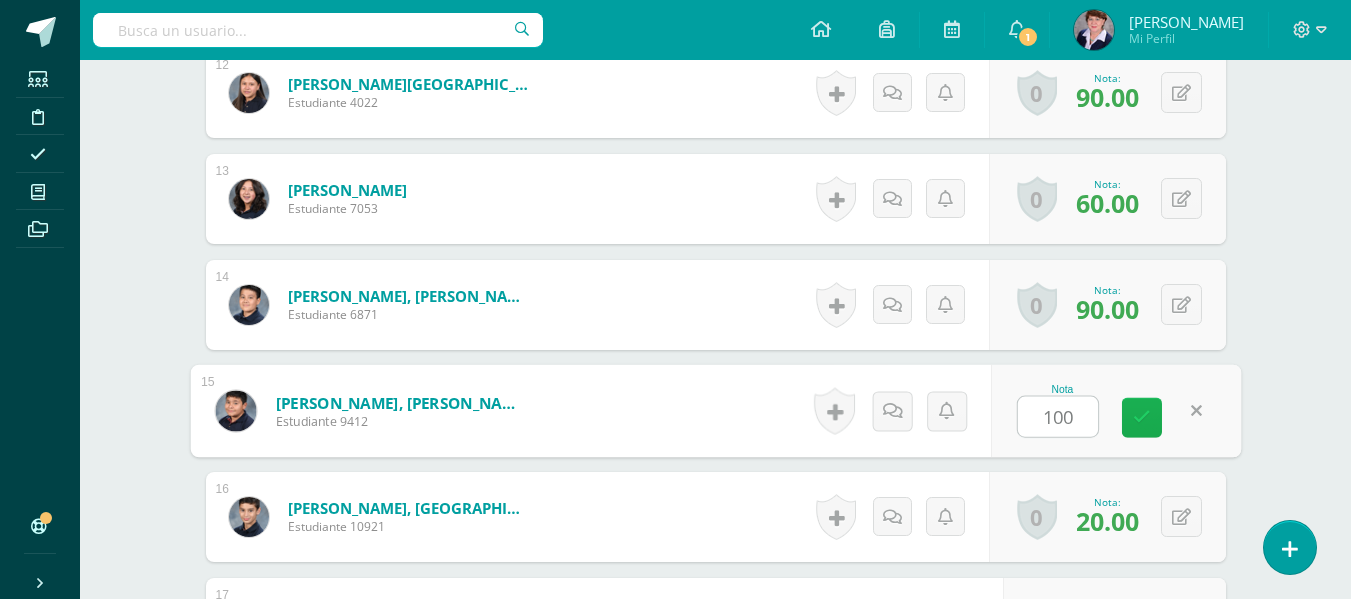 click at bounding box center [1142, 417] 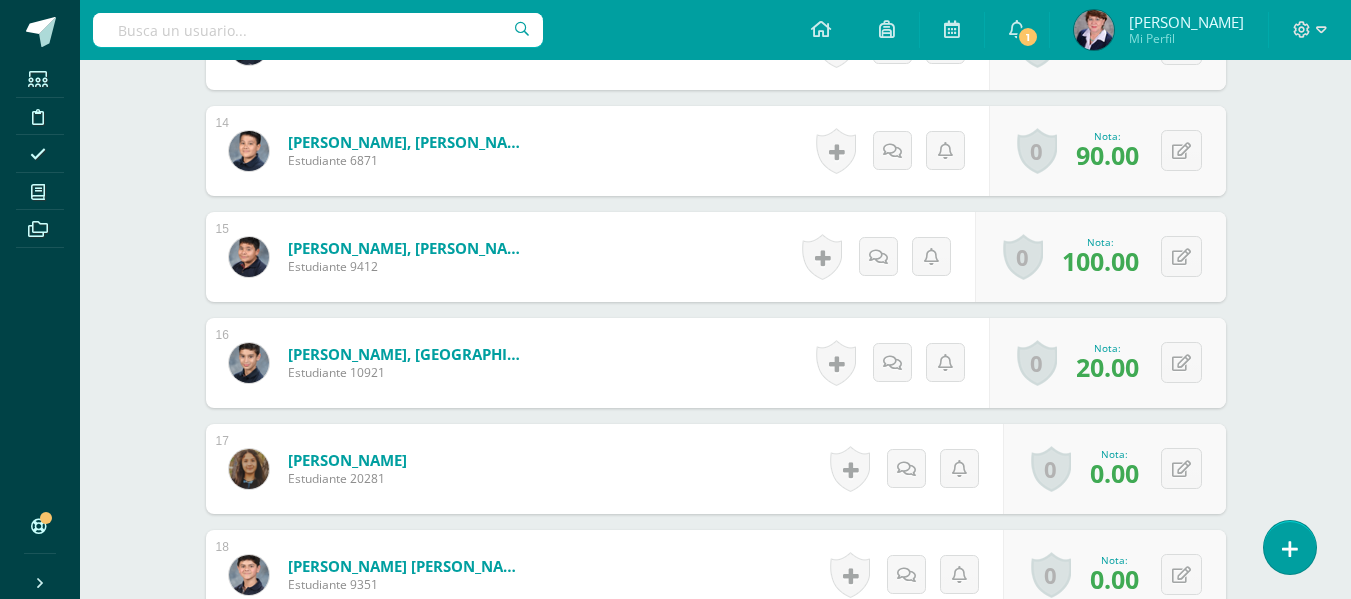 scroll, scrollTop: 2013, scrollLeft: 0, axis: vertical 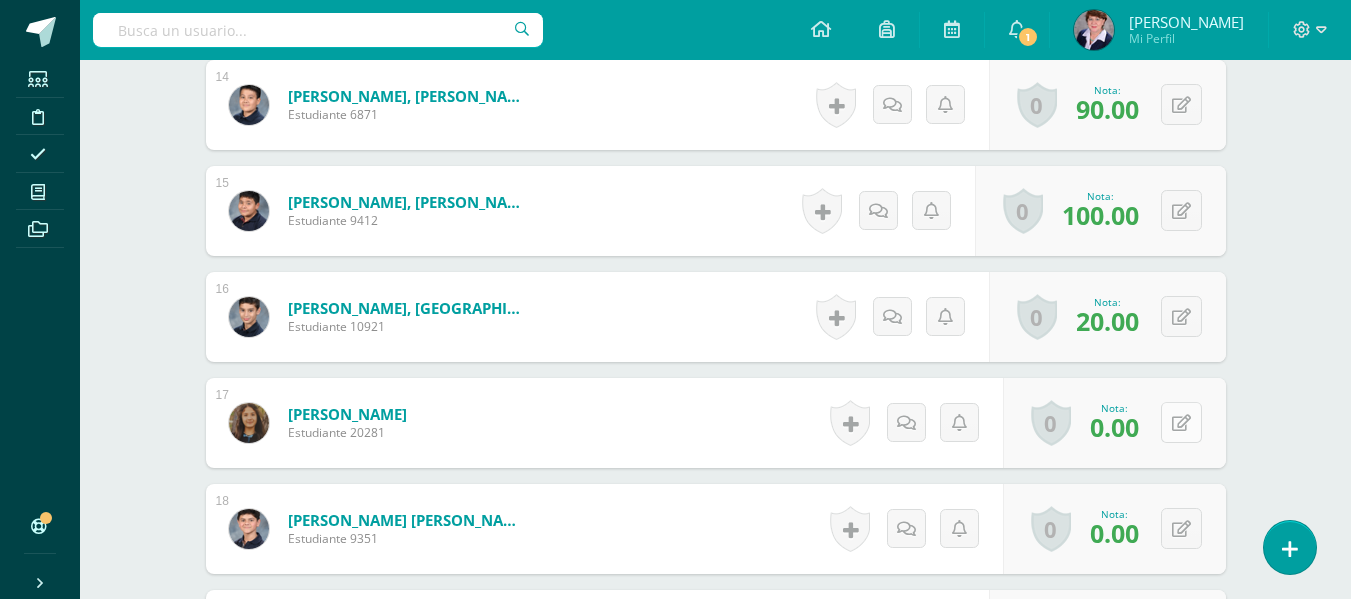 click at bounding box center (1181, 423) 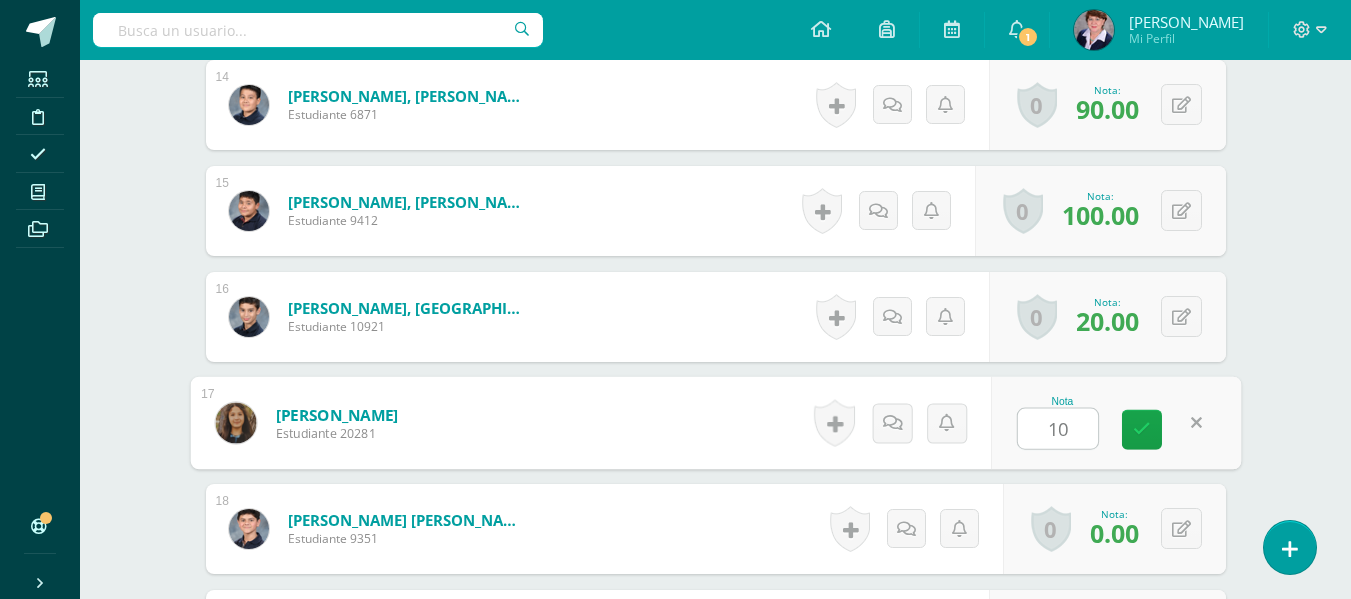 type on "100" 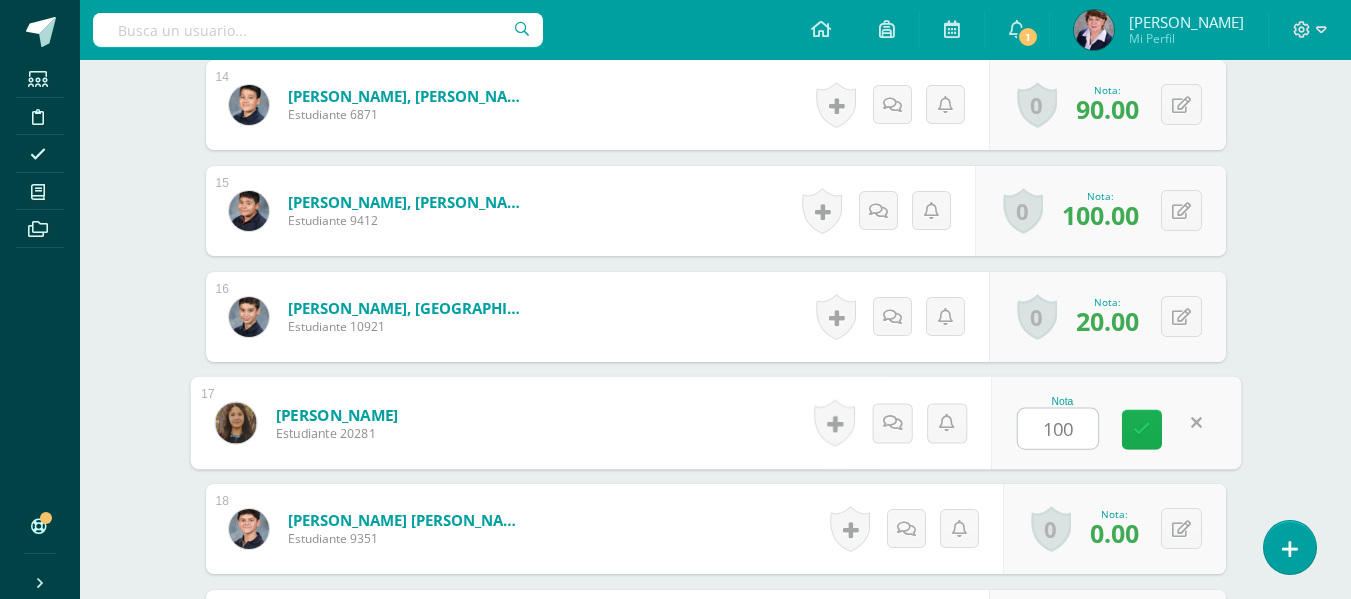 click at bounding box center (1142, 429) 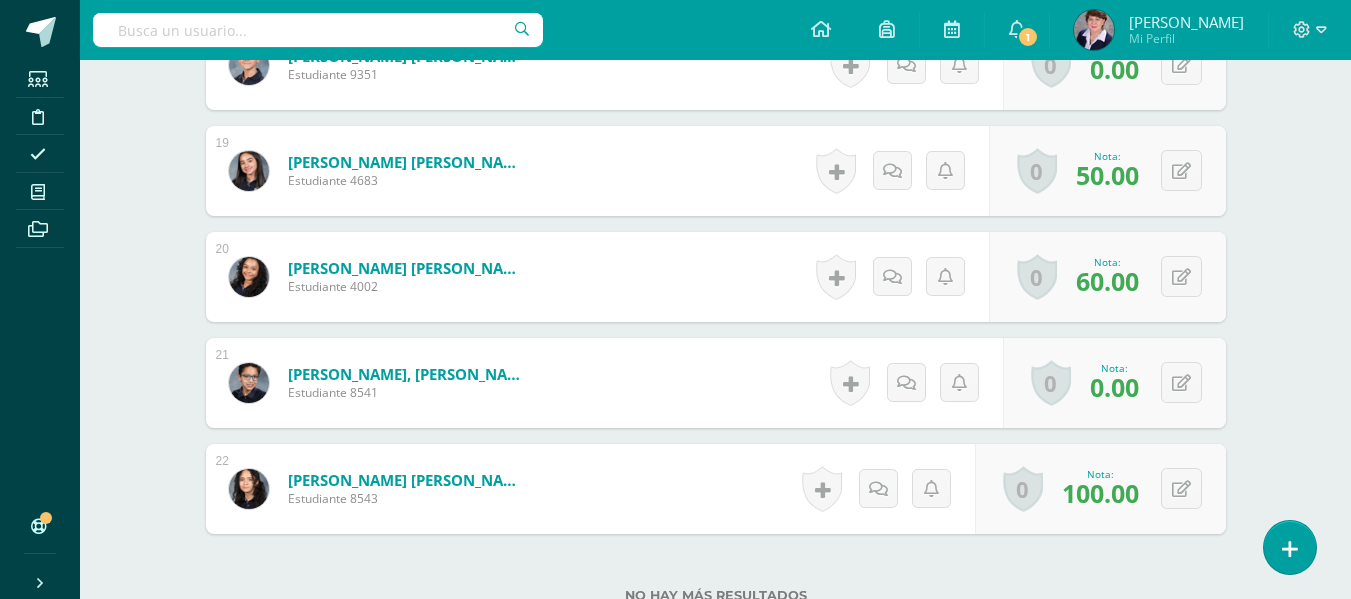 scroll, scrollTop: 2513, scrollLeft: 0, axis: vertical 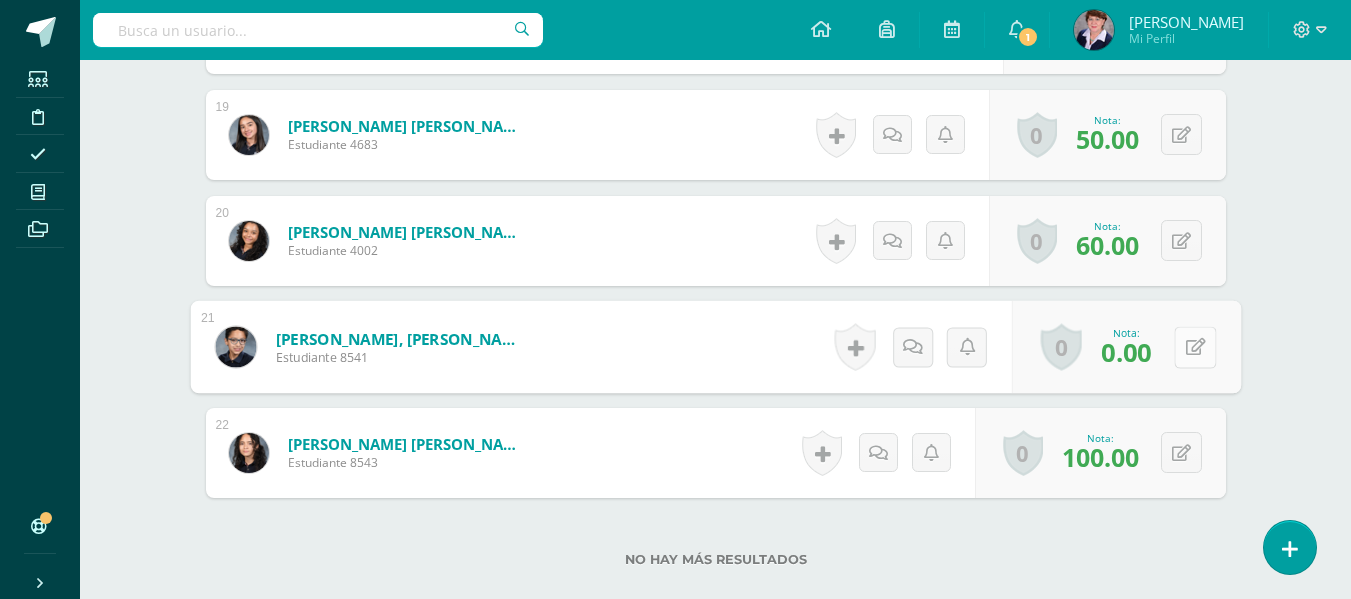 click at bounding box center (1195, 346) 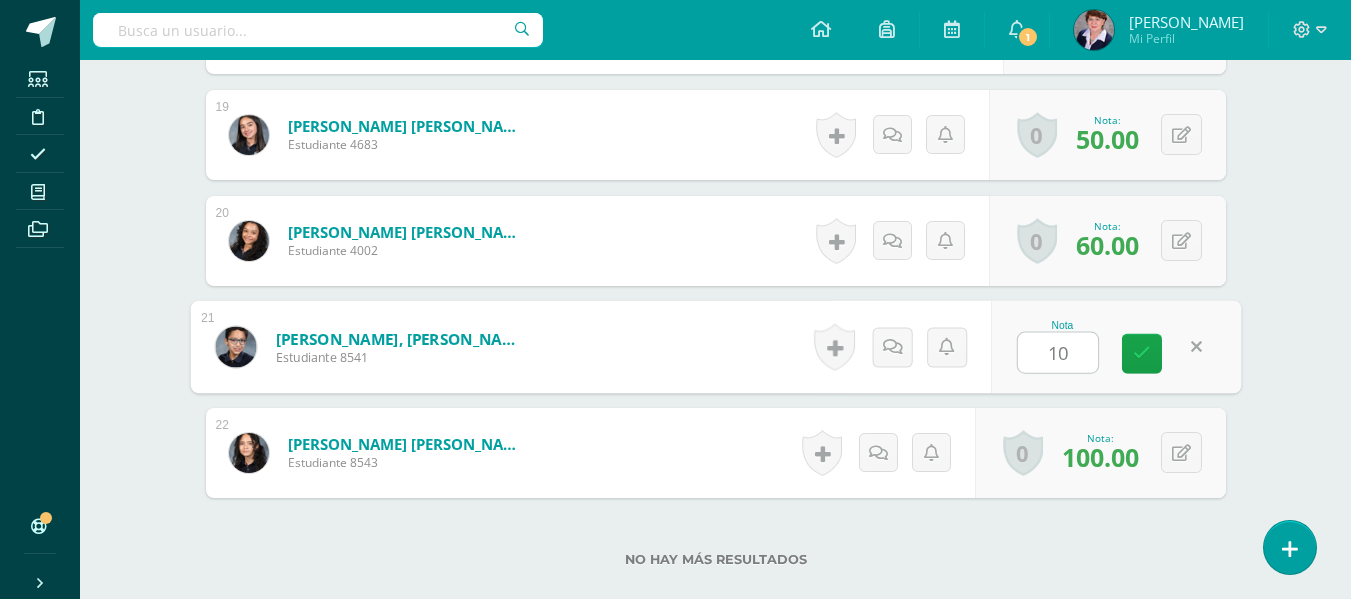 type on "100" 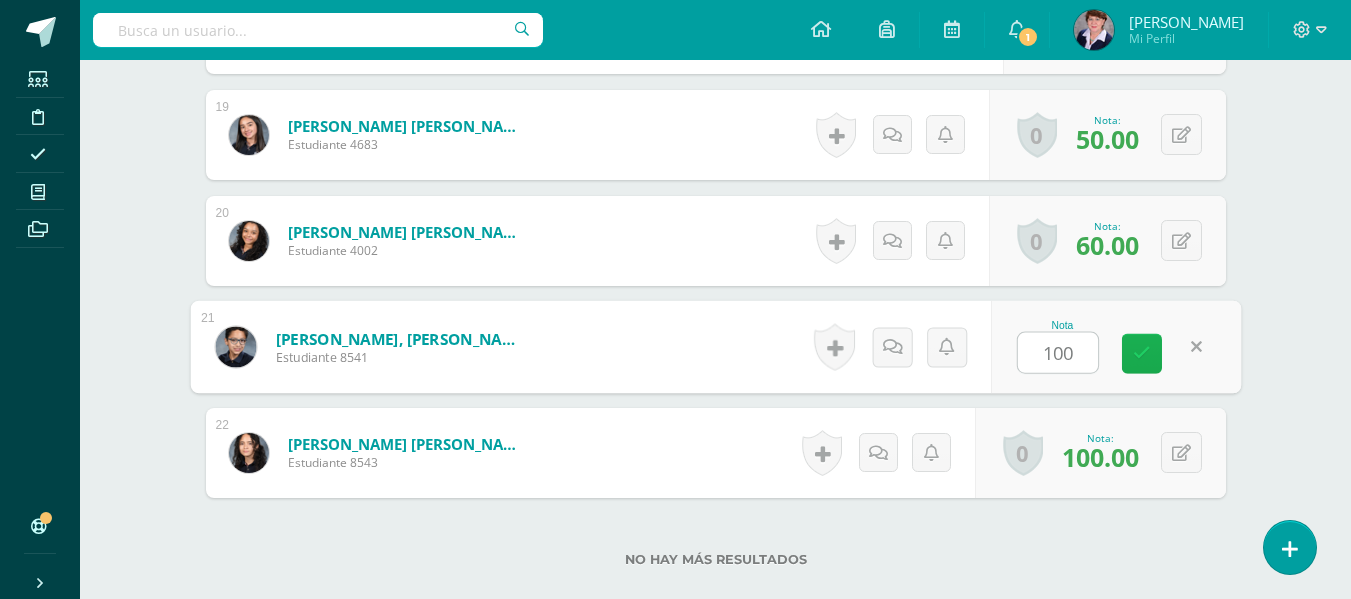 click at bounding box center [1142, 353] 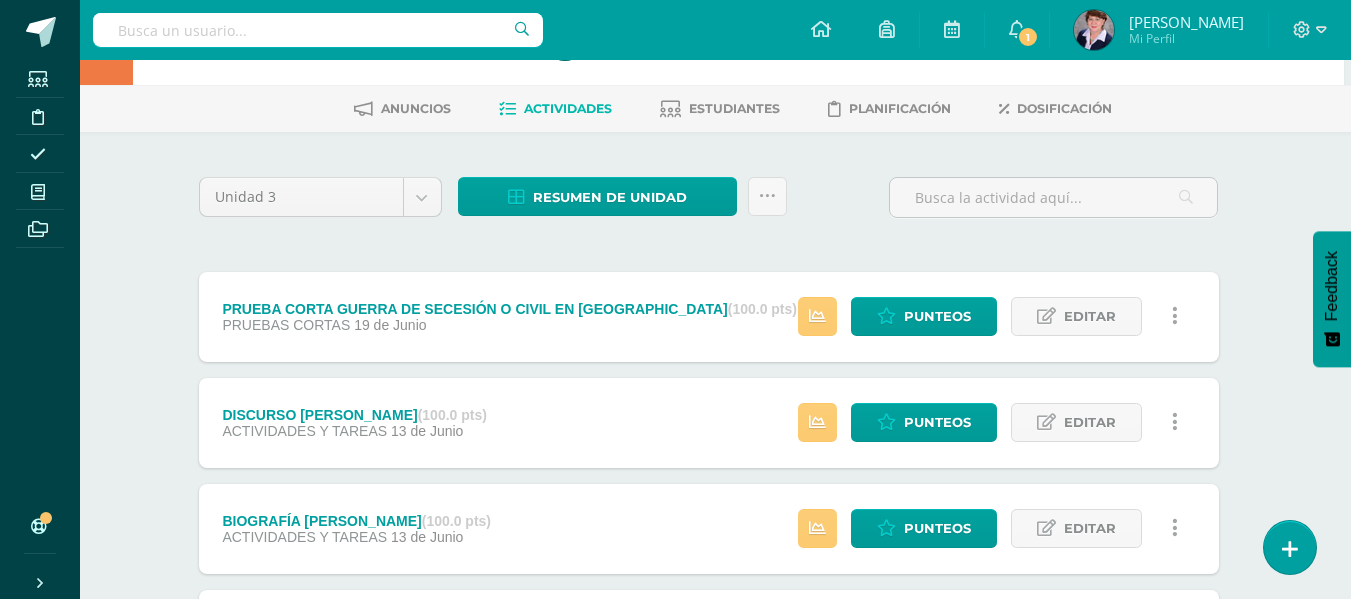 scroll, scrollTop: 200, scrollLeft: 7, axis: both 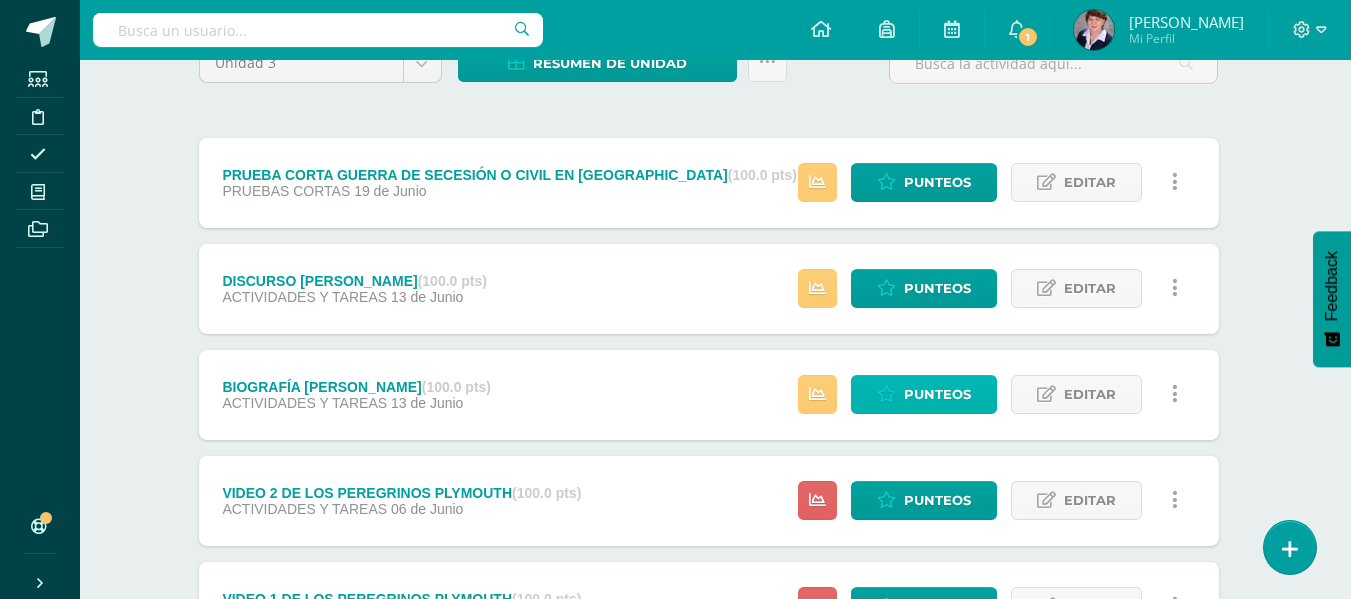 click on "Punteos" at bounding box center [937, 394] 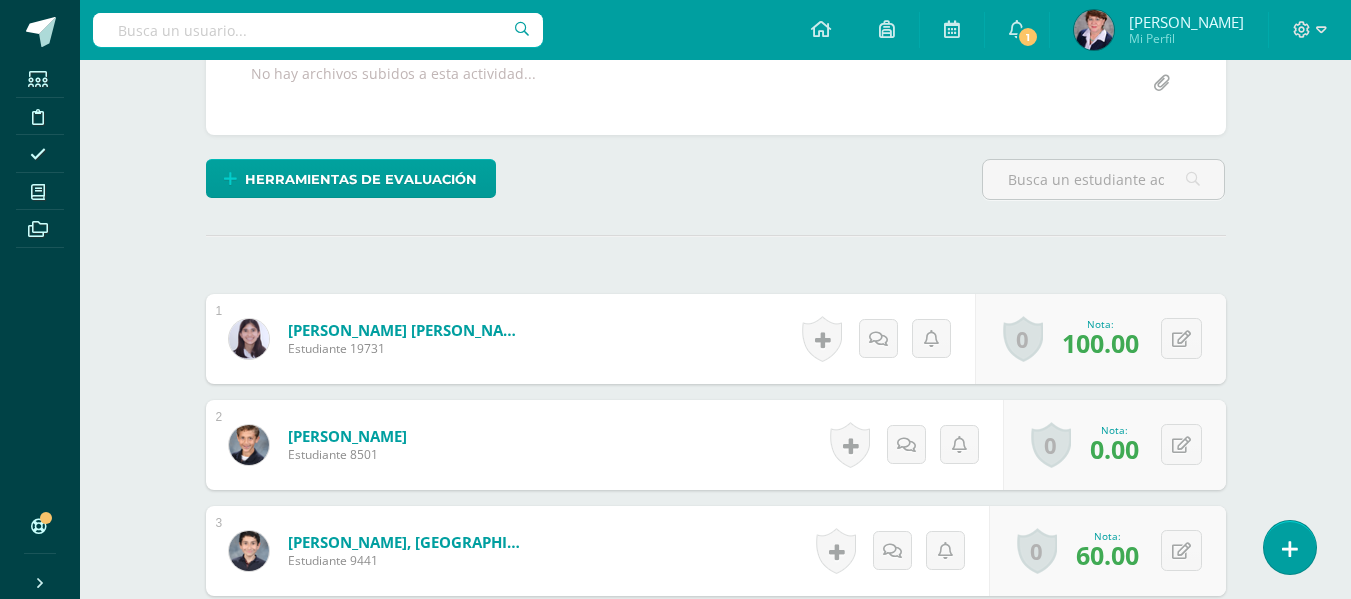 scroll, scrollTop: 395, scrollLeft: 0, axis: vertical 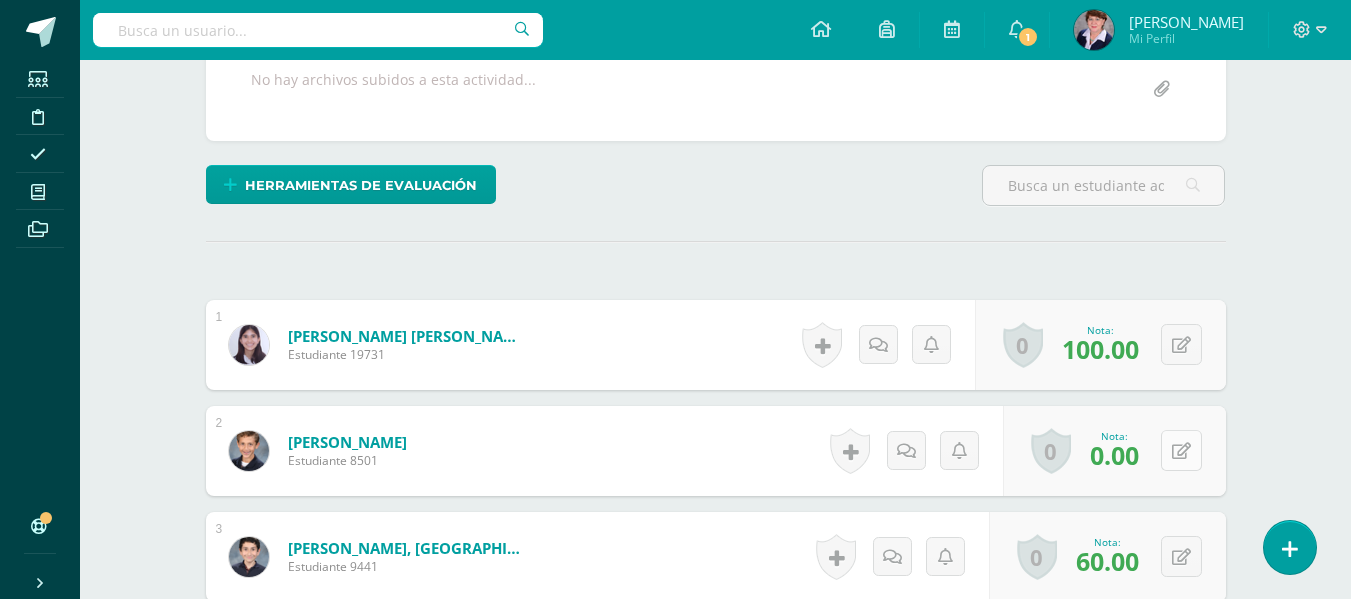 click at bounding box center [1181, 450] 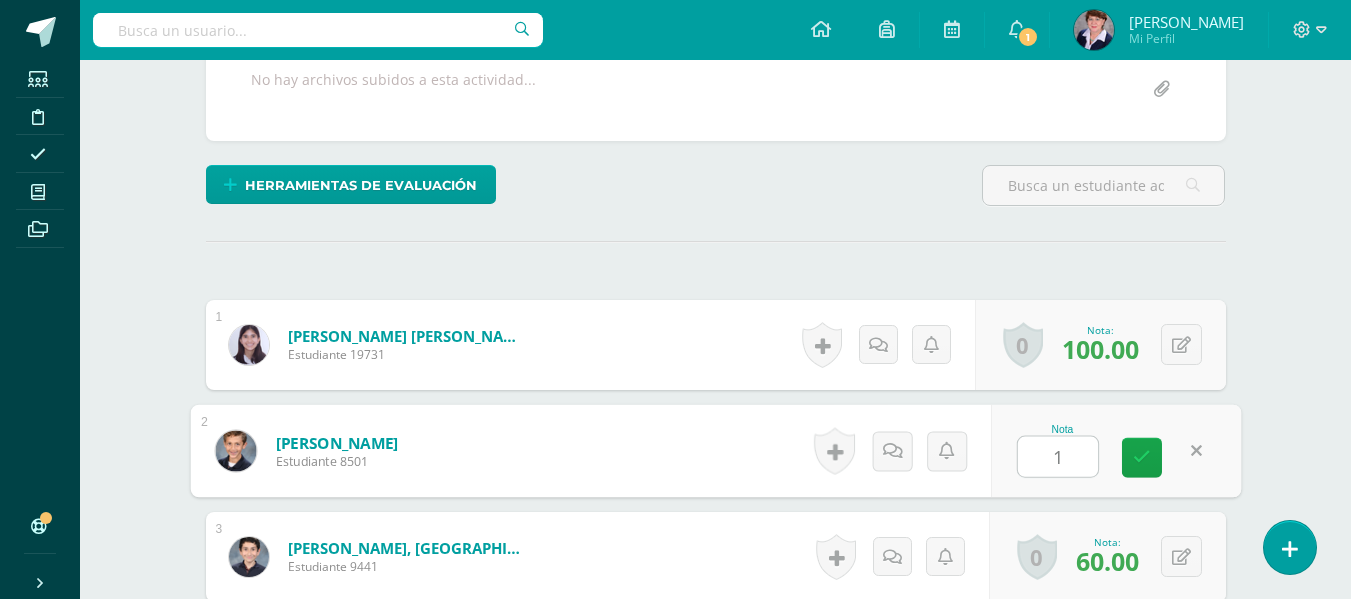 scroll, scrollTop: 396, scrollLeft: 0, axis: vertical 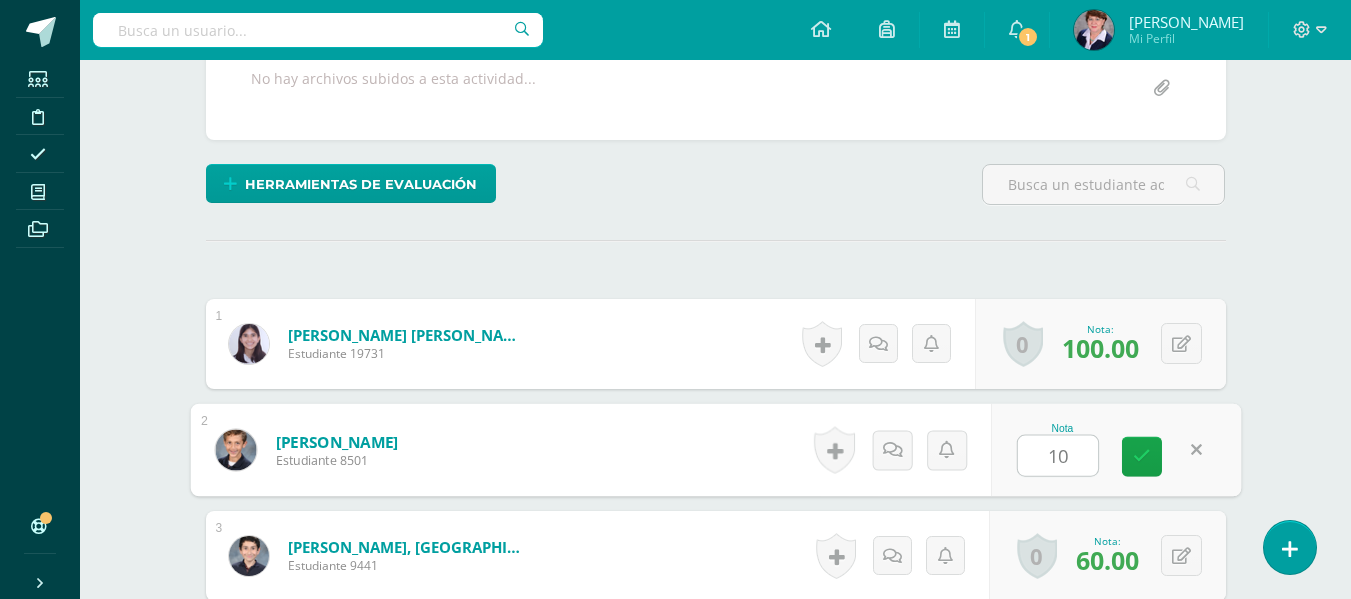 type on "100" 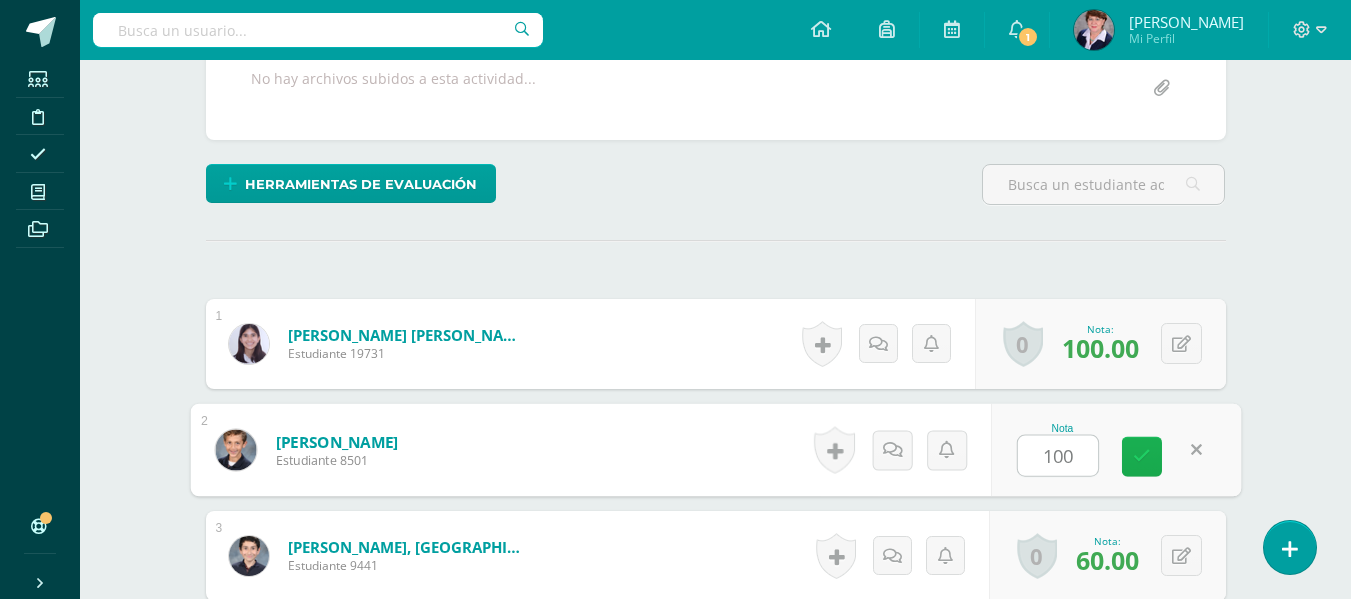 click at bounding box center (1142, 457) 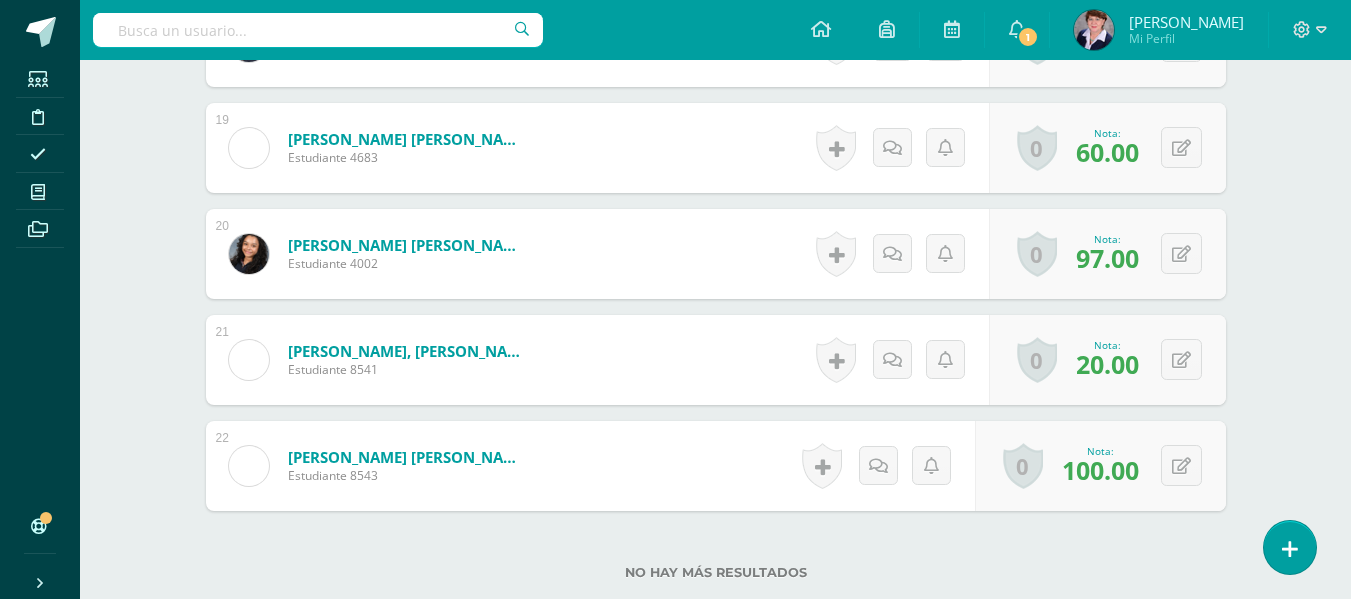 scroll, scrollTop: 2641, scrollLeft: 0, axis: vertical 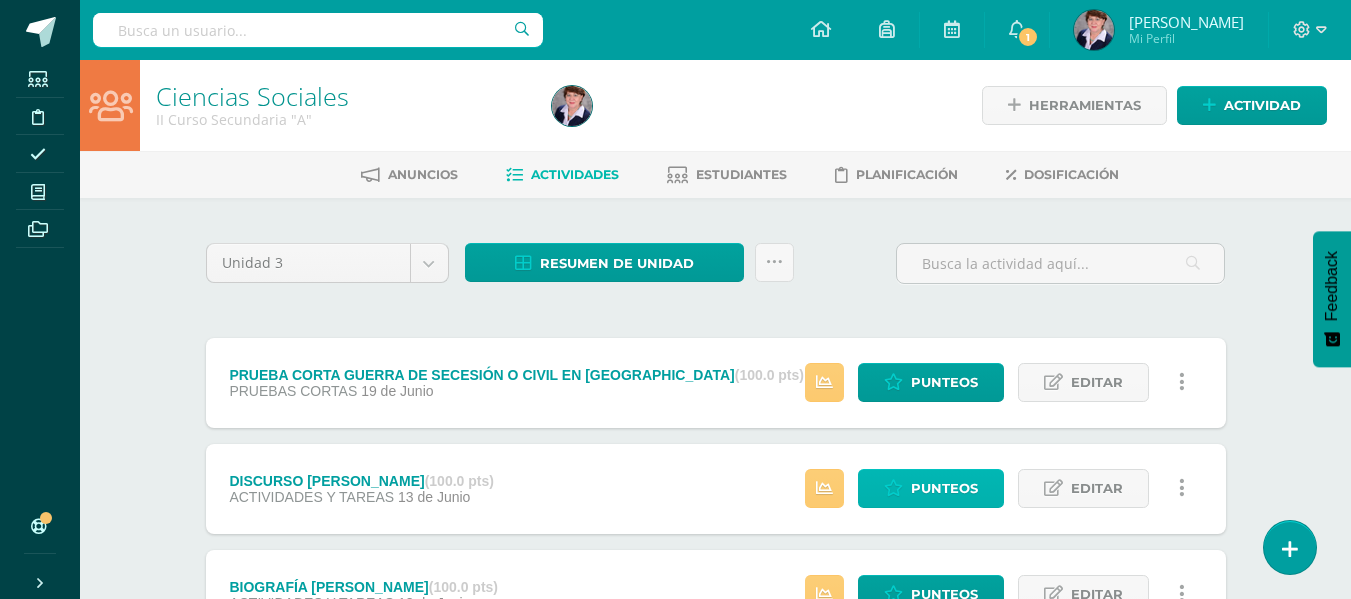 click on "Punteos" at bounding box center [944, 488] 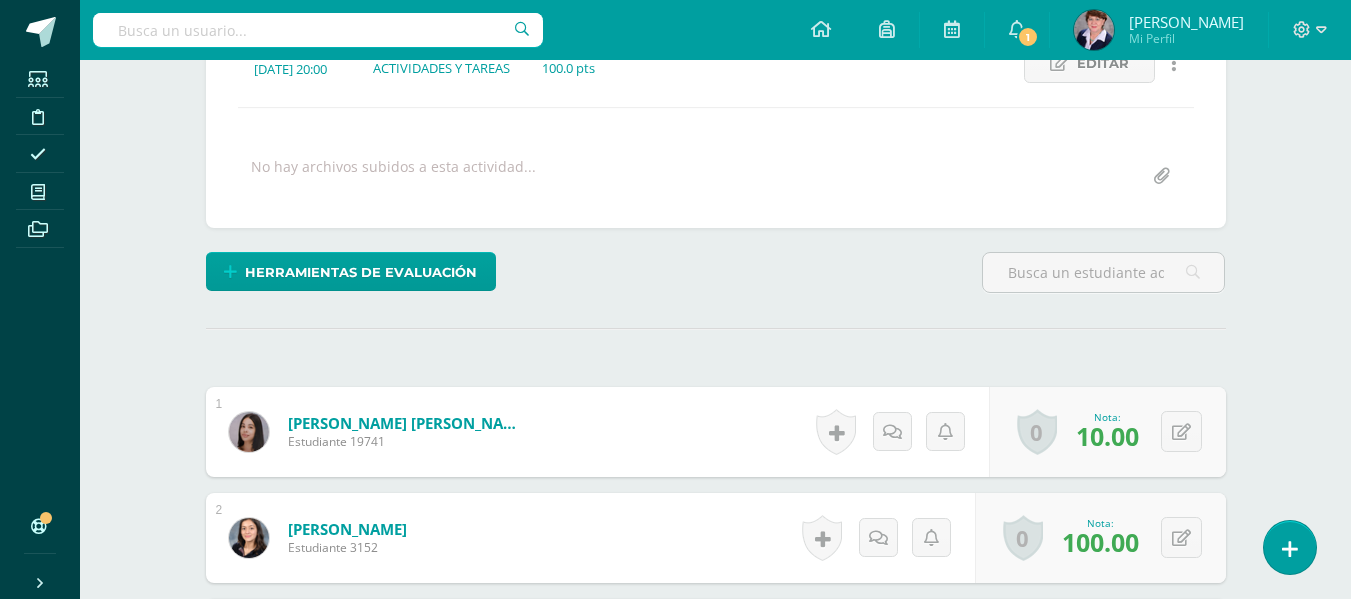 scroll, scrollTop: 0, scrollLeft: 0, axis: both 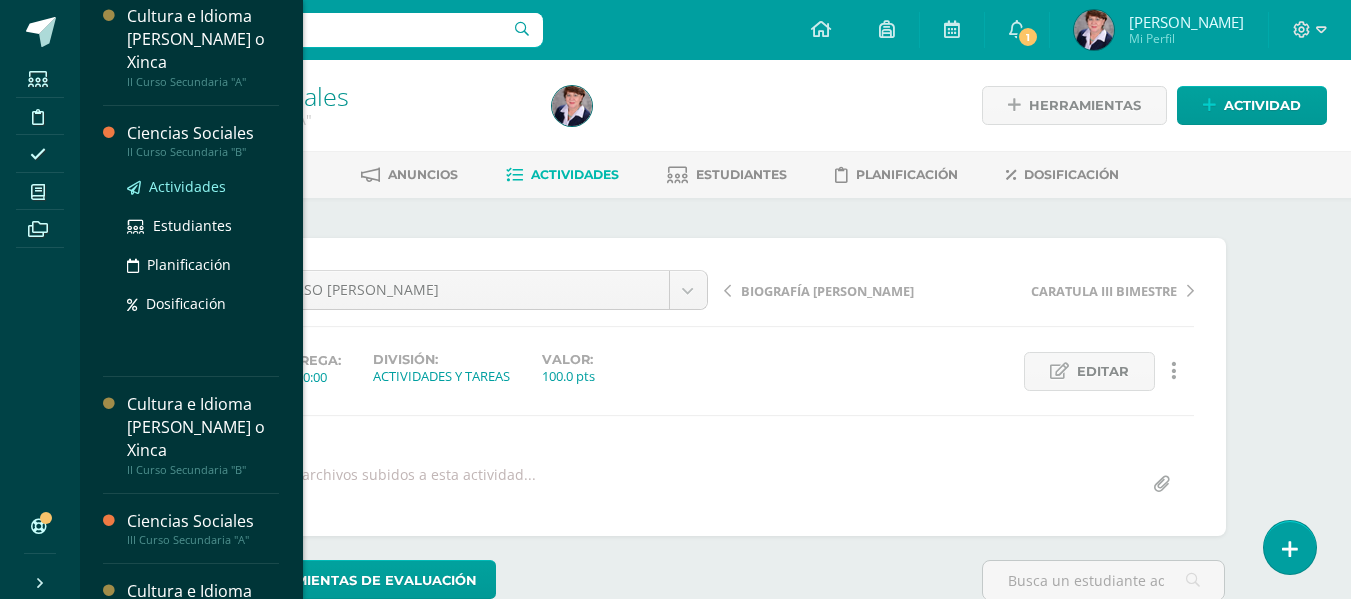 click on "Actividades" at bounding box center [187, 186] 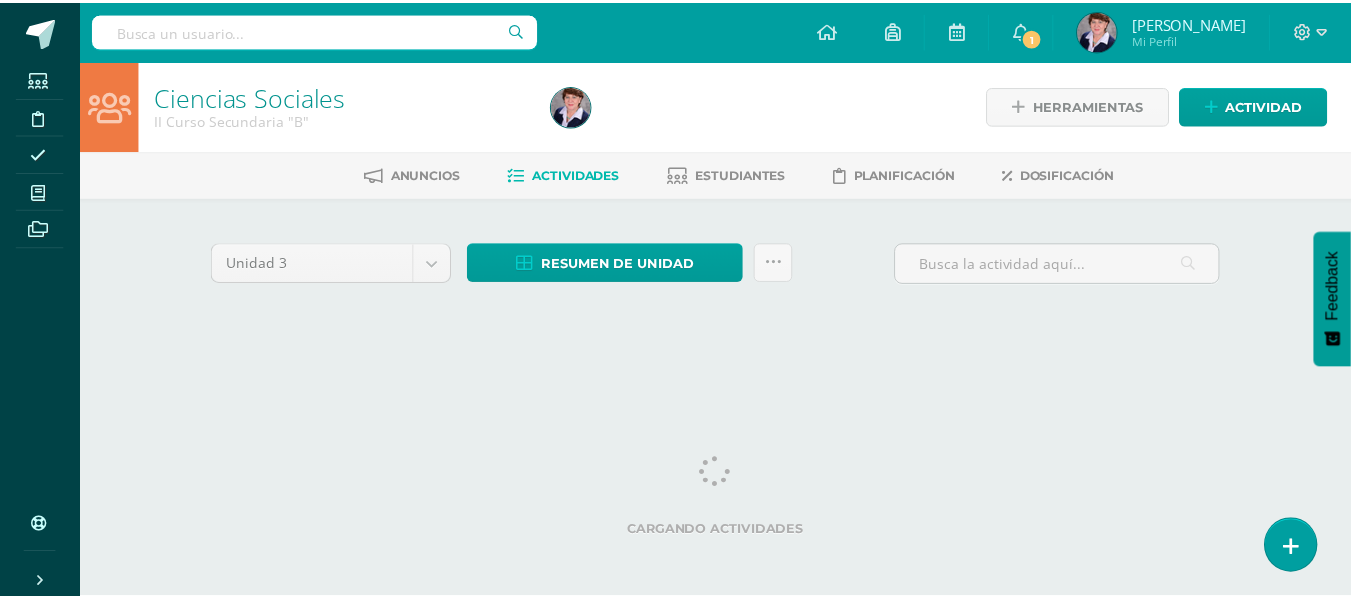 scroll, scrollTop: 0, scrollLeft: 0, axis: both 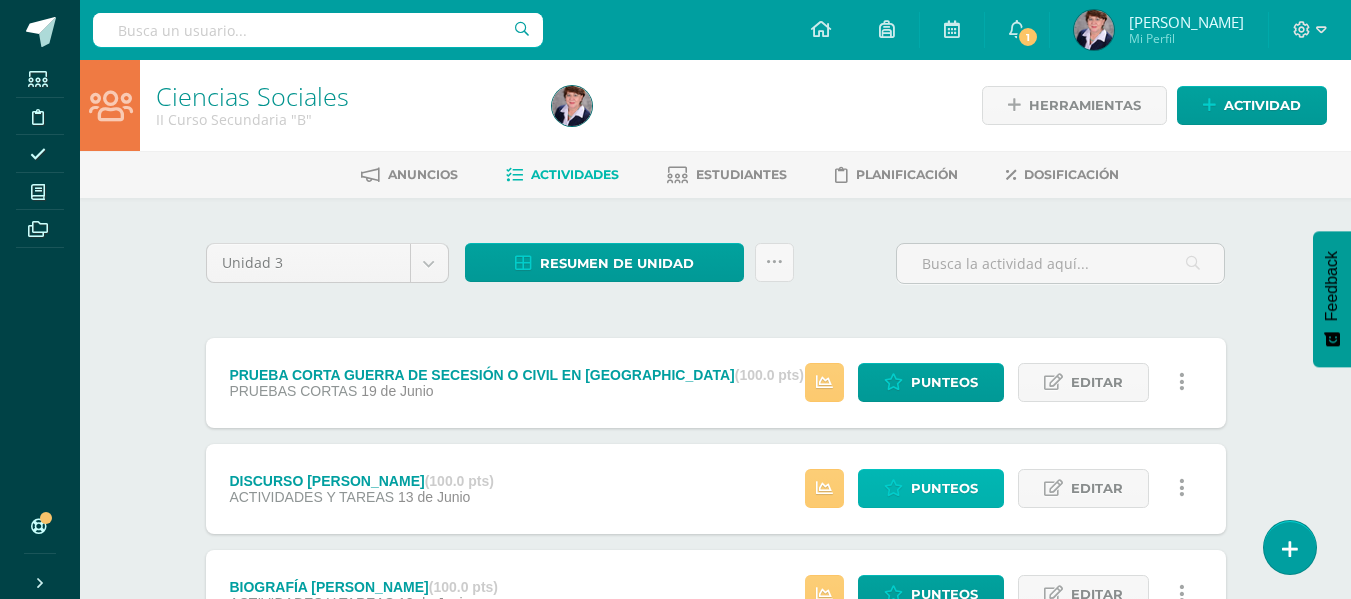 click on "Punteos" at bounding box center [944, 488] 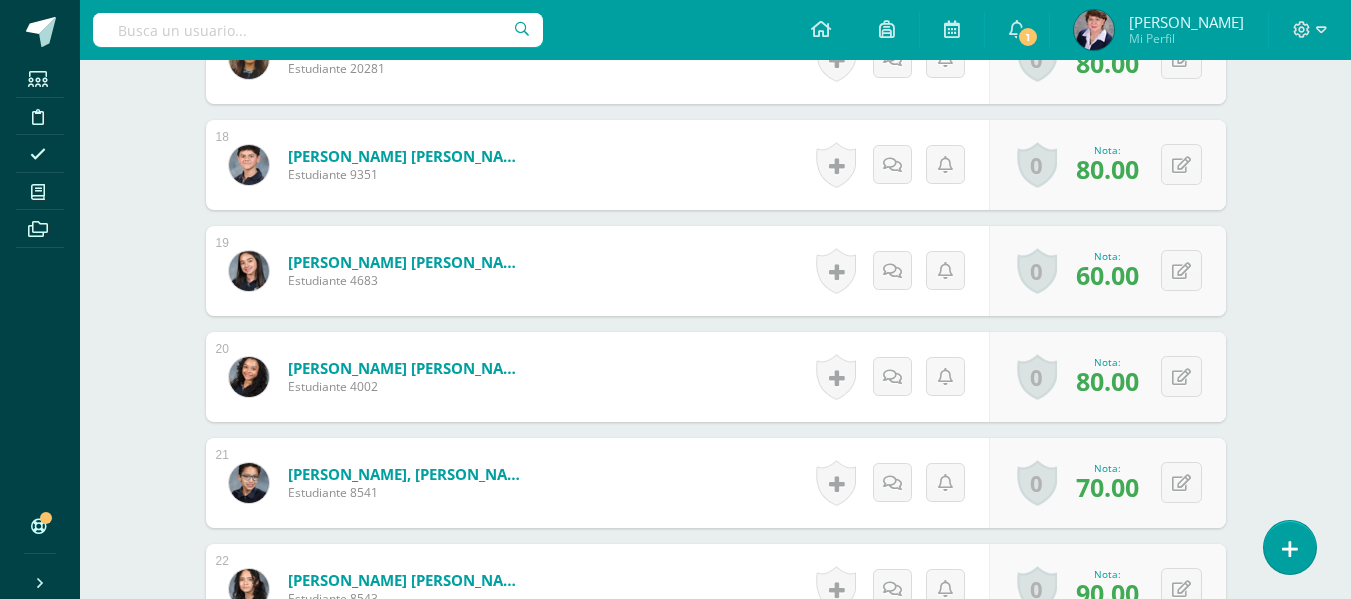 scroll, scrollTop: 2413, scrollLeft: 0, axis: vertical 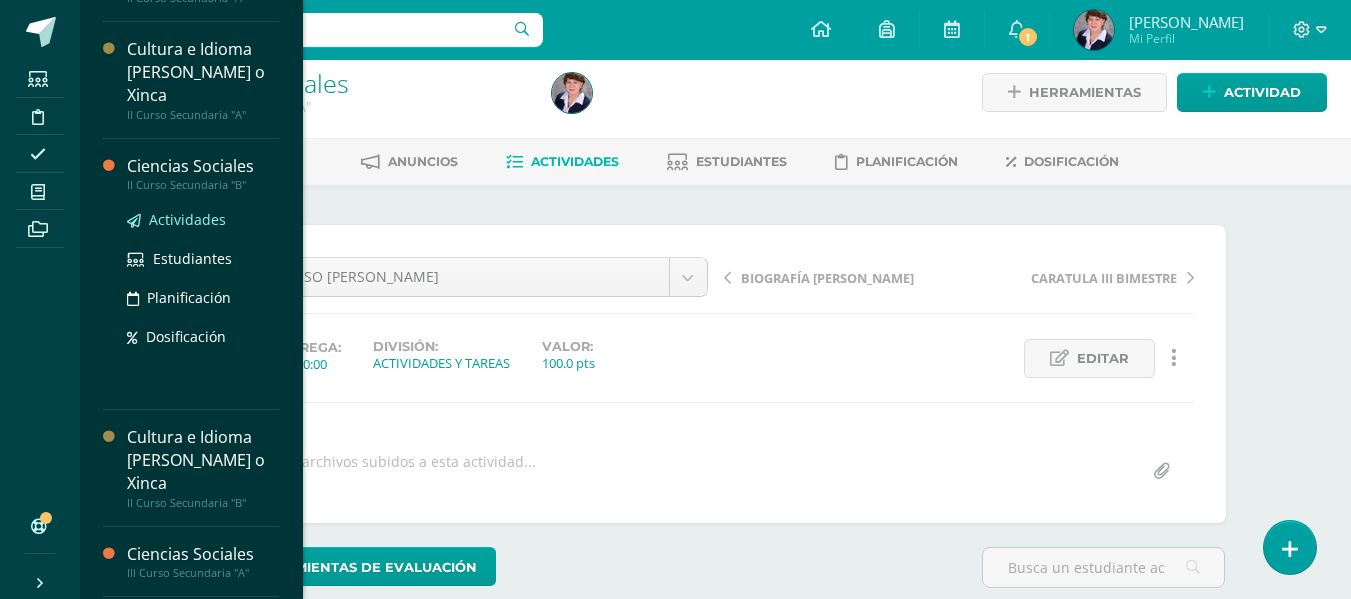 click on "Actividades" at bounding box center [187, 219] 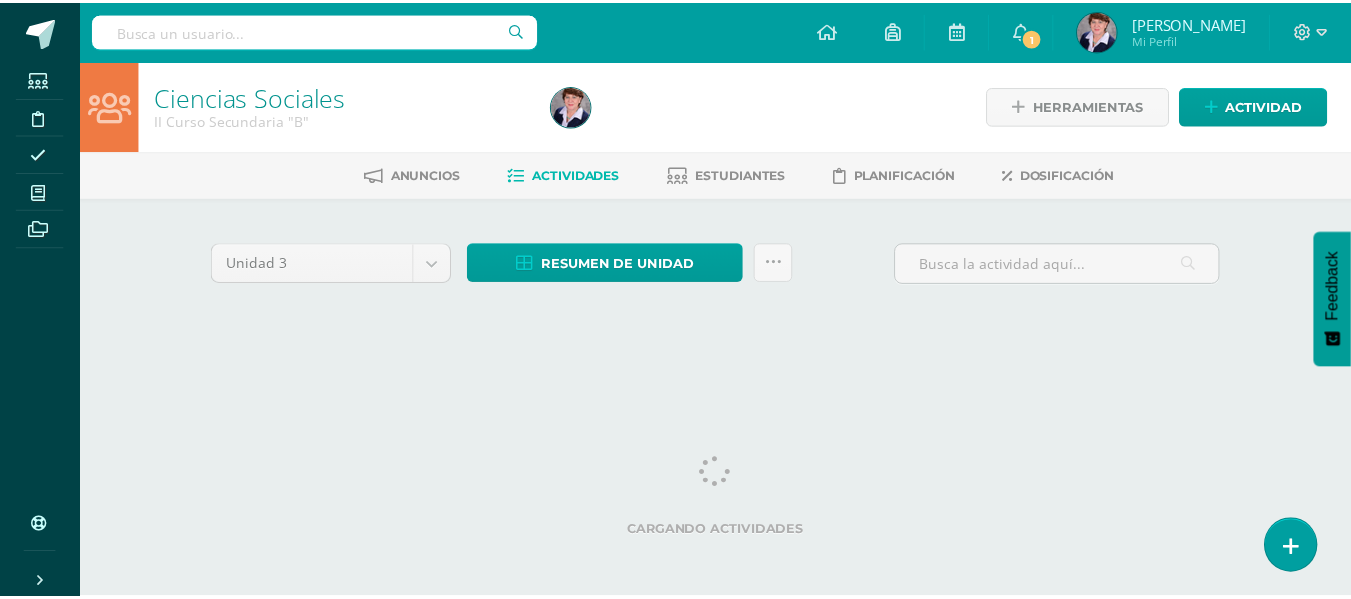 scroll, scrollTop: 0, scrollLeft: 0, axis: both 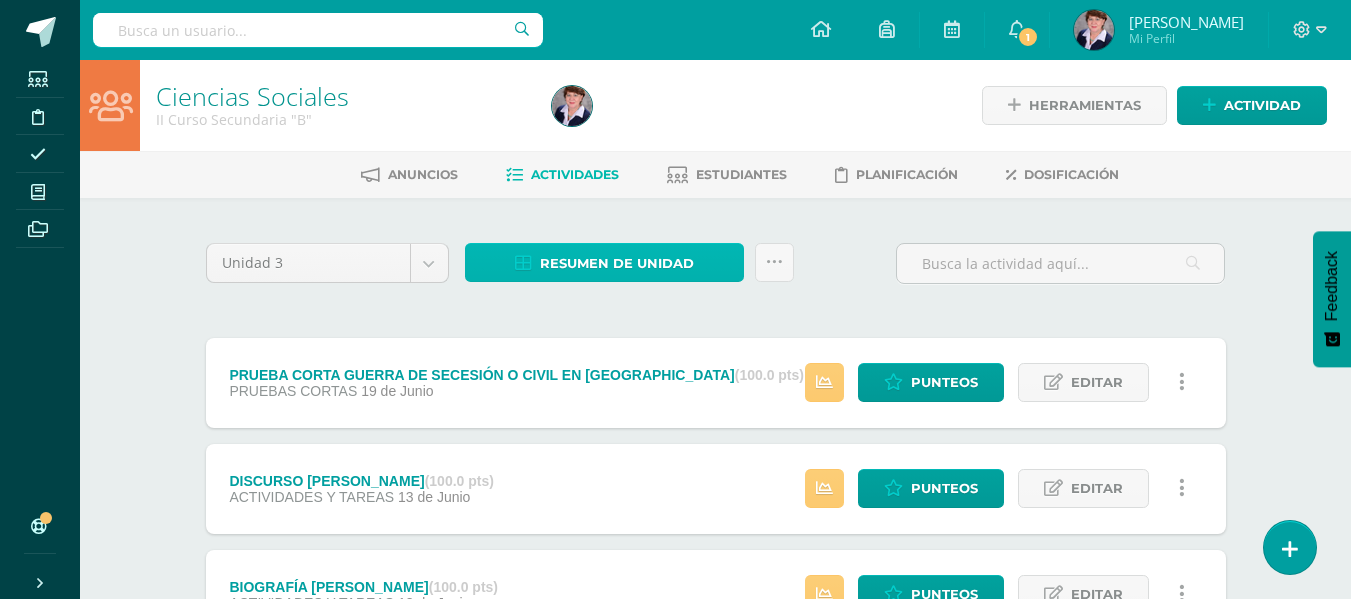 click on "Resumen de unidad" at bounding box center (617, 263) 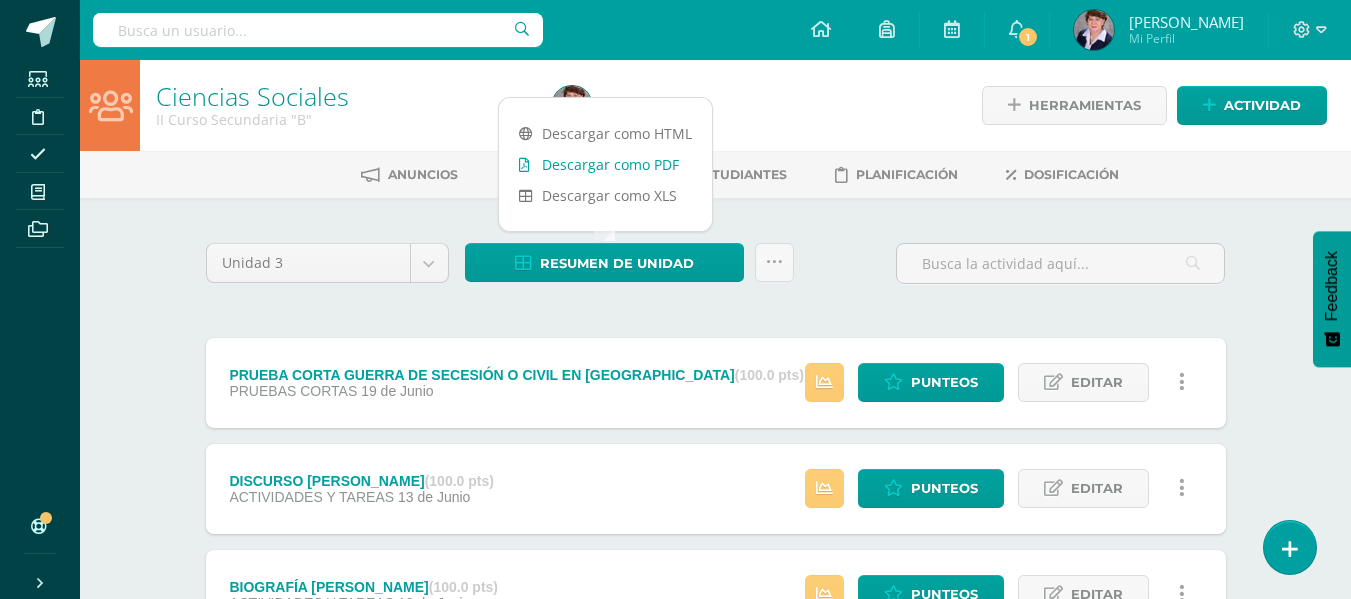click on "Descargar como PDF" at bounding box center [605, 164] 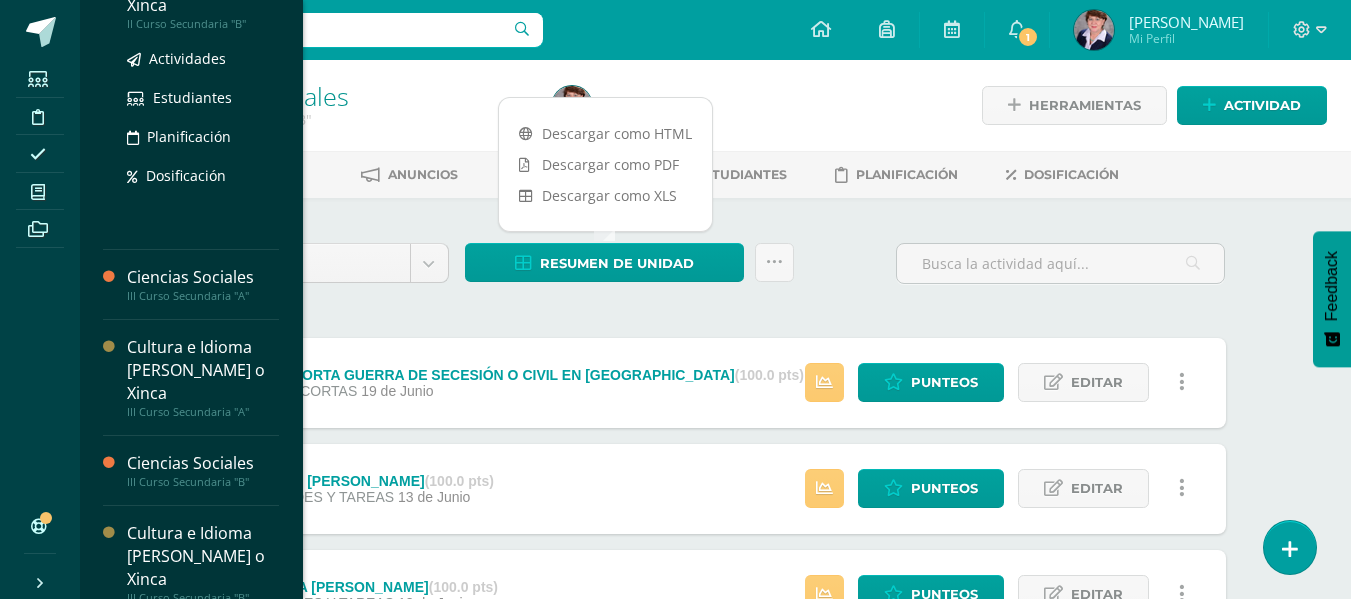 scroll, scrollTop: 767, scrollLeft: 0, axis: vertical 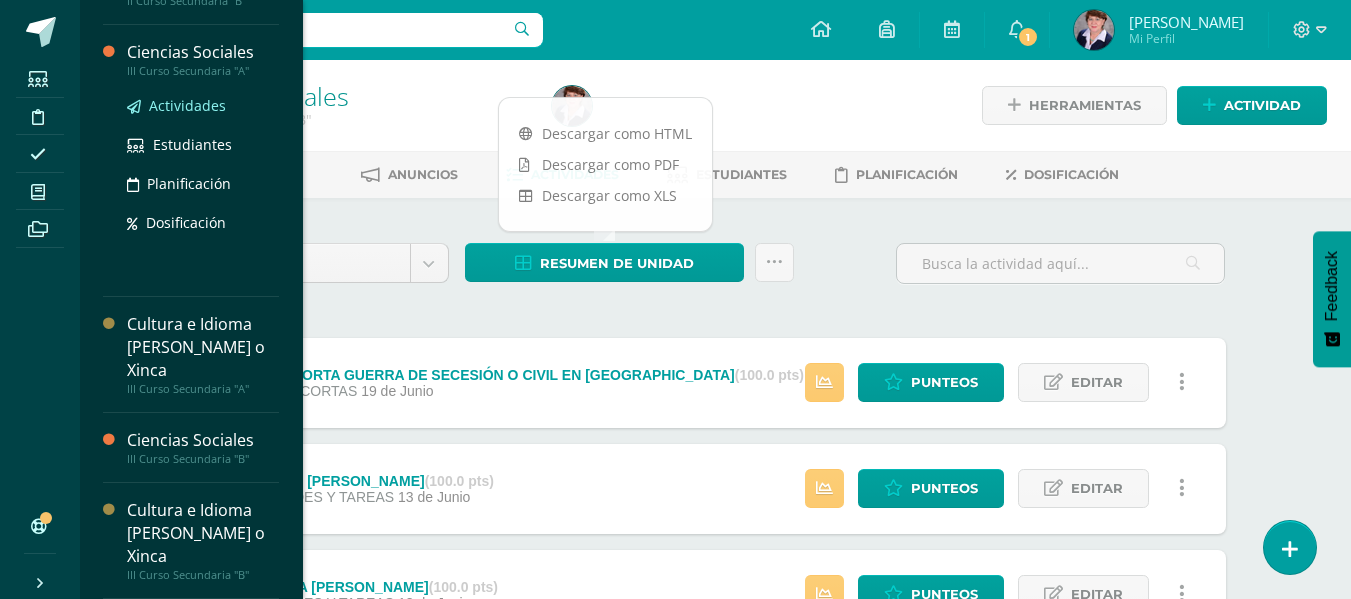 click on "Actividades" at bounding box center (187, 105) 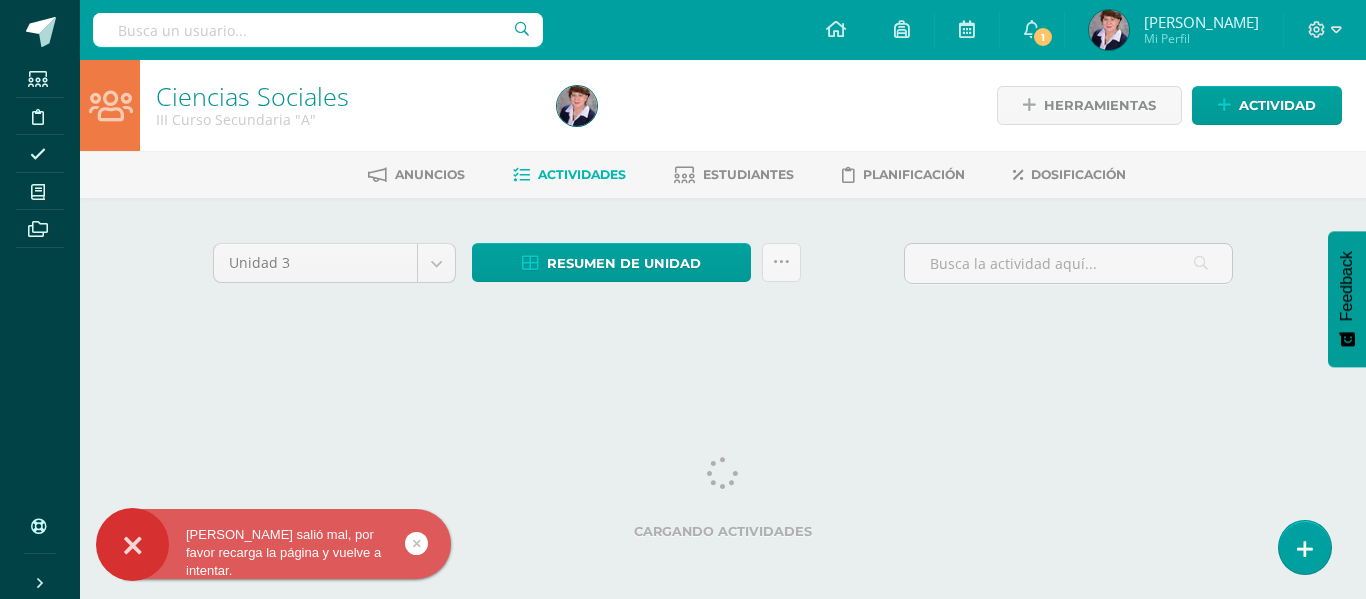 scroll, scrollTop: 0, scrollLeft: 0, axis: both 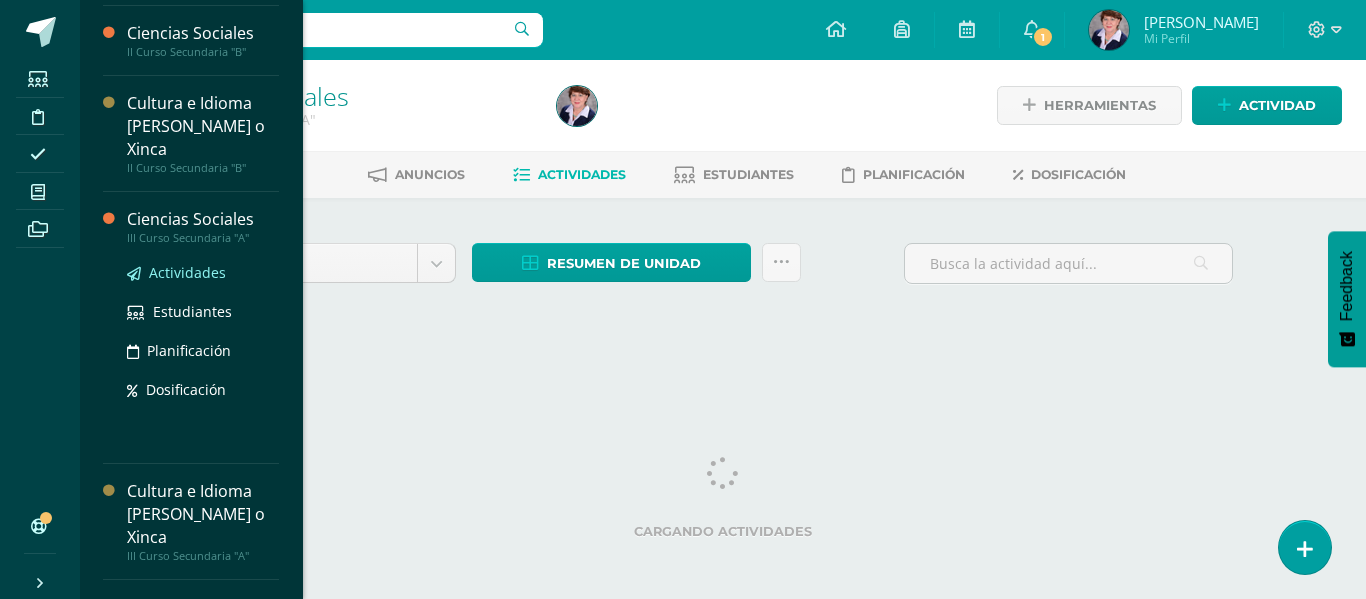 click on "Actividades" at bounding box center (187, 272) 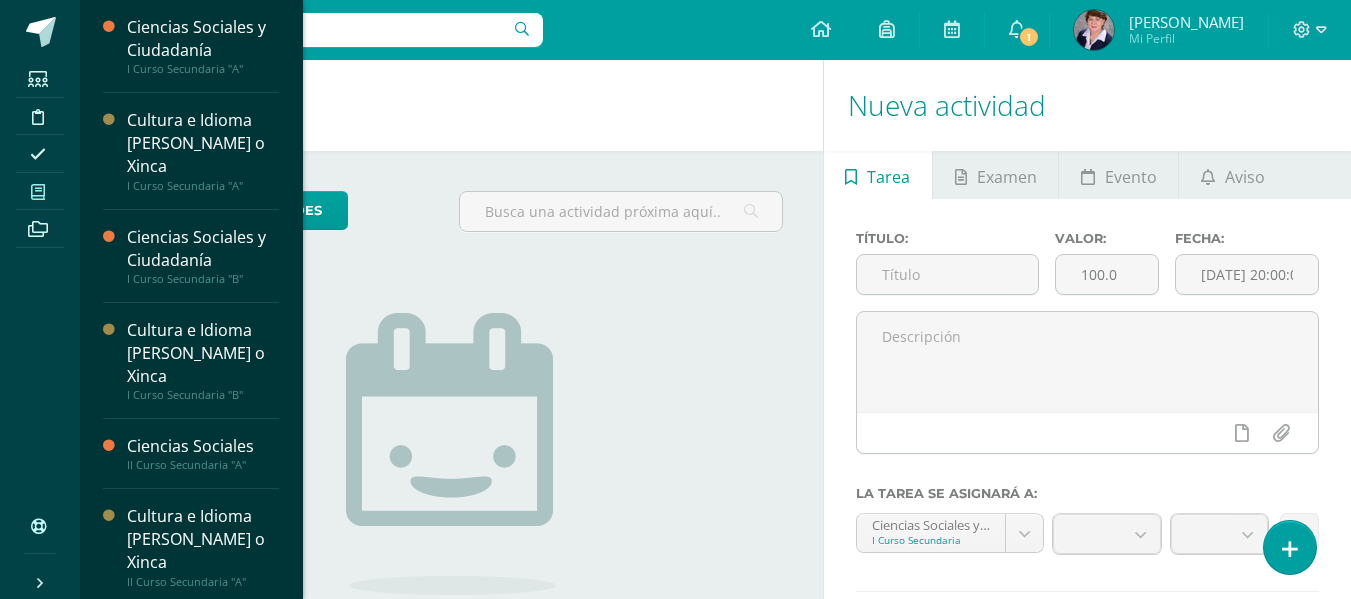 scroll, scrollTop: 0, scrollLeft: 0, axis: both 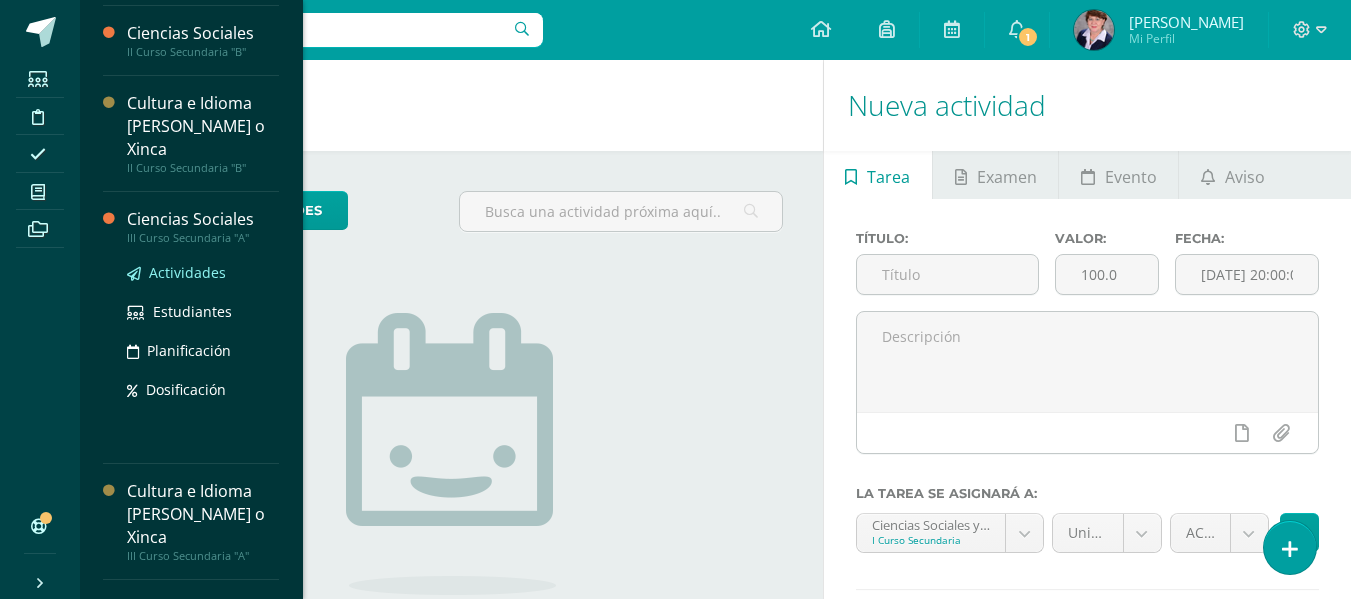 click on "Actividades" at bounding box center [187, 272] 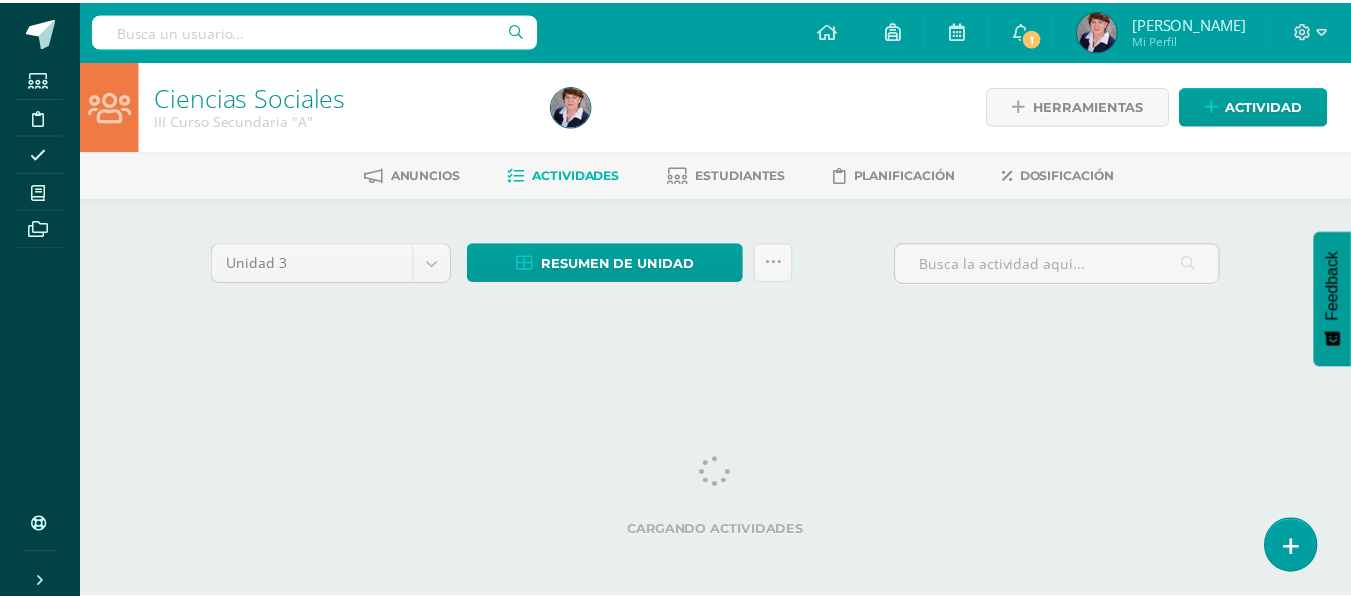 scroll, scrollTop: 0, scrollLeft: 0, axis: both 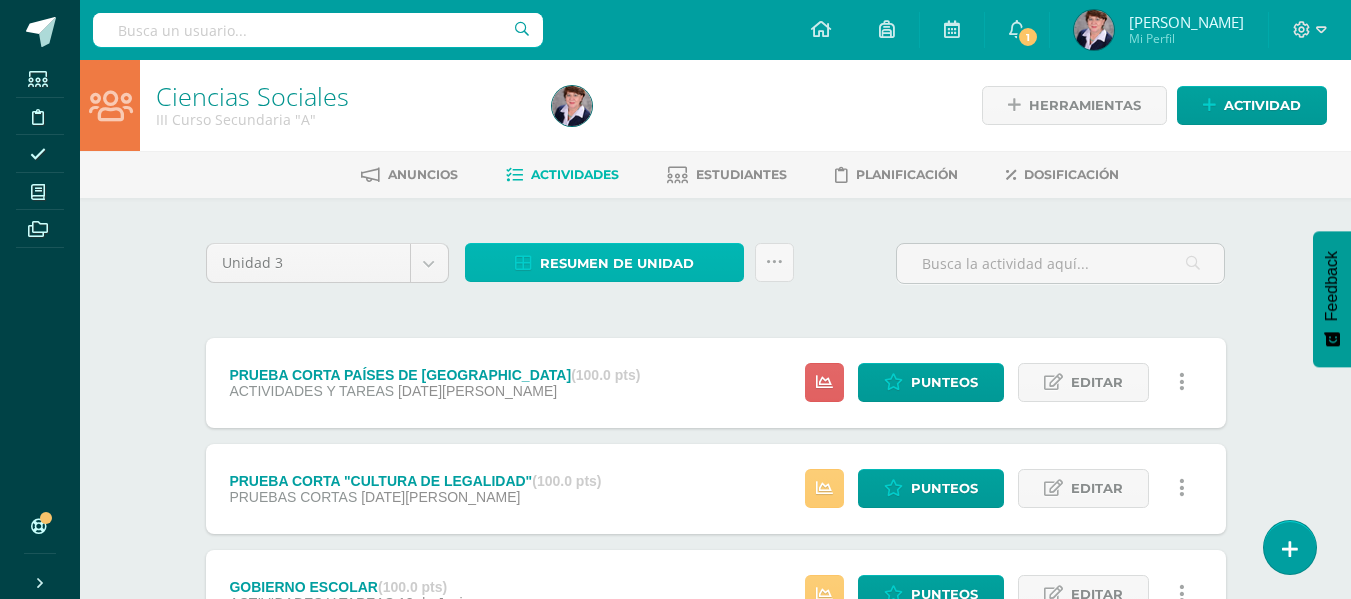 click on "Resumen de unidad" at bounding box center (617, 263) 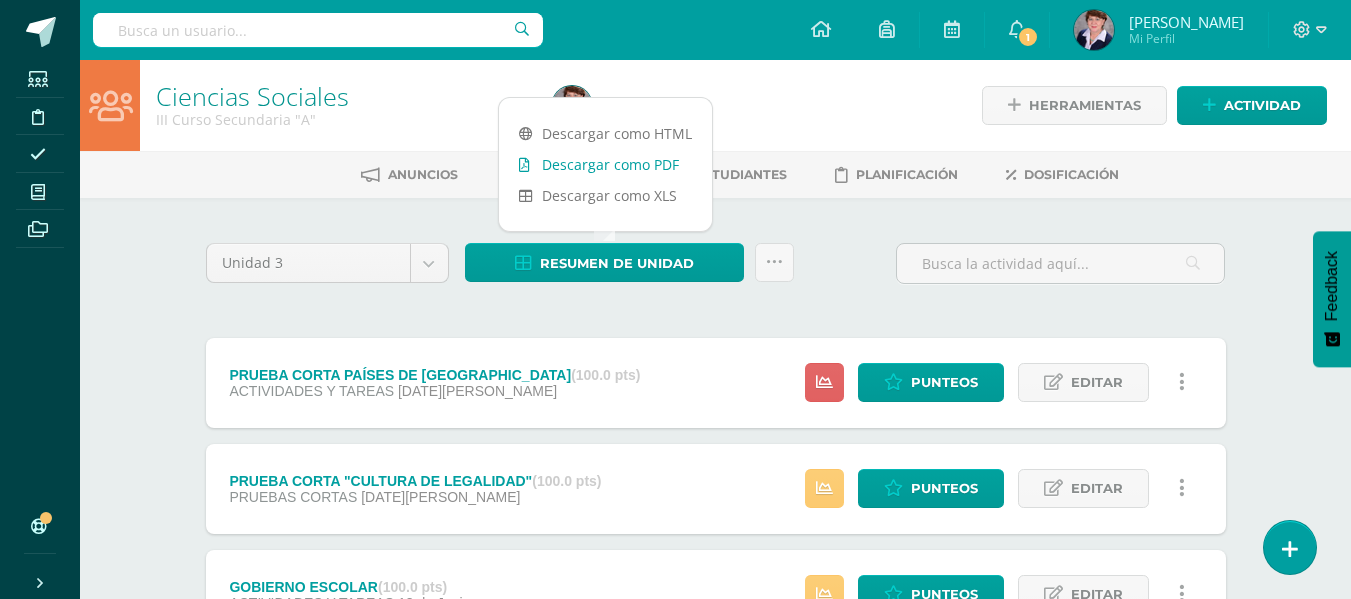 click on "Descargar como PDF" at bounding box center (605, 164) 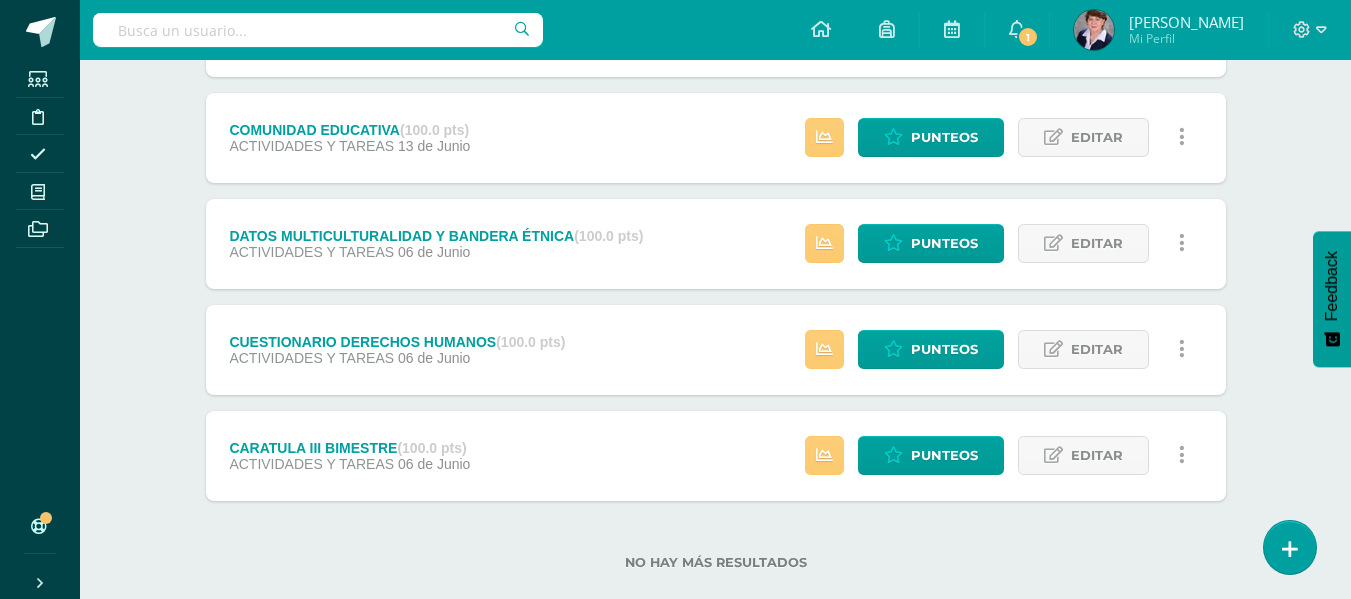 scroll, scrollTop: 598, scrollLeft: 0, axis: vertical 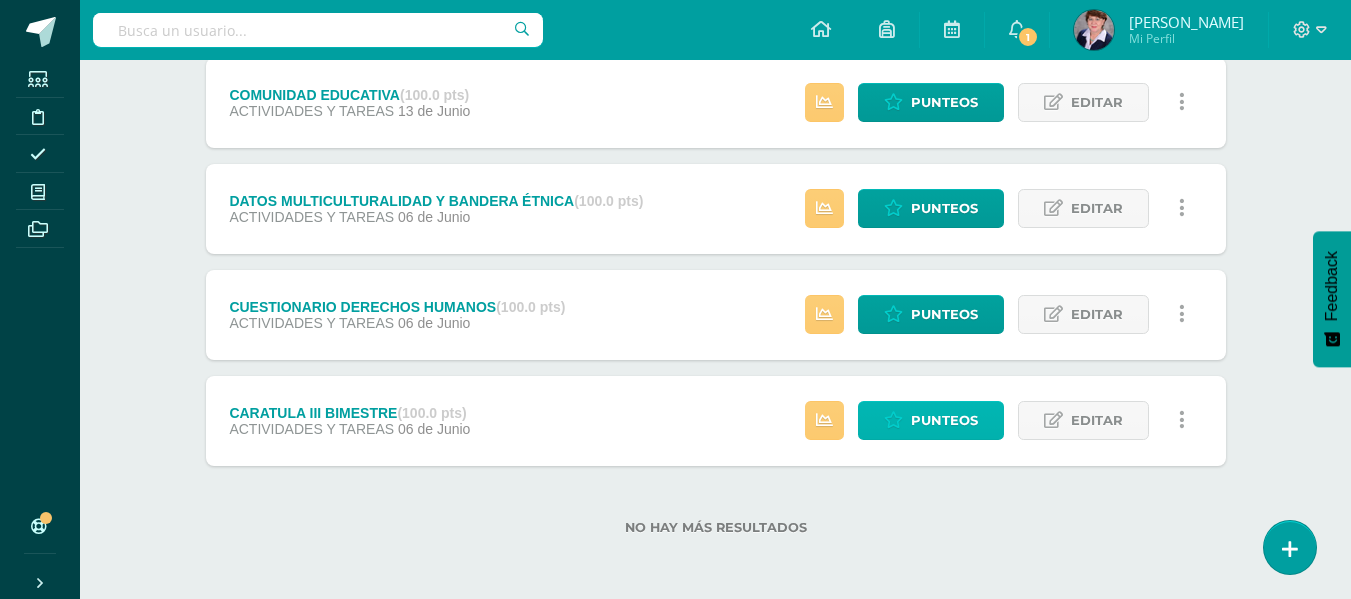 click on "Punteos" at bounding box center (944, 420) 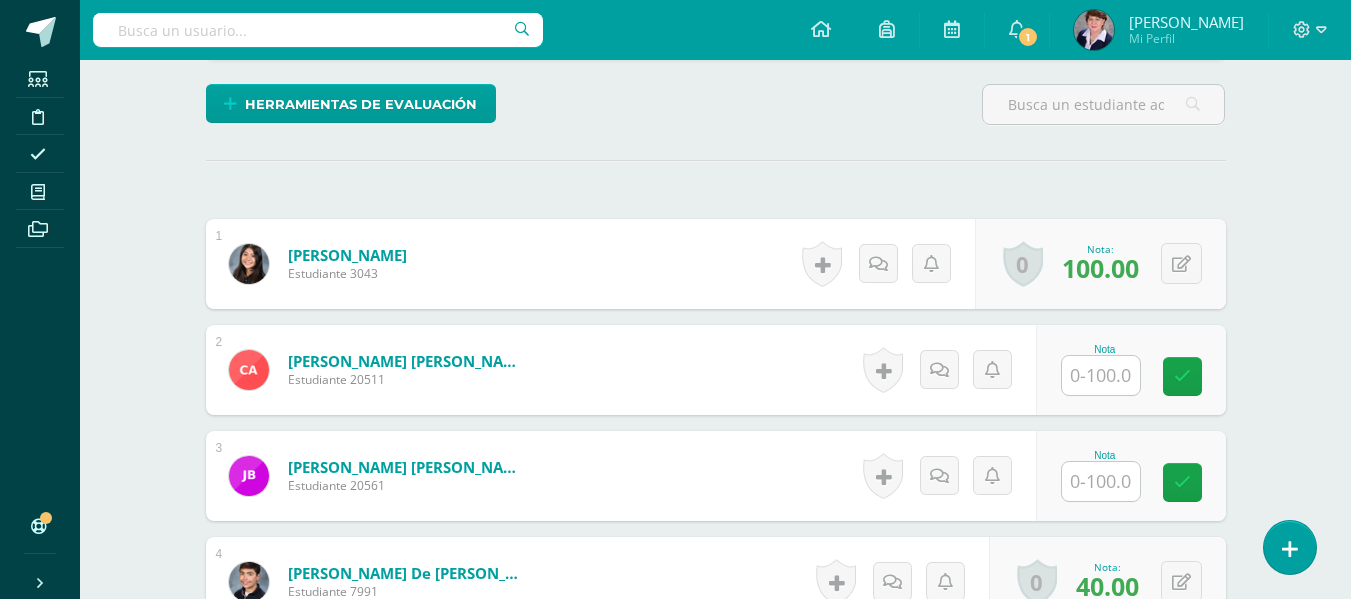 scroll, scrollTop: 512, scrollLeft: 0, axis: vertical 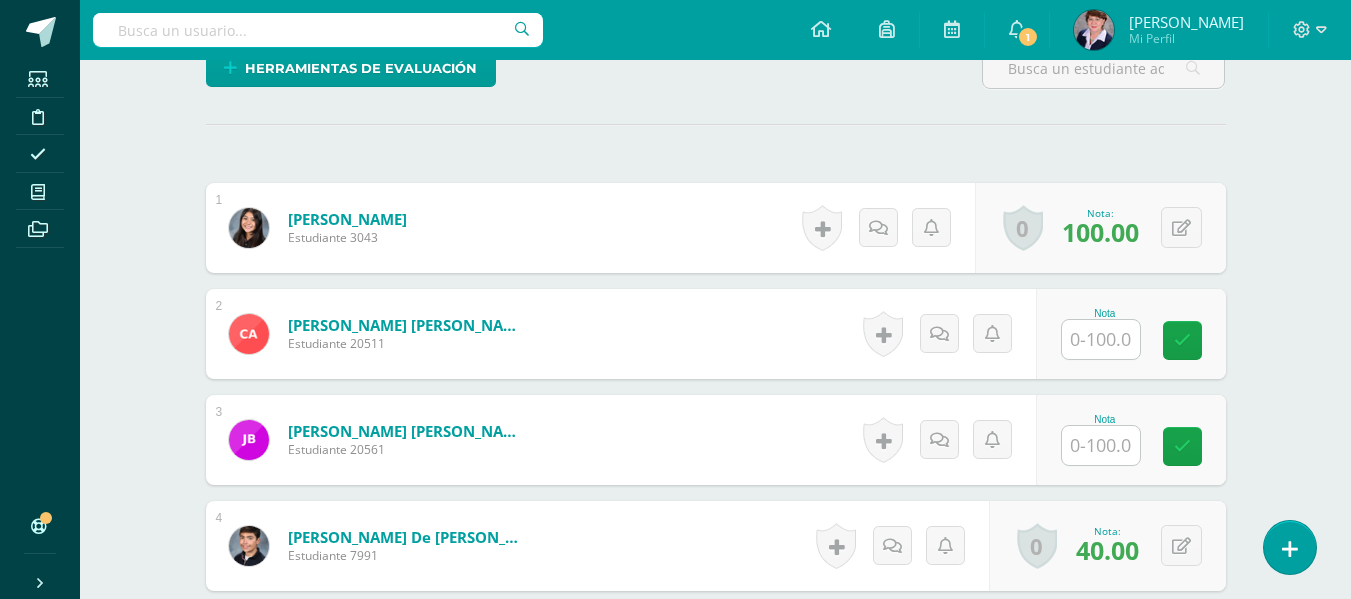 click at bounding box center [1101, 339] 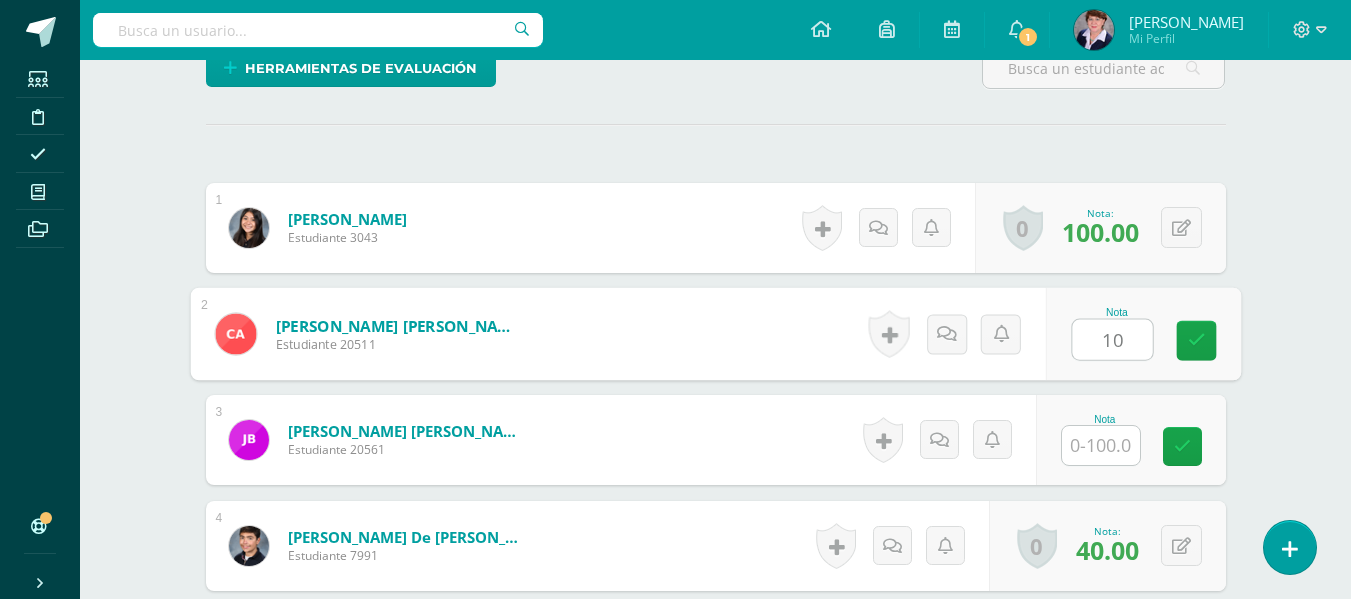 type on "100" 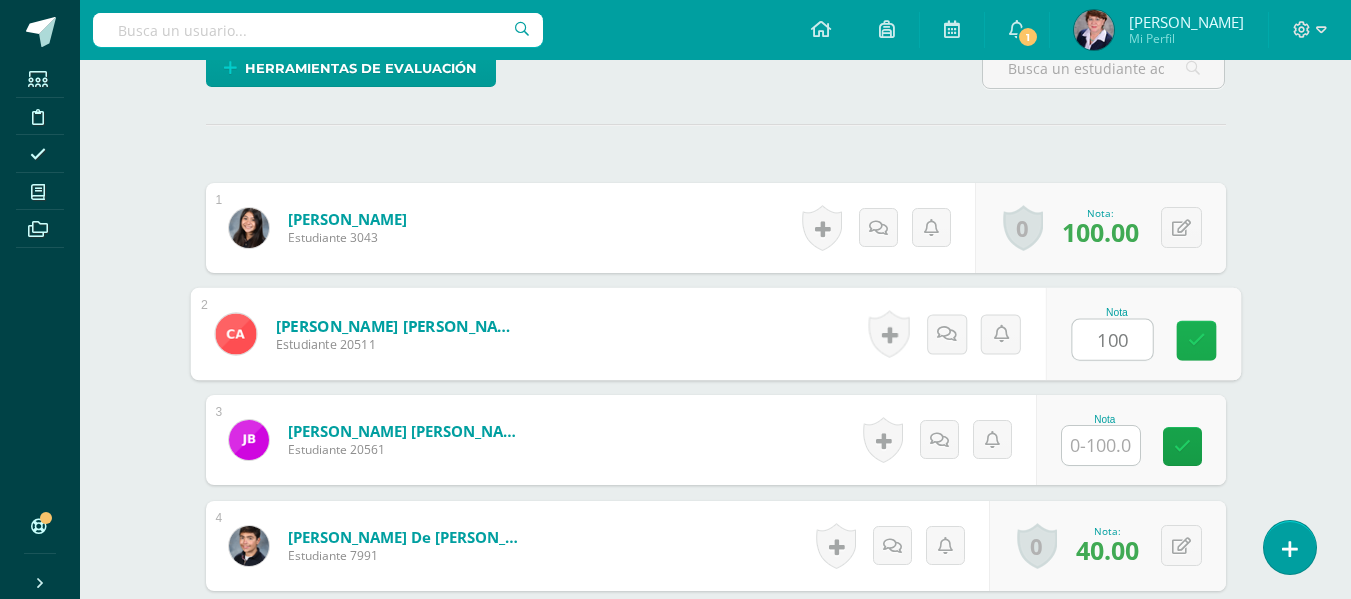 click at bounding box center [1196, 340] 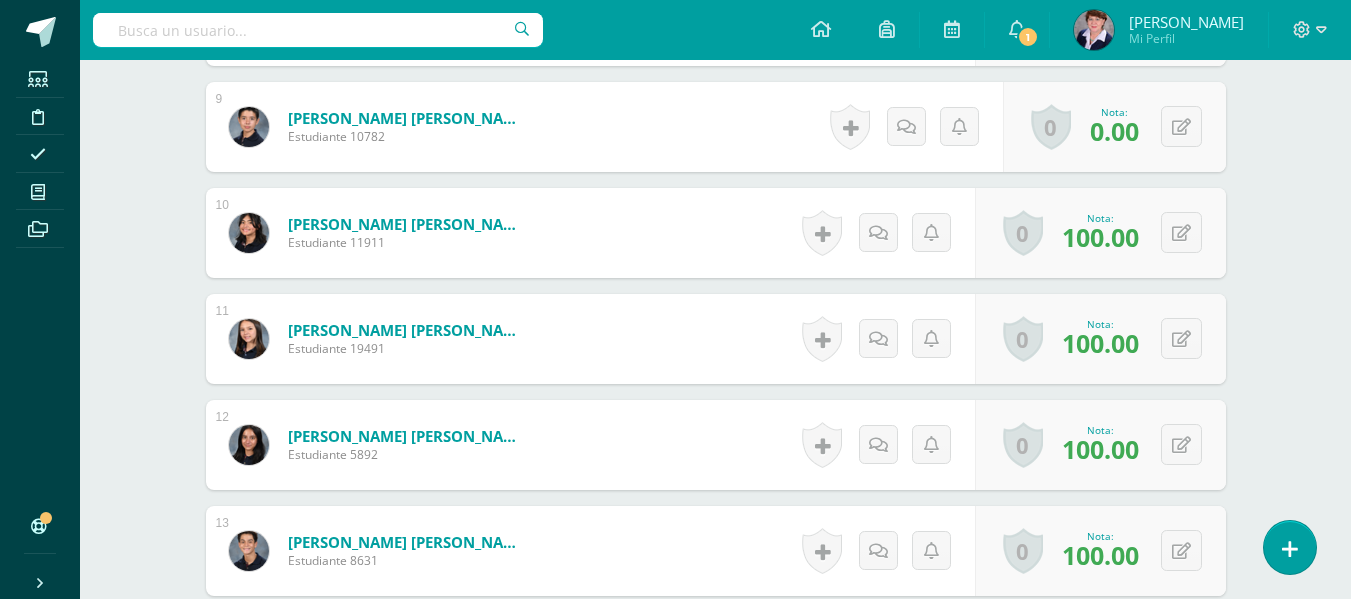 scroll, scrollTop: 1223, scrollLeft: 0, axis: vertical 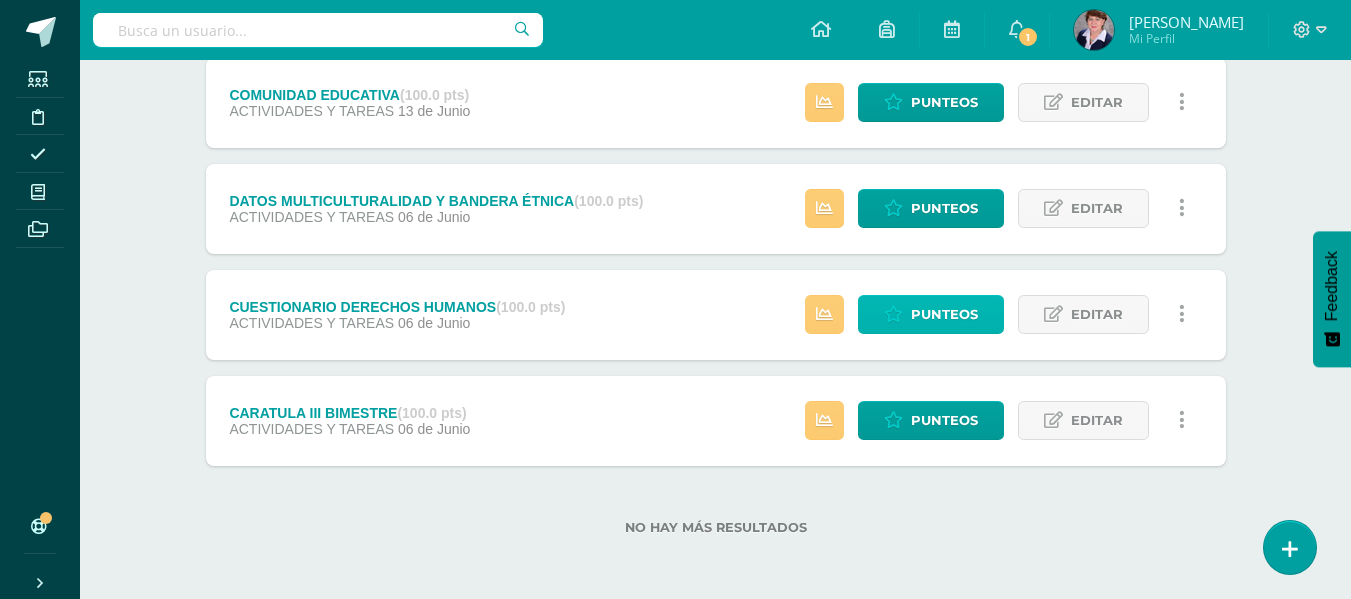 click on "Punteos" at bounding box center [944, 314] 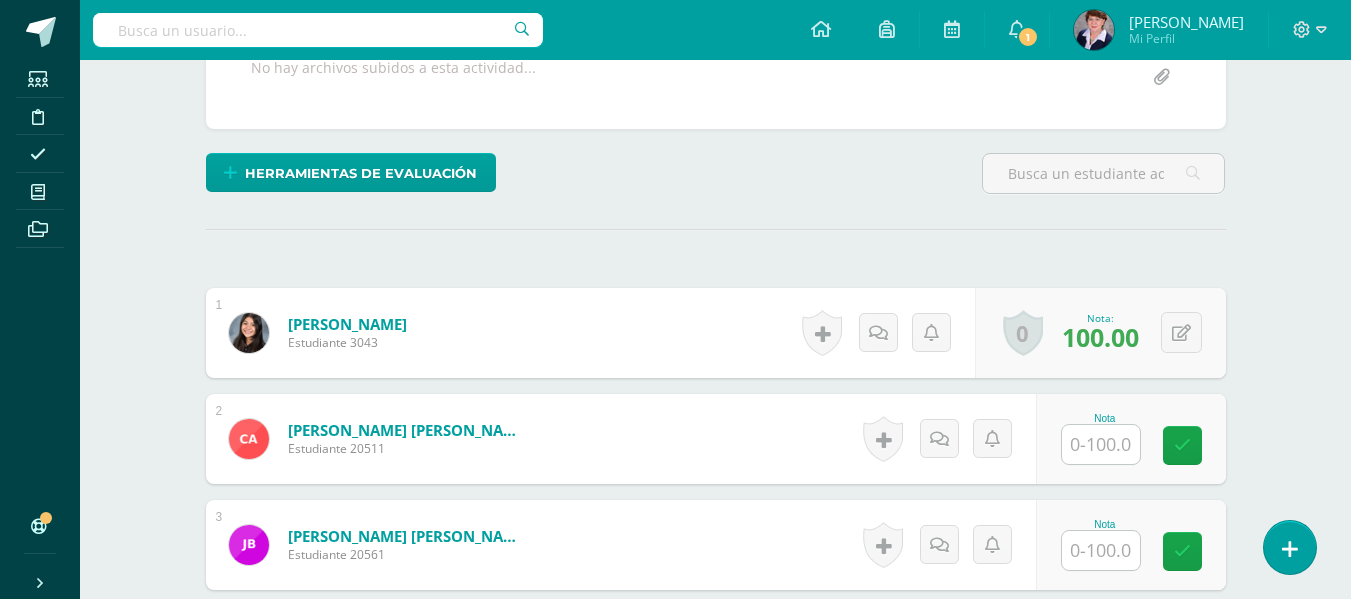 scroll, scrollTop: 406, scrollLeft: 0, axis: vertical 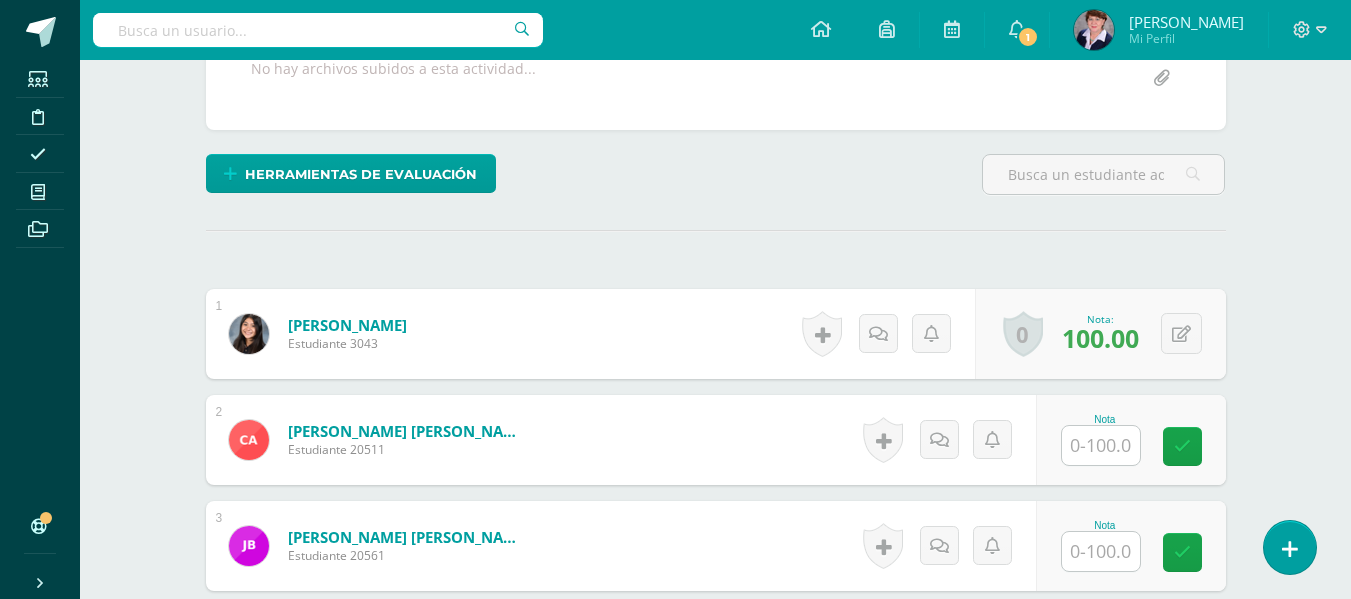 click at bounding box center (1101, 445) 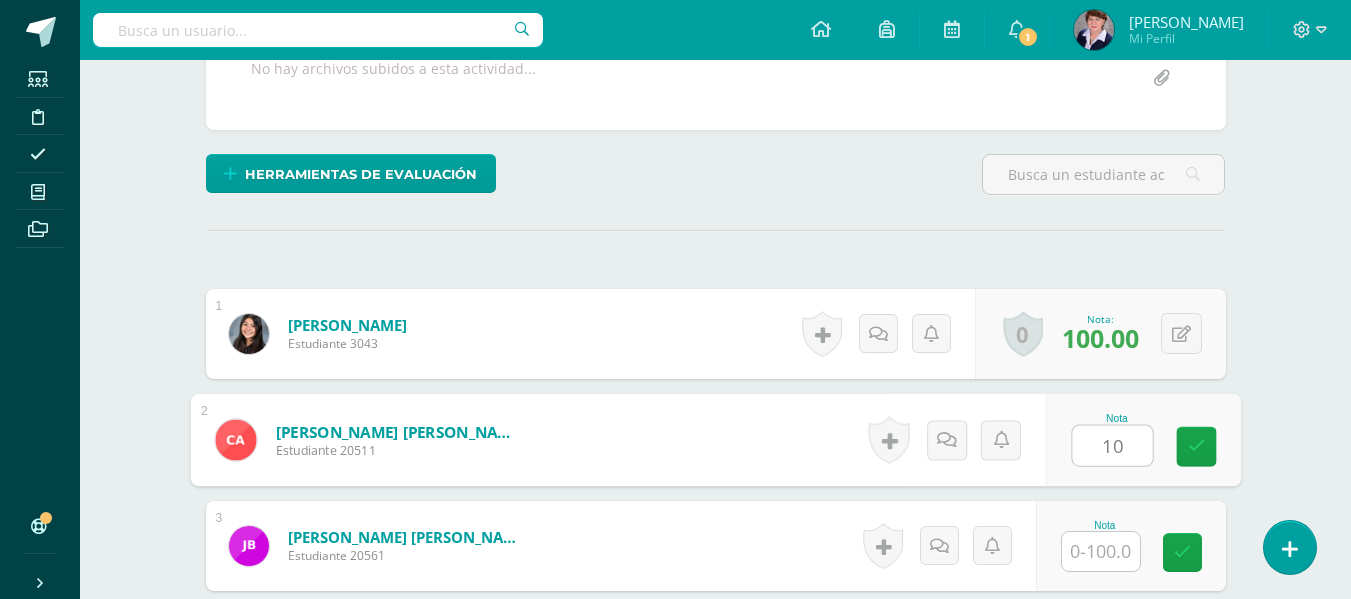 type on "100" 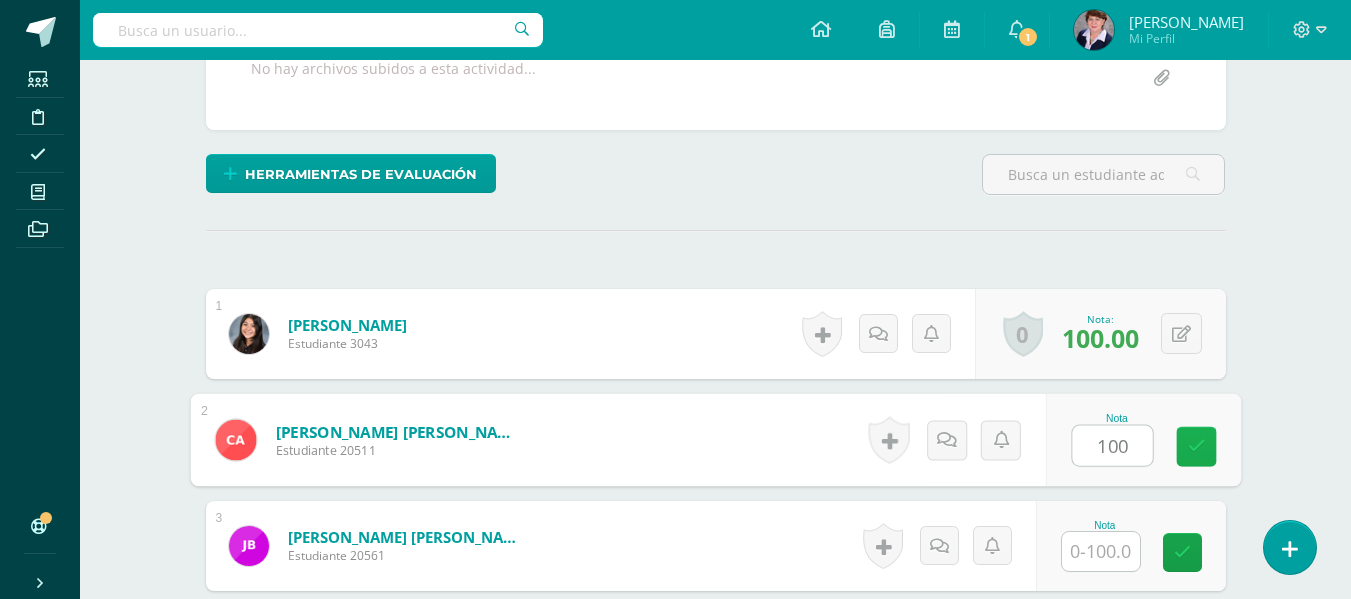 scroll, scrollTop: 407, scrollLeft: 0, axis: vertical 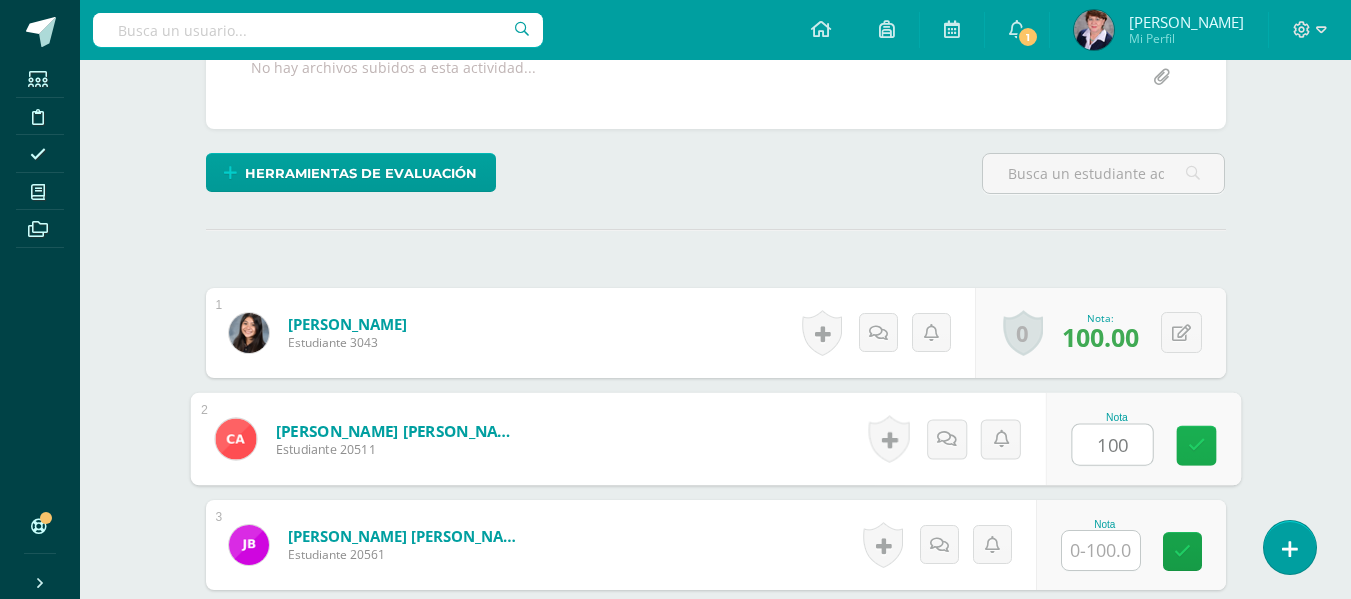 click at bounding box center [1196, 445] 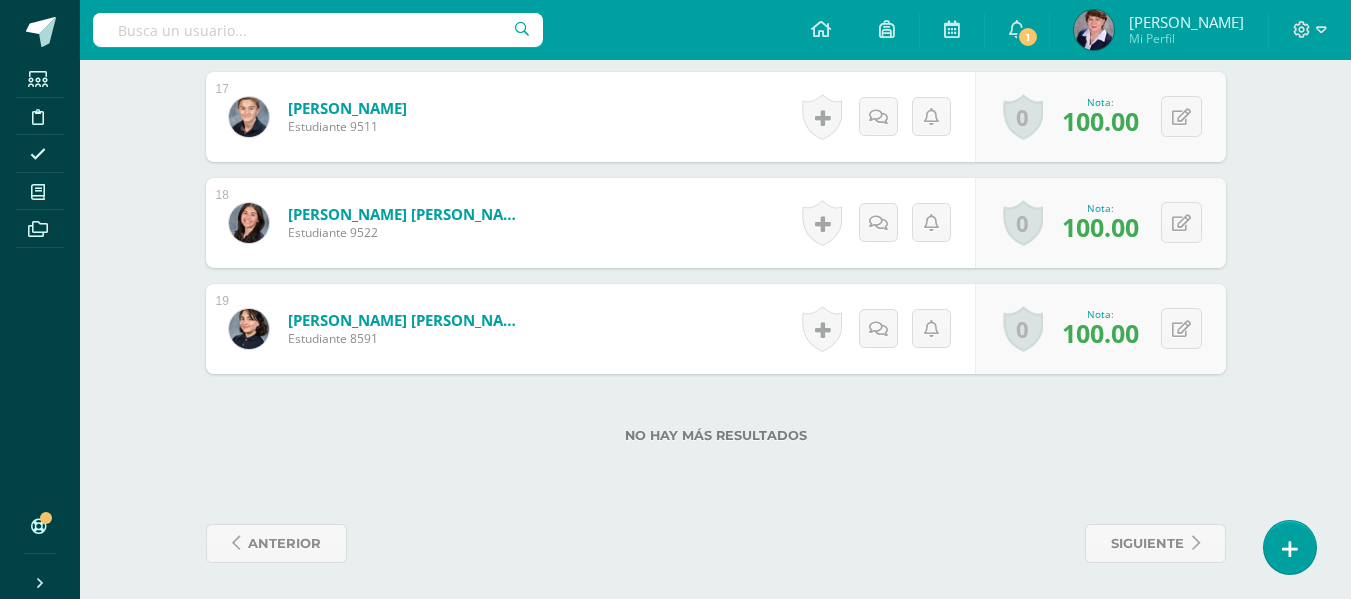 scroll, scrollTop: 2323, scrollLeft: 0, axis: vertical 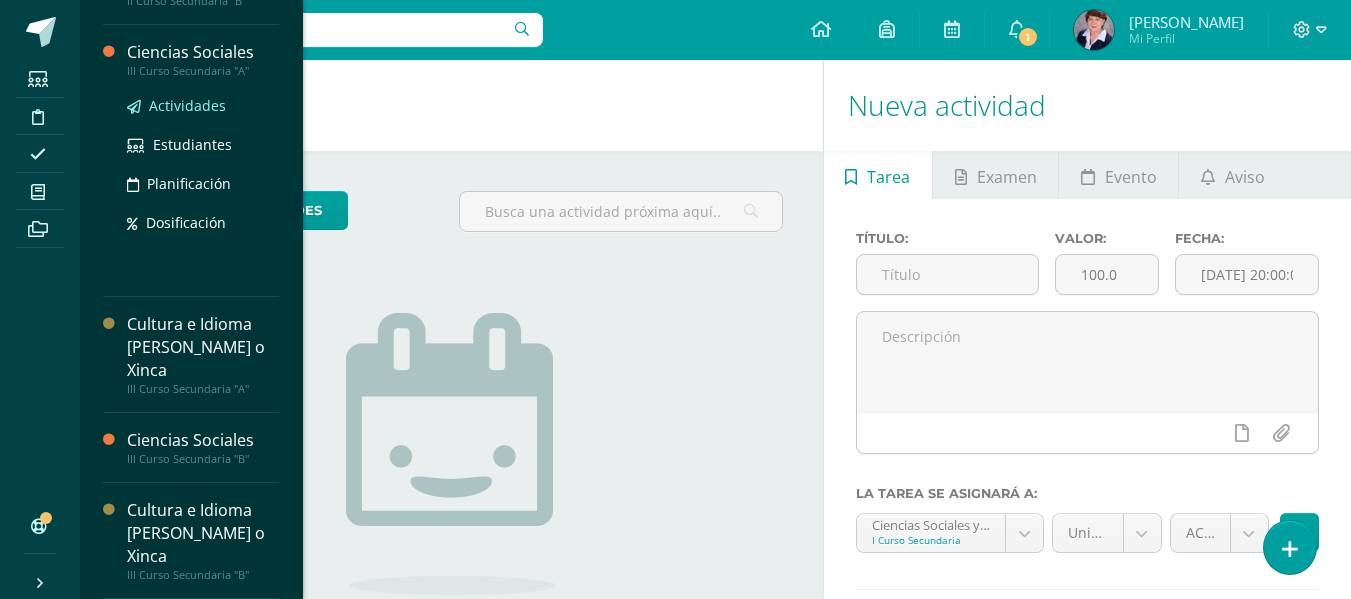 click on "Actividades" at bounding box center [203, 105] 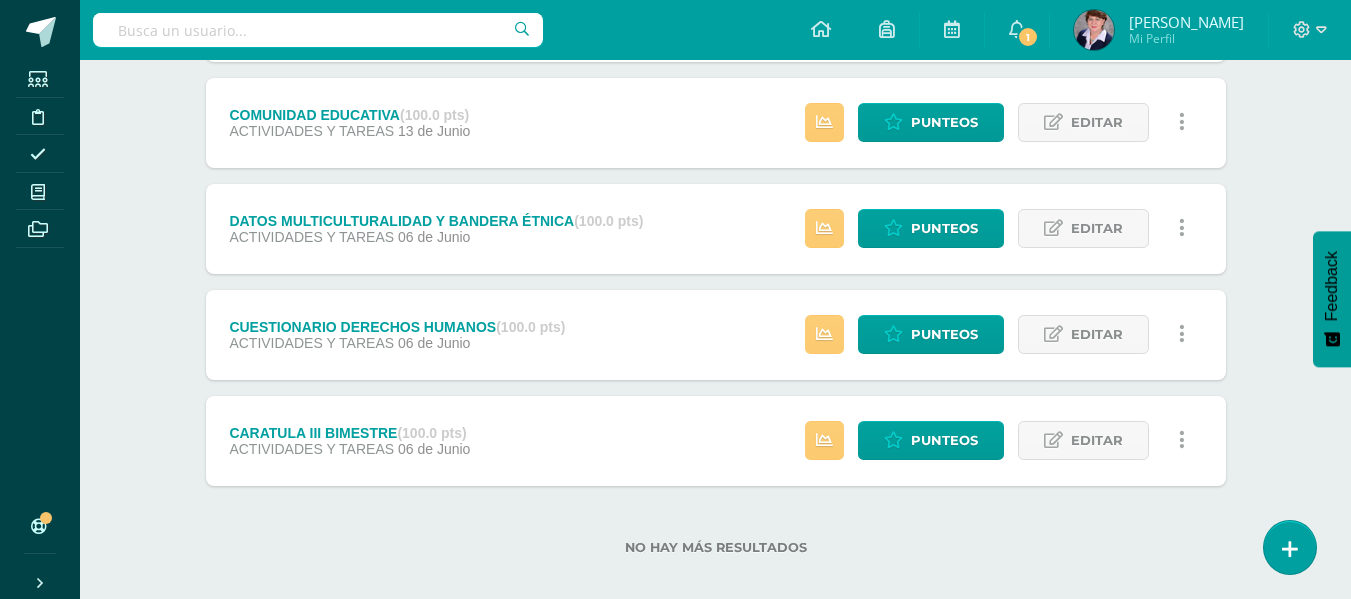 scroll, scrollTop: 598, scrollLeft: 0, axis: vertical 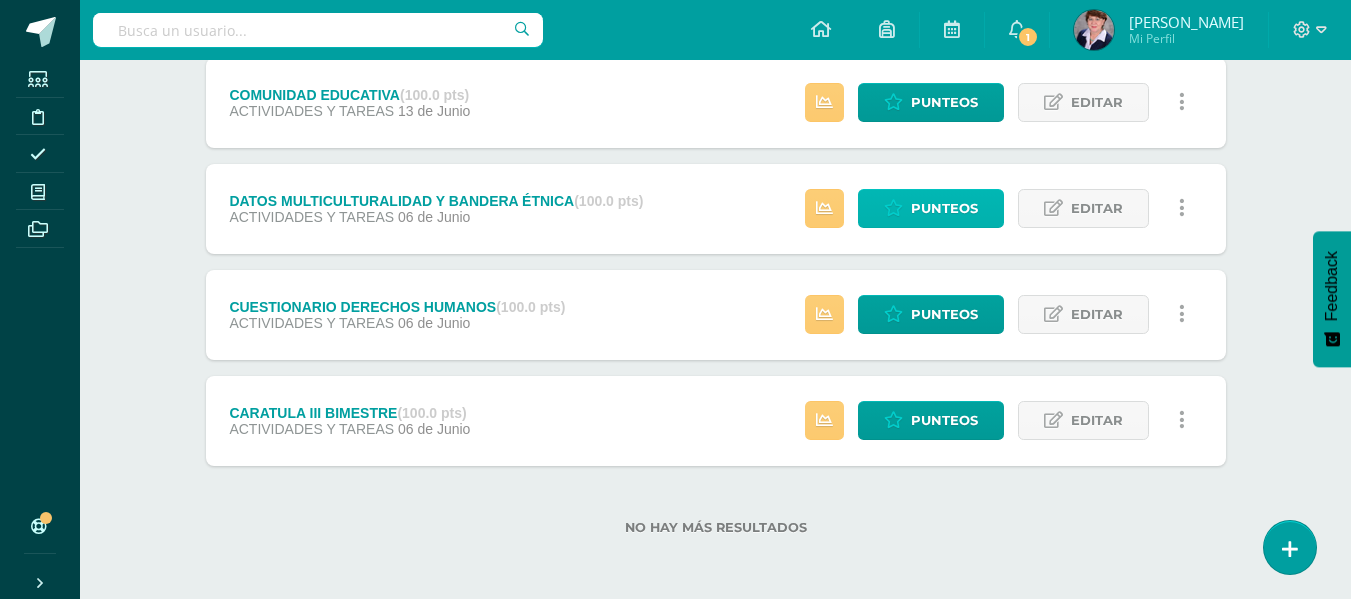 click on "Punteos" at bounding box center (944, 208) 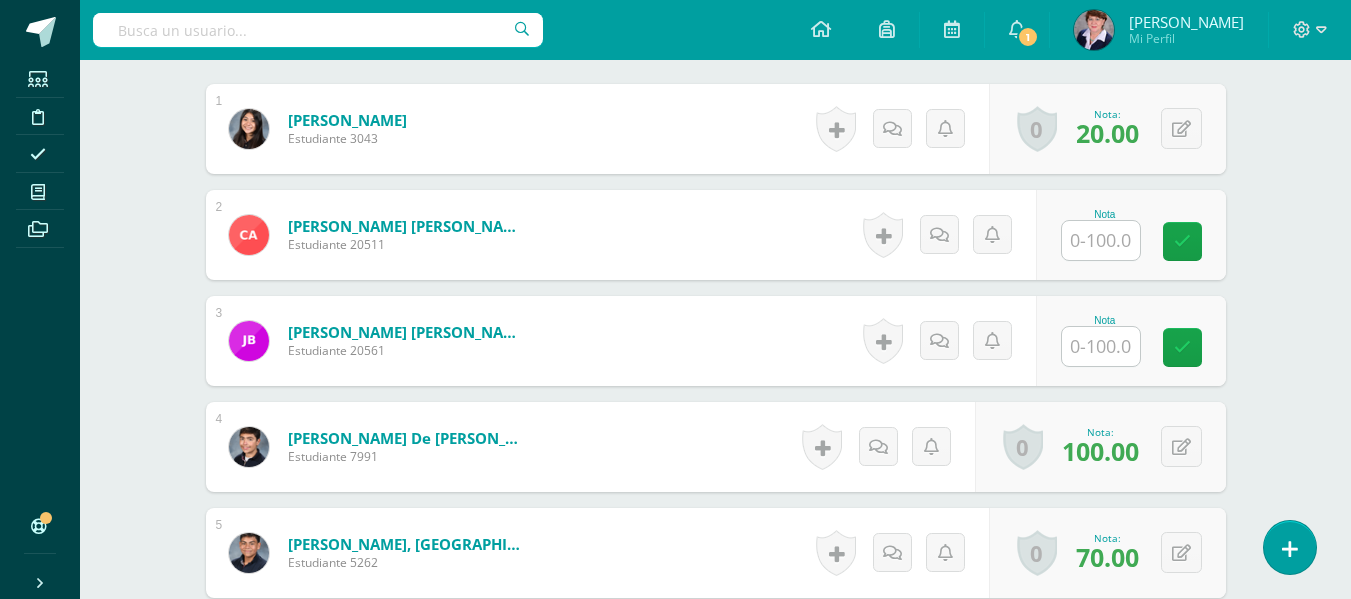 scroll, scrollTop: 612, scrollLeft: 0, axis: vertical 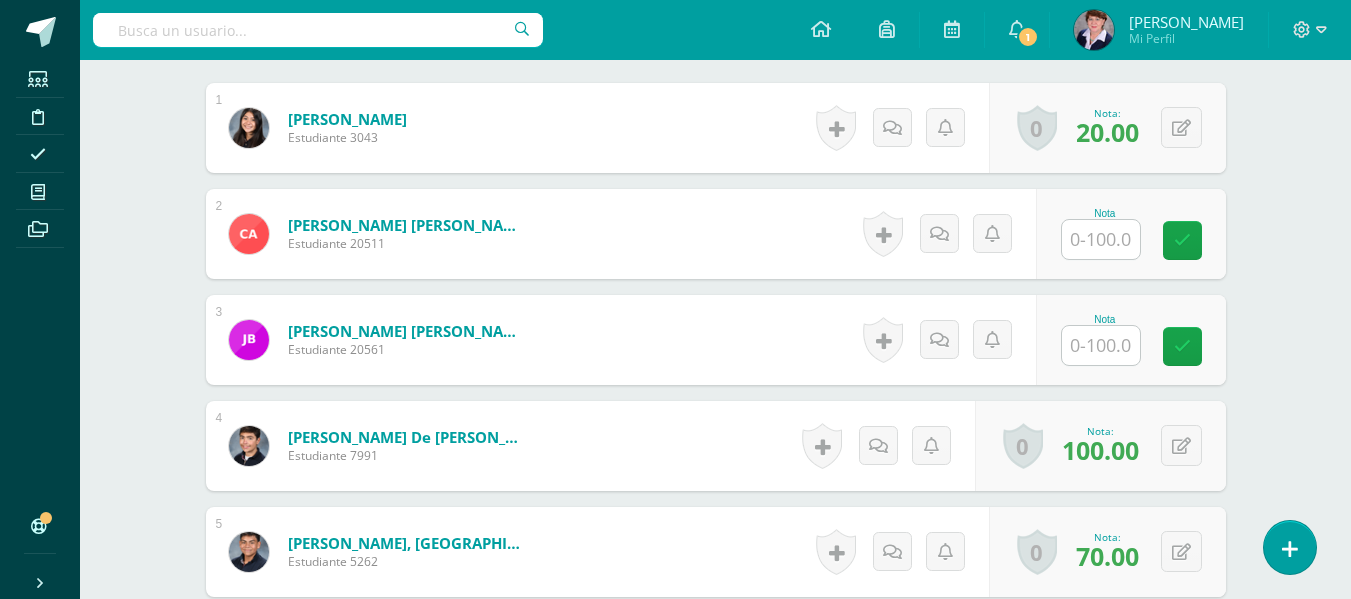 click at bounding box center [1101, 239] 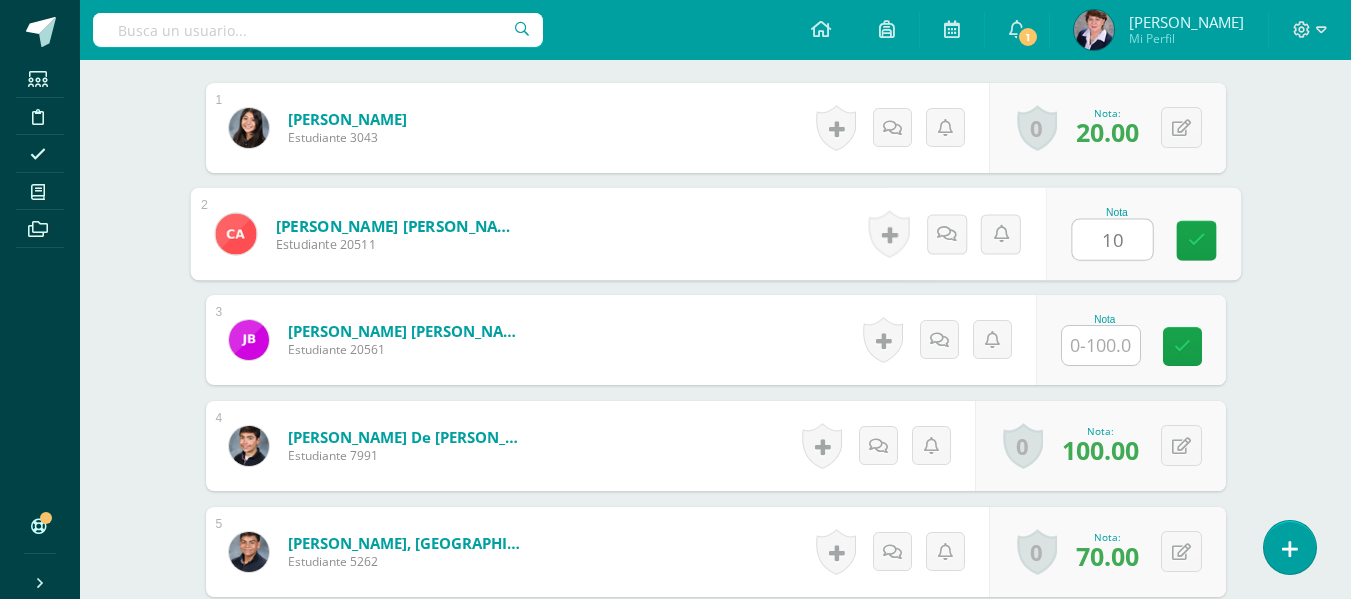 type on "100" 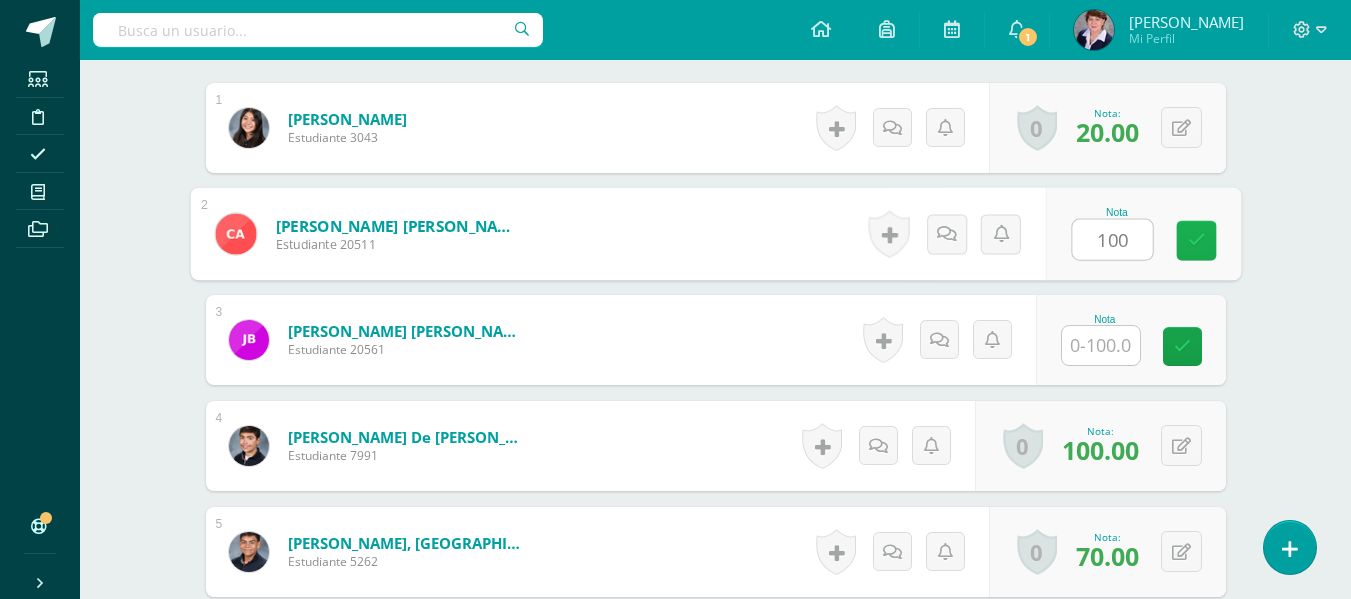 click at bounding box center [1196, 240] 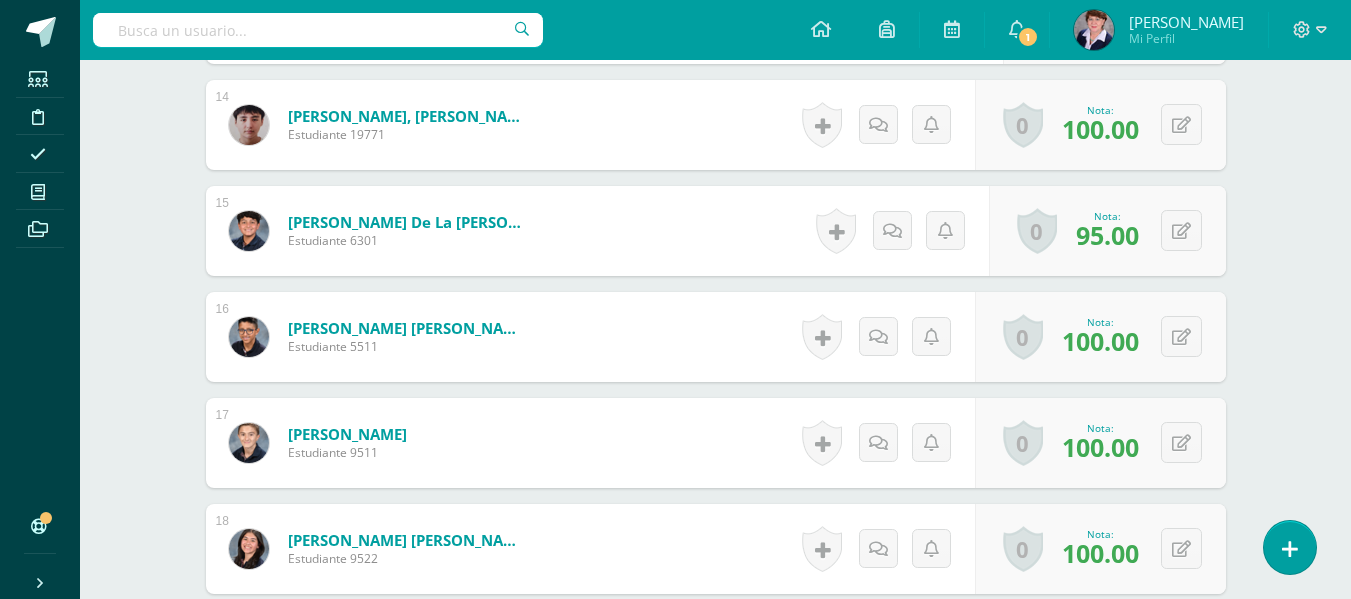 scroll, scrollTop: 1723, scrollLeft: 0, axis: vertical 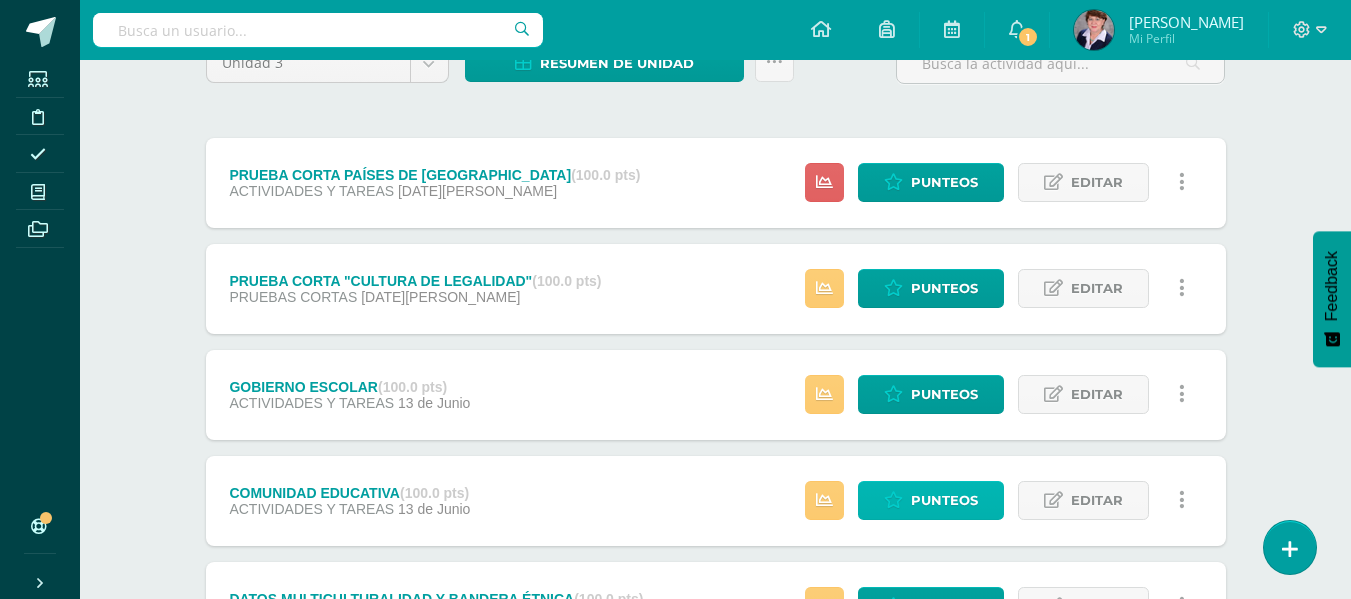 click on "Punteos" at bounding box center [944, 500] 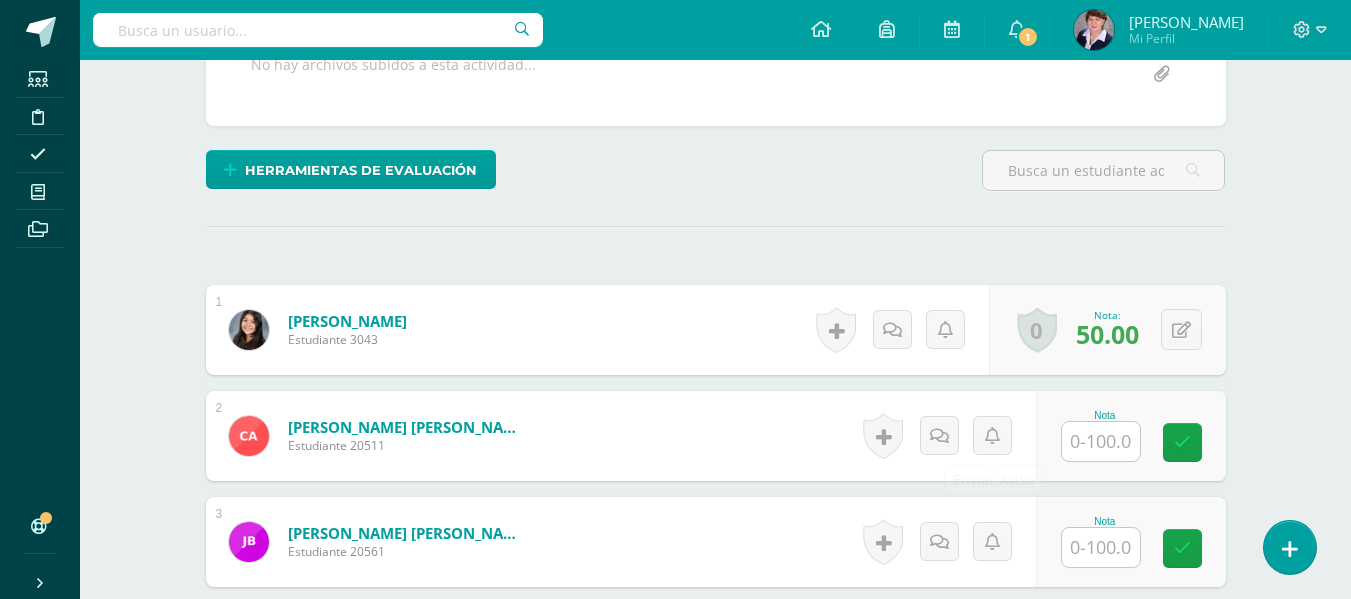 scroll, scrollTop: 411, scrollLeft: 0, axis: vertical 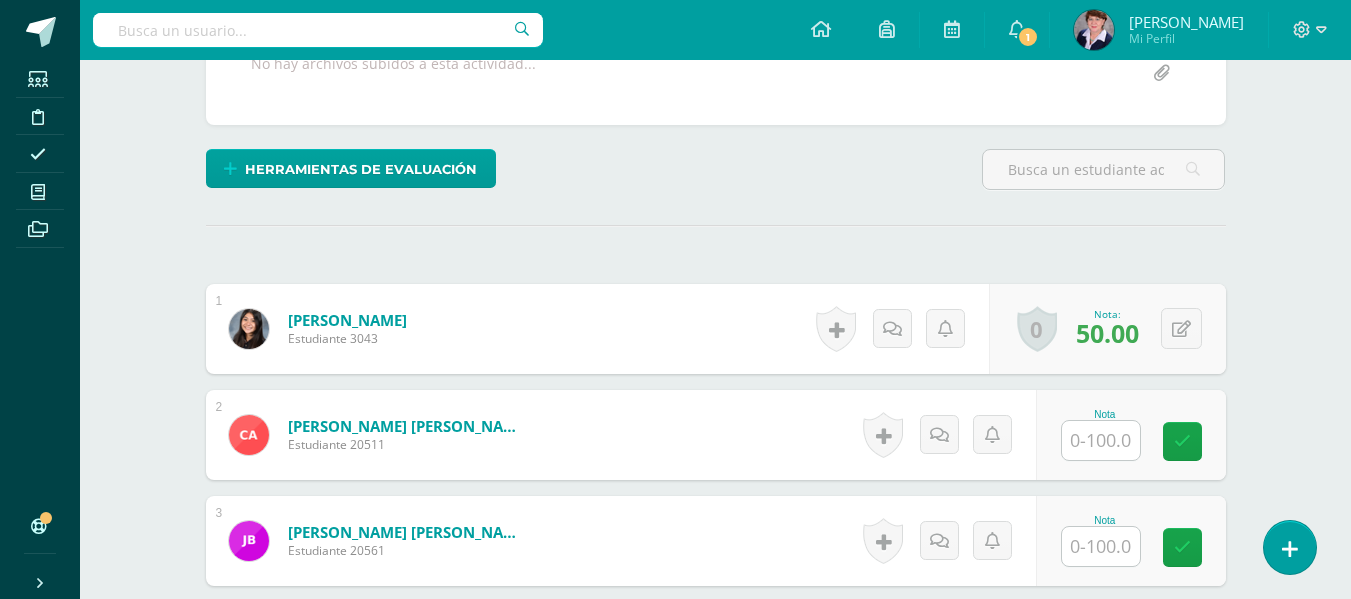click at bounding box center [1101, 440] 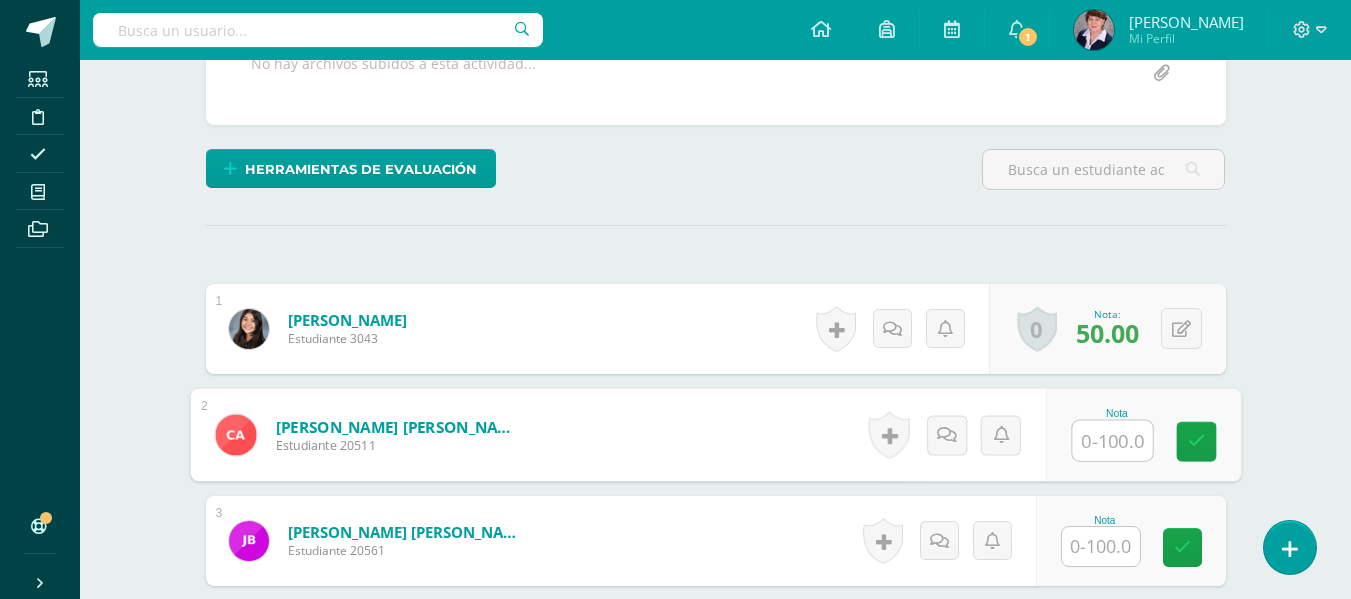 click at bounding box center [1112, 441] 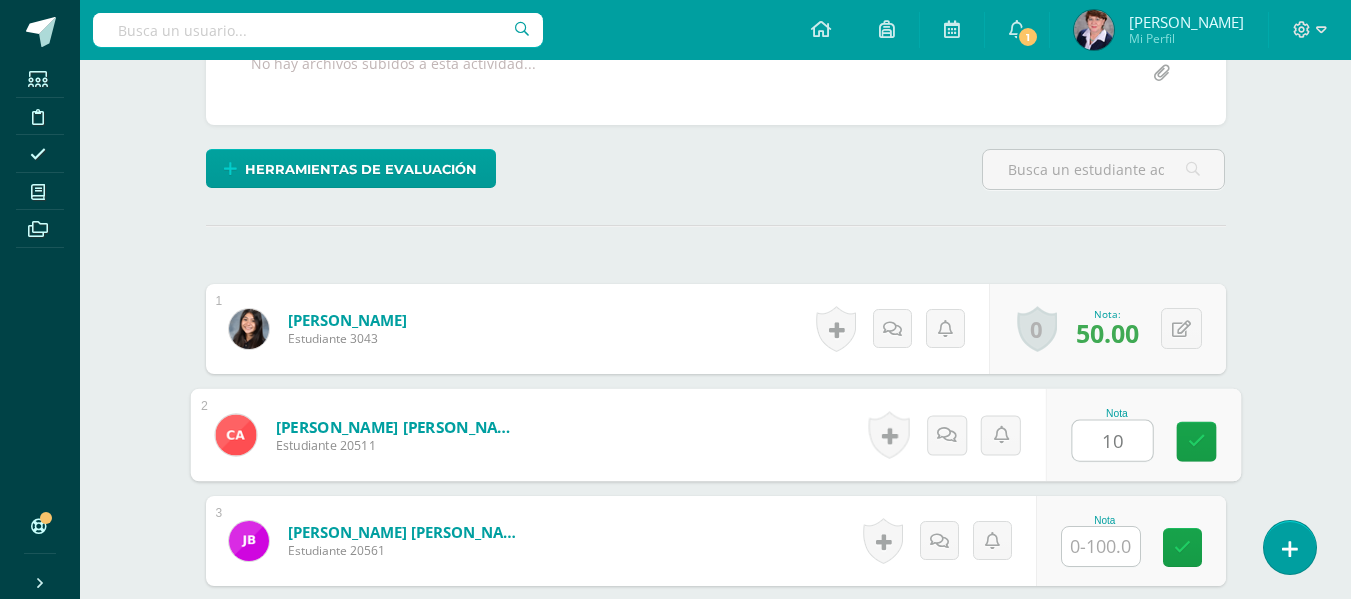 type on "100" 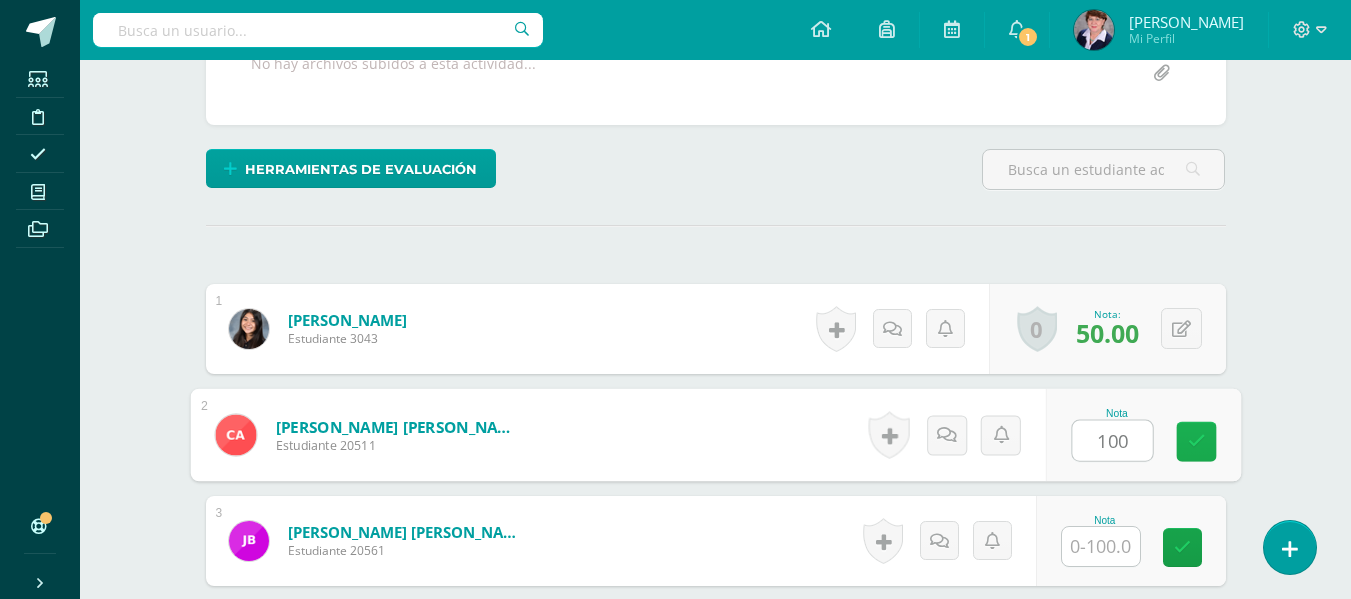click at bounding box center (1196, 441) 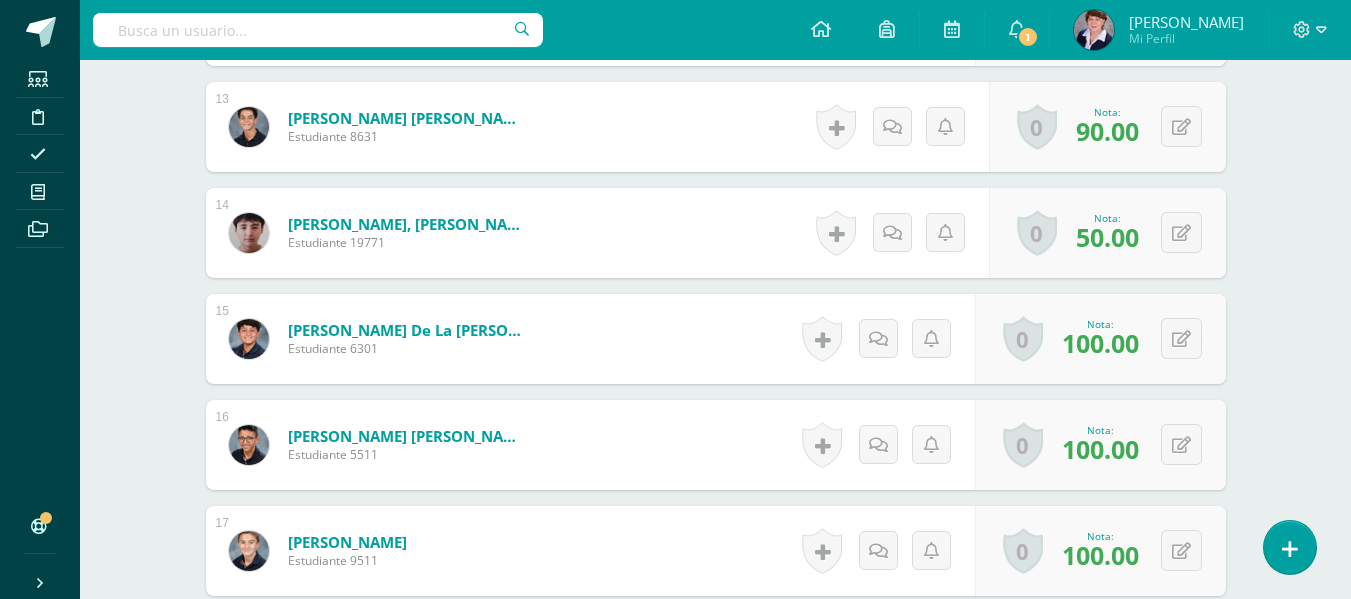 scroll, scrollTop: 2312, scrollLeft: 0, axis: vertical 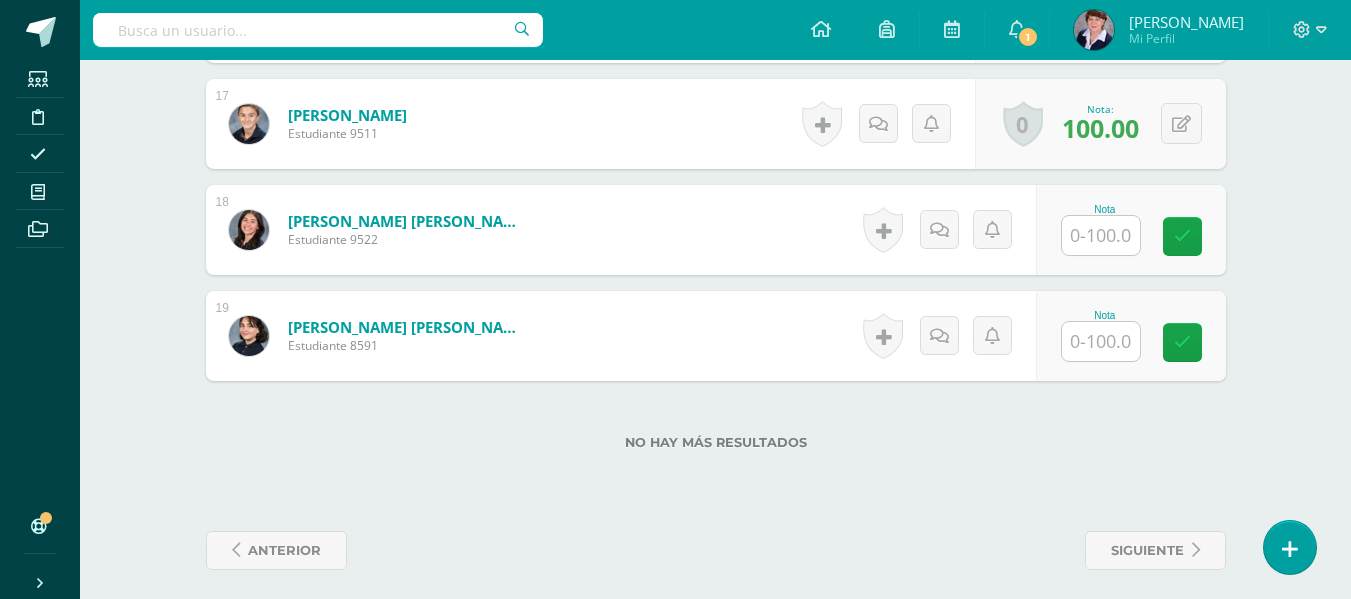 click at bounding box center [1101, 235] 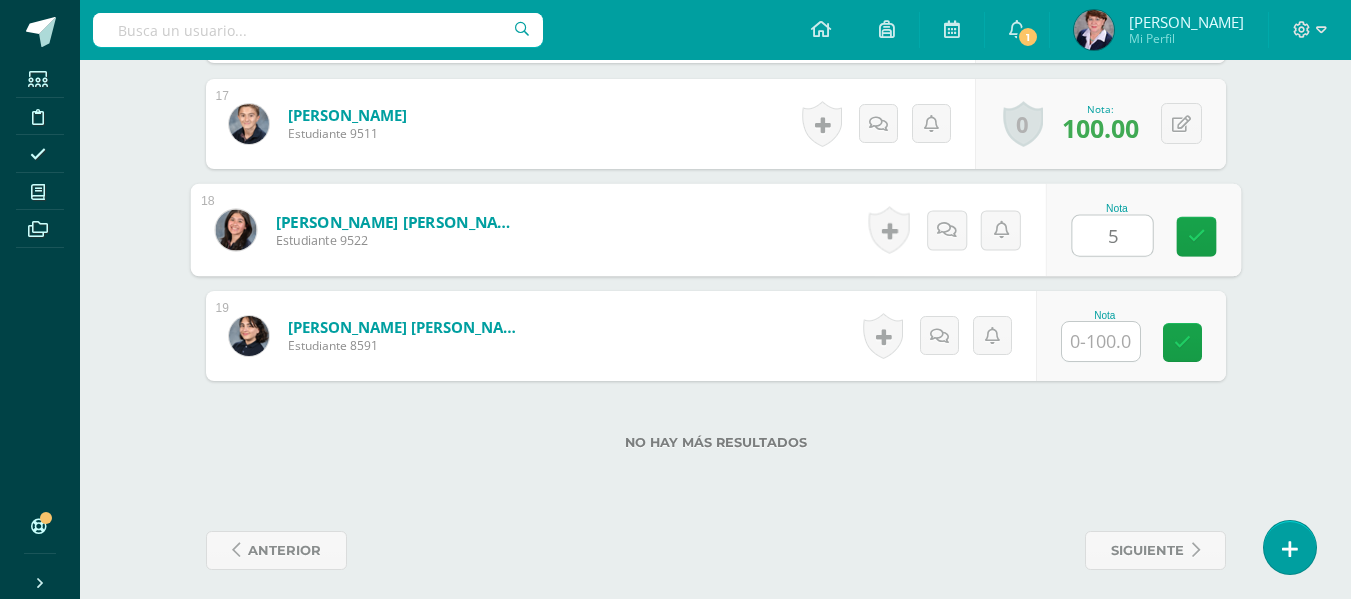 type on "50" 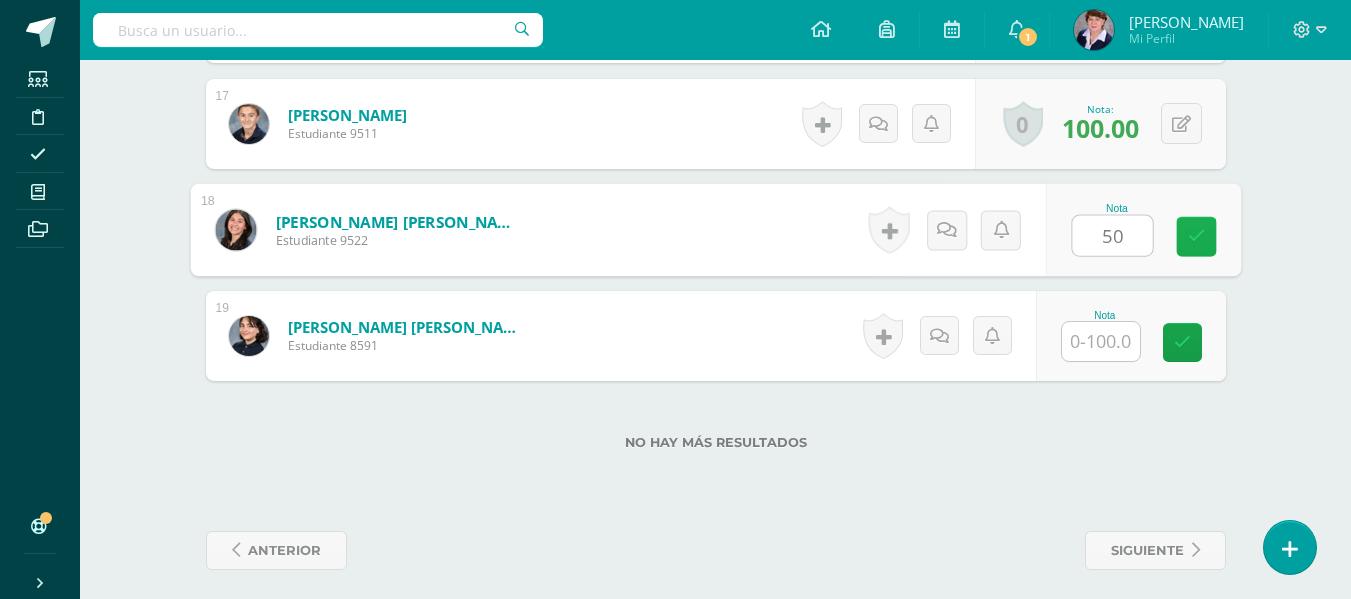 click at bounding box center (1196, 236) 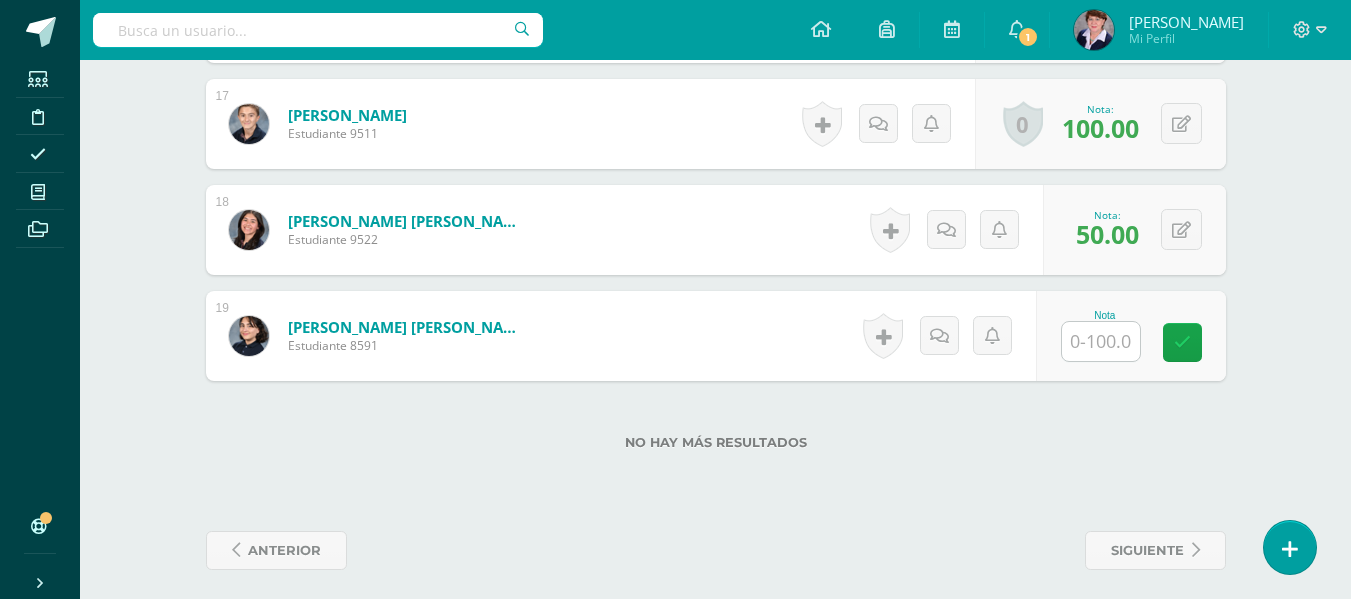 click at bounding box center [1101, 341] 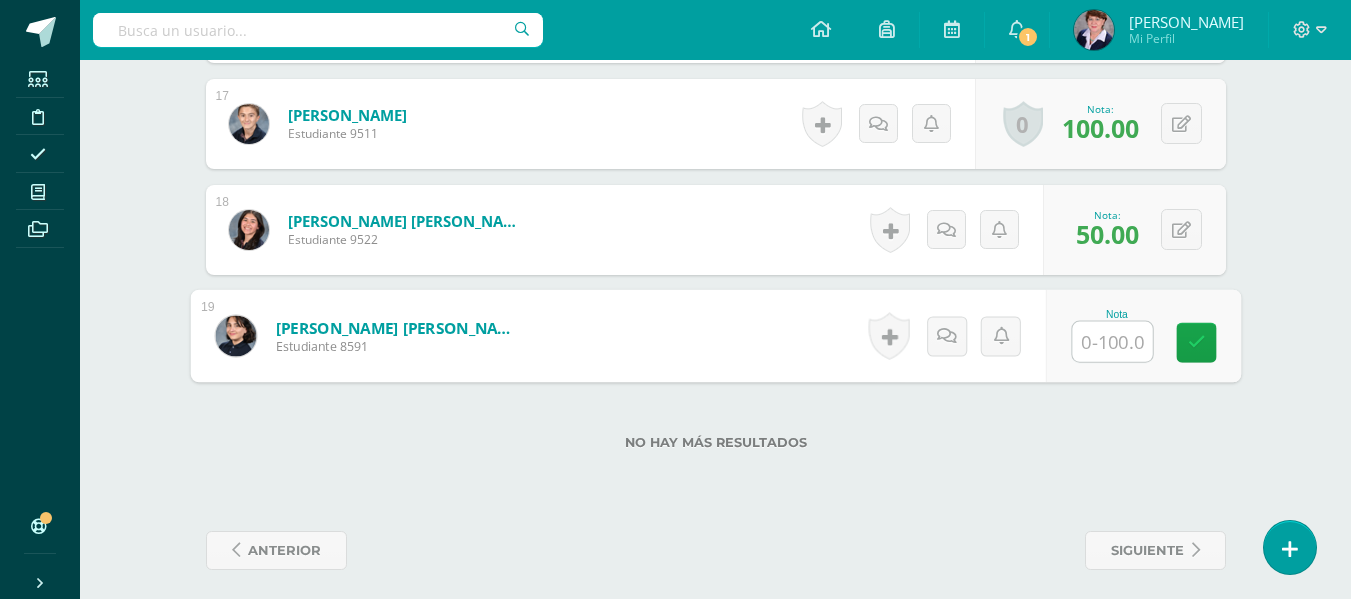click at bounding box center (1112, 342) 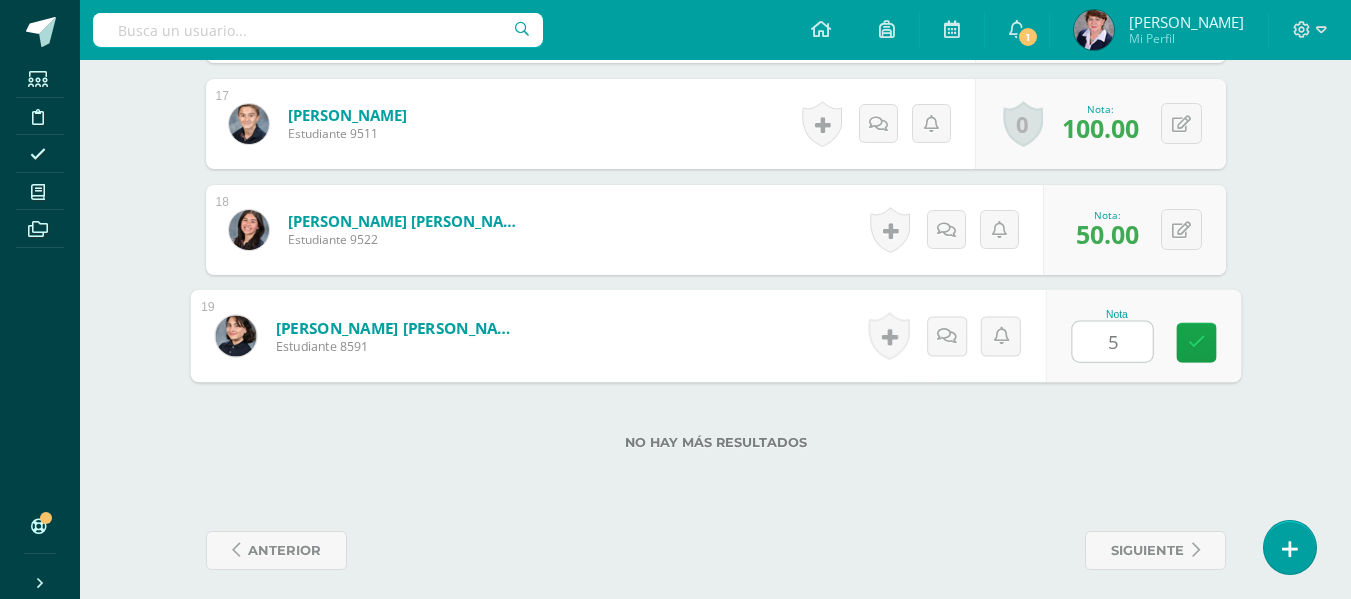 type on "50" 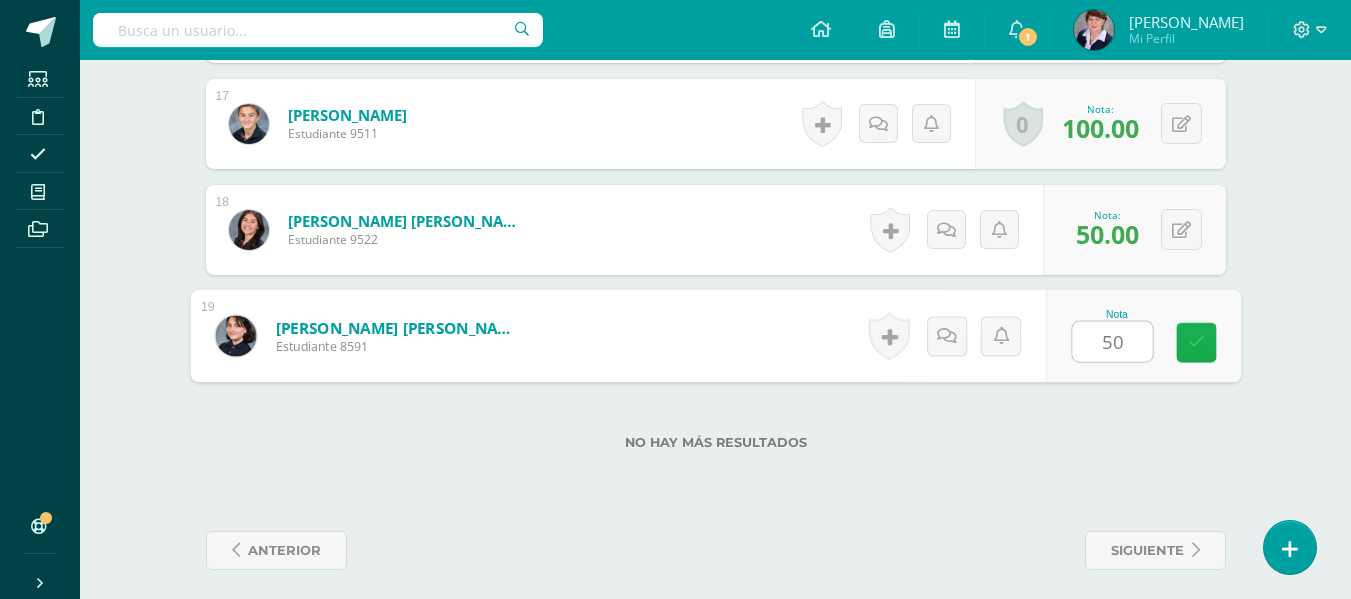 click at bounding box center (1196, 342) 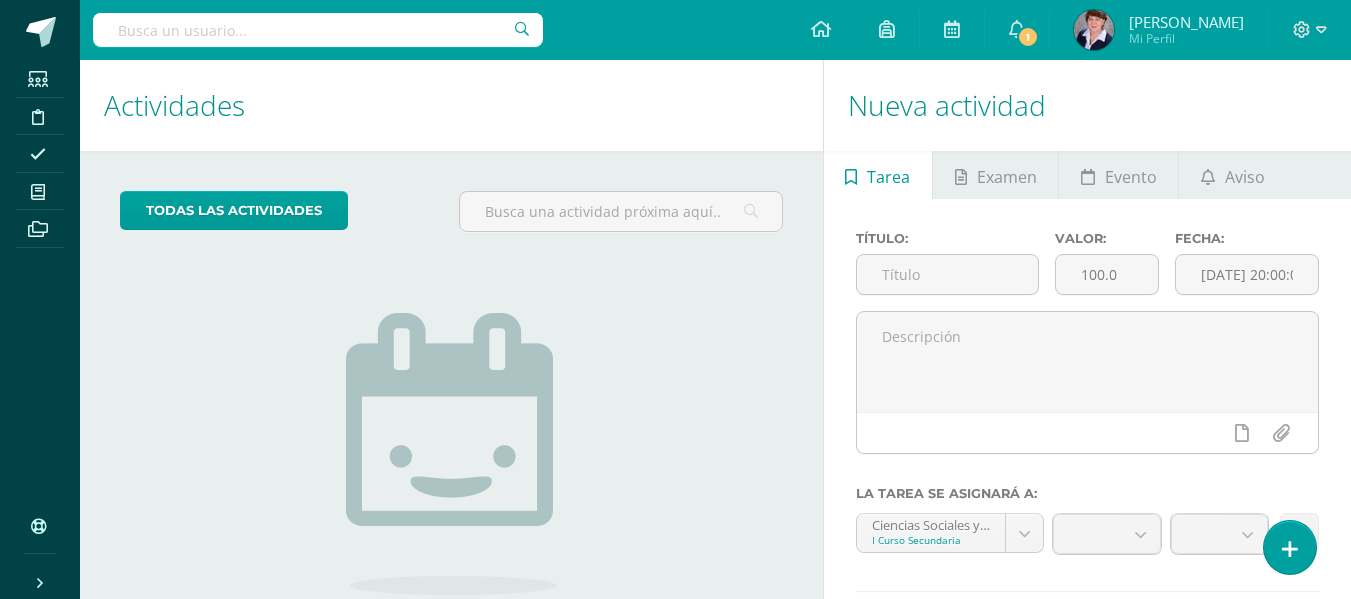 scroll, scrollTop: 0, scrollLeft: 0, axis: both 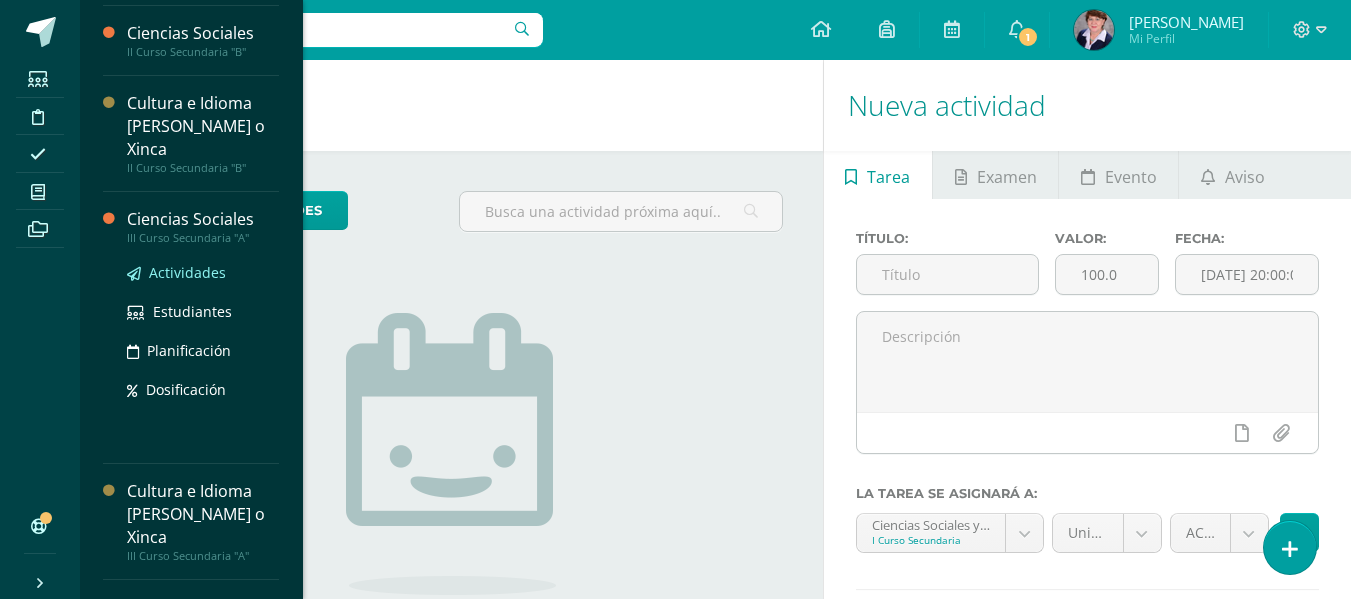 click on "Actividades" at bounding box center (187, 272) 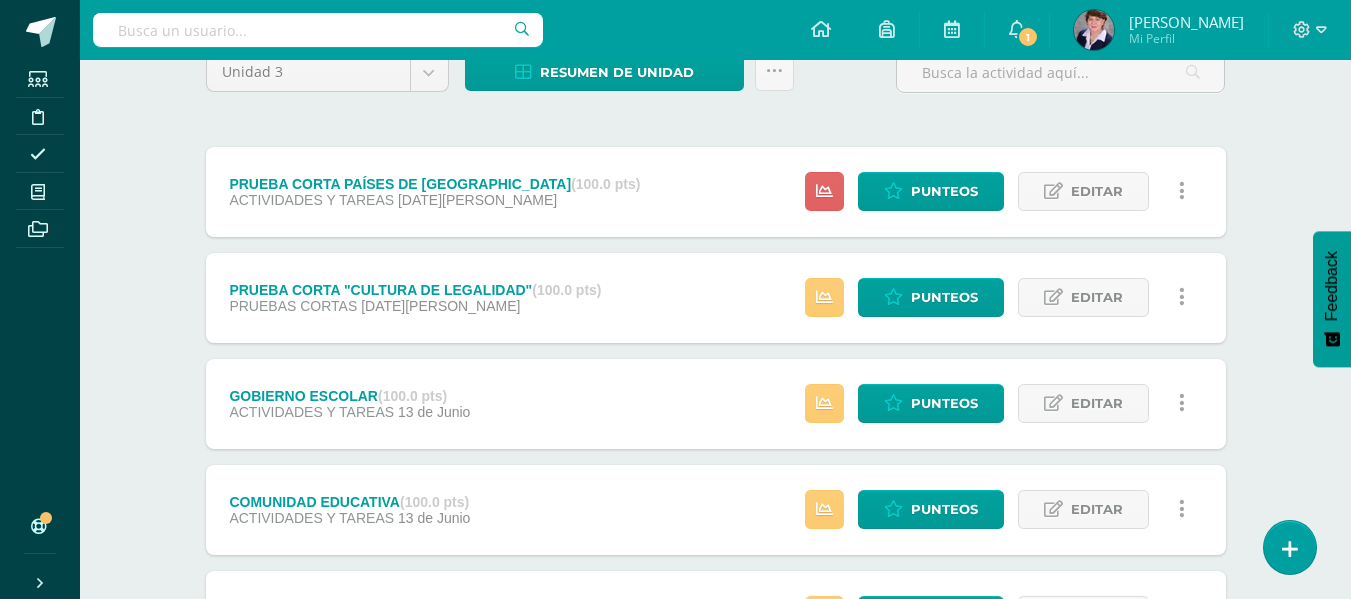 scroll, scrollTop: 200, scrollLeft: 0, axis: vertical 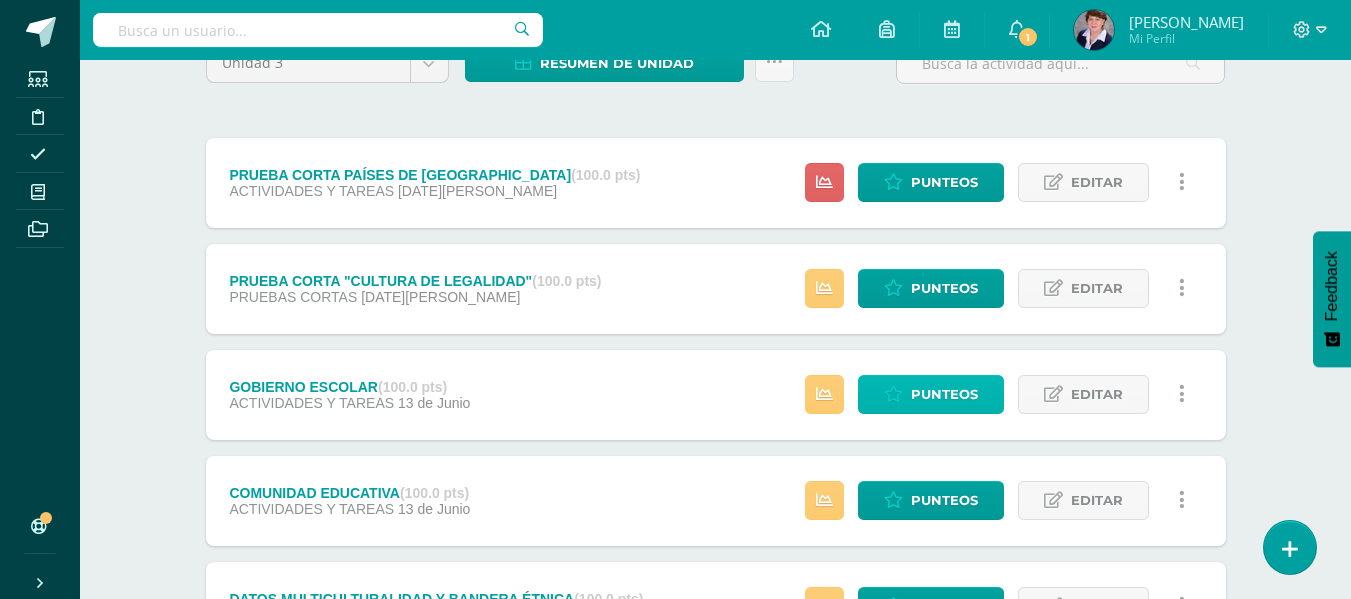 click on "Punteos" at bounding box center (944, 394) 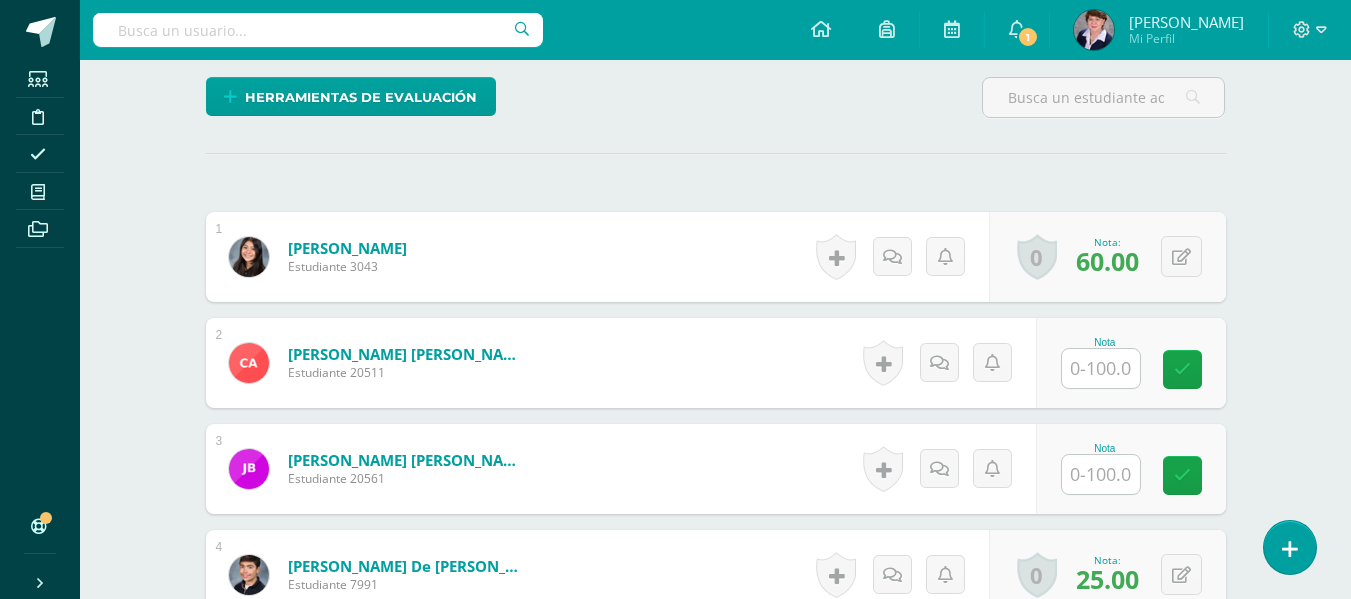 scroll, scrollTop: 511, scrollLeft: 0, axis: vertical 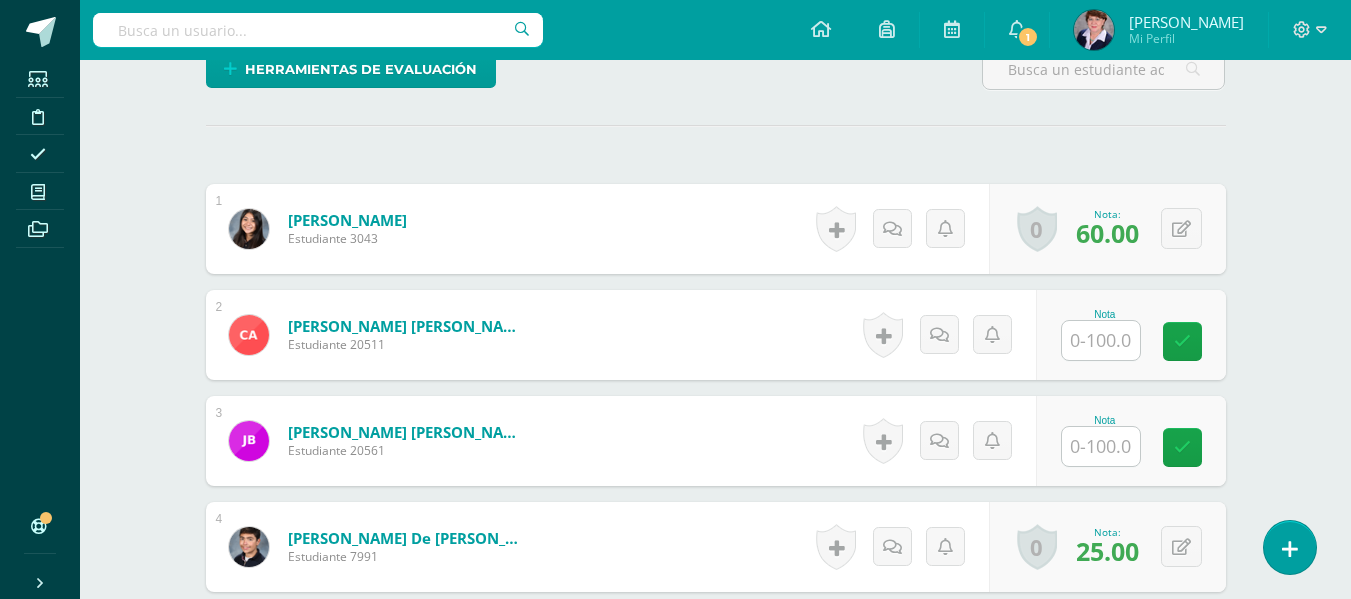click at bounding box center [1101, 340] 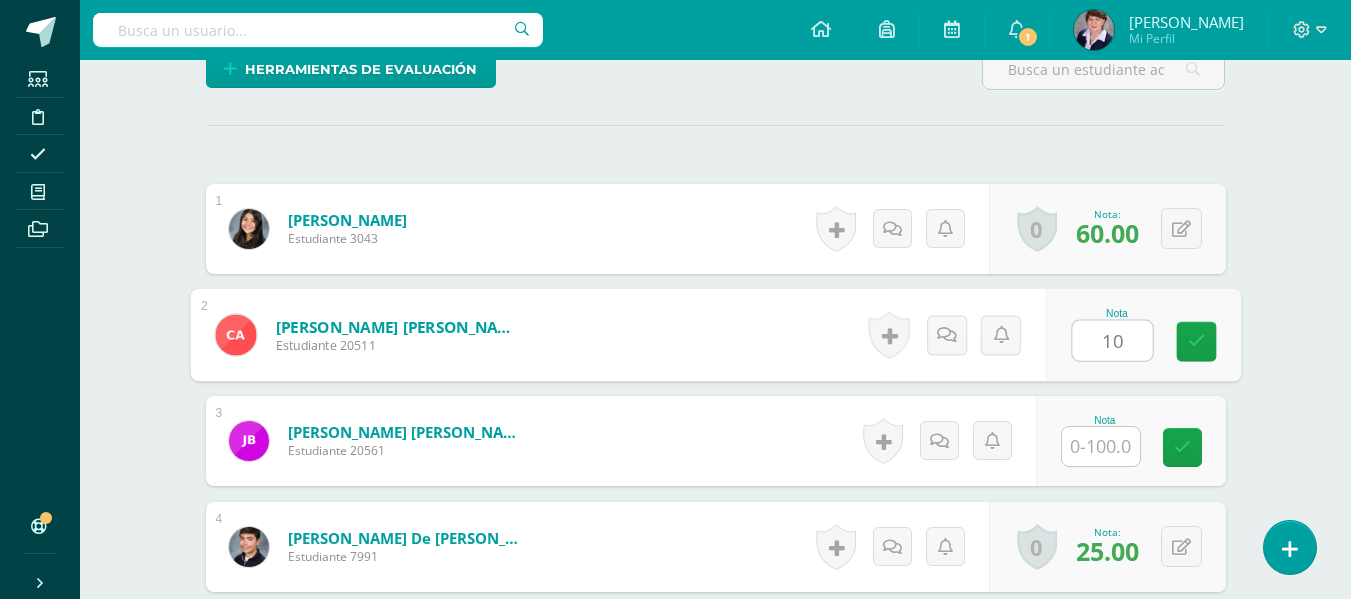 type on "100" 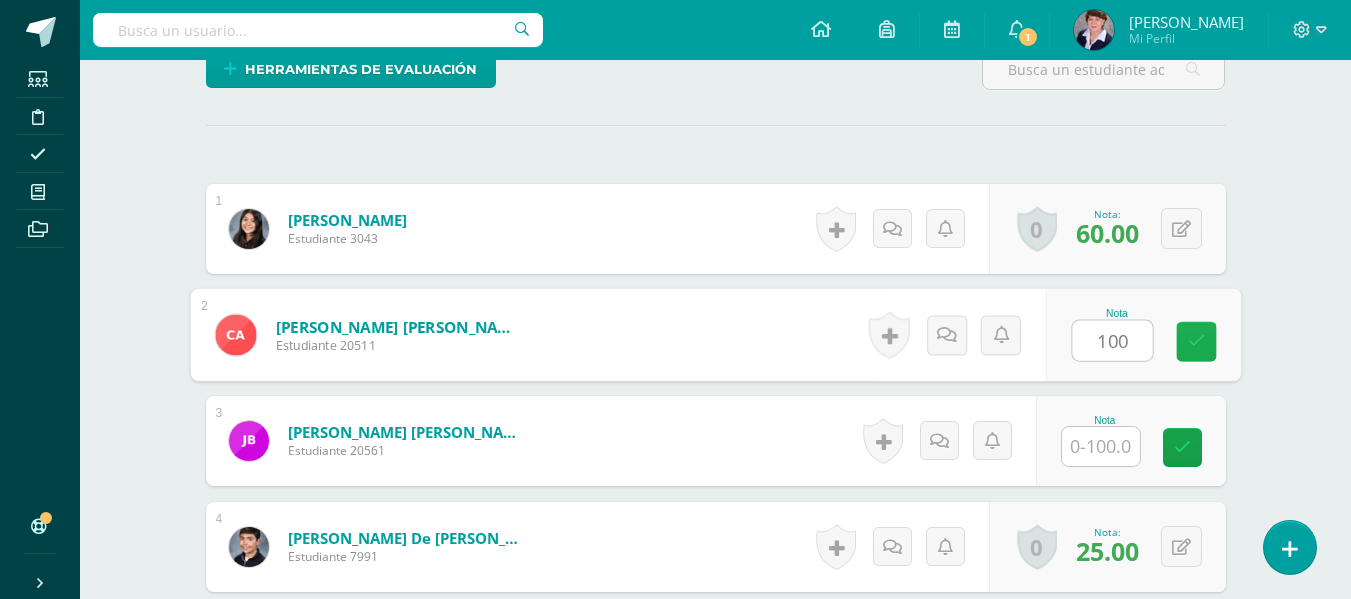 click at bounding box center [1196, 342] 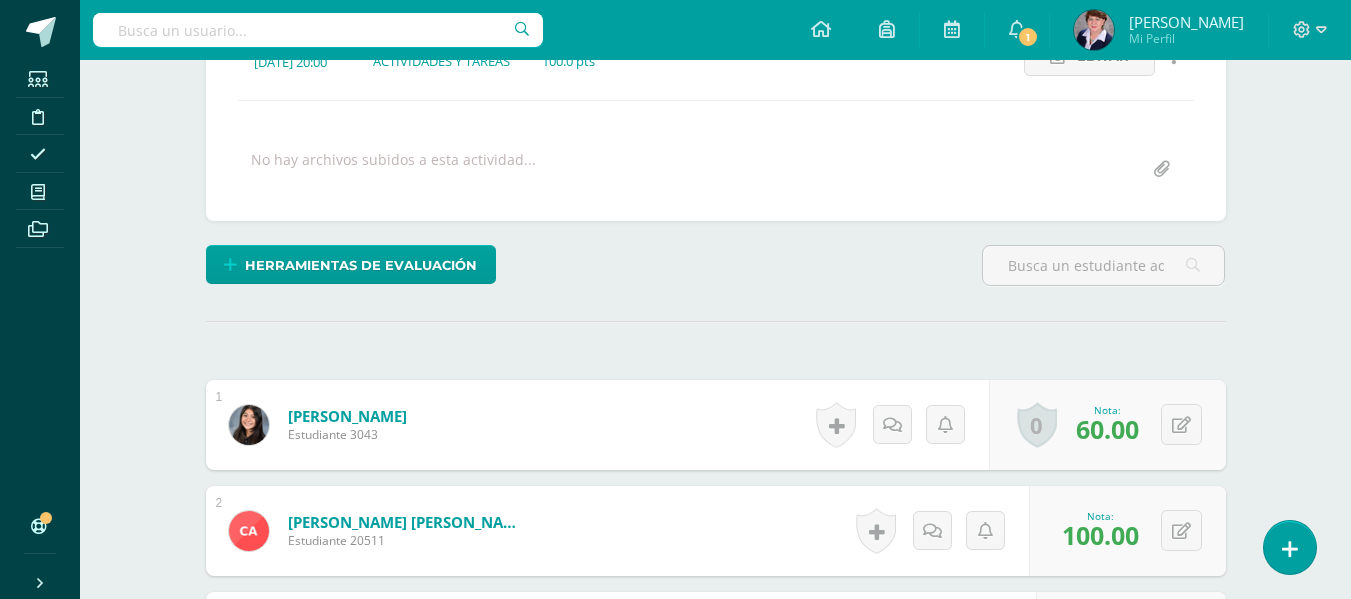 scroll, scrollTop: 23, scrollLeft: 0, axis: vertical 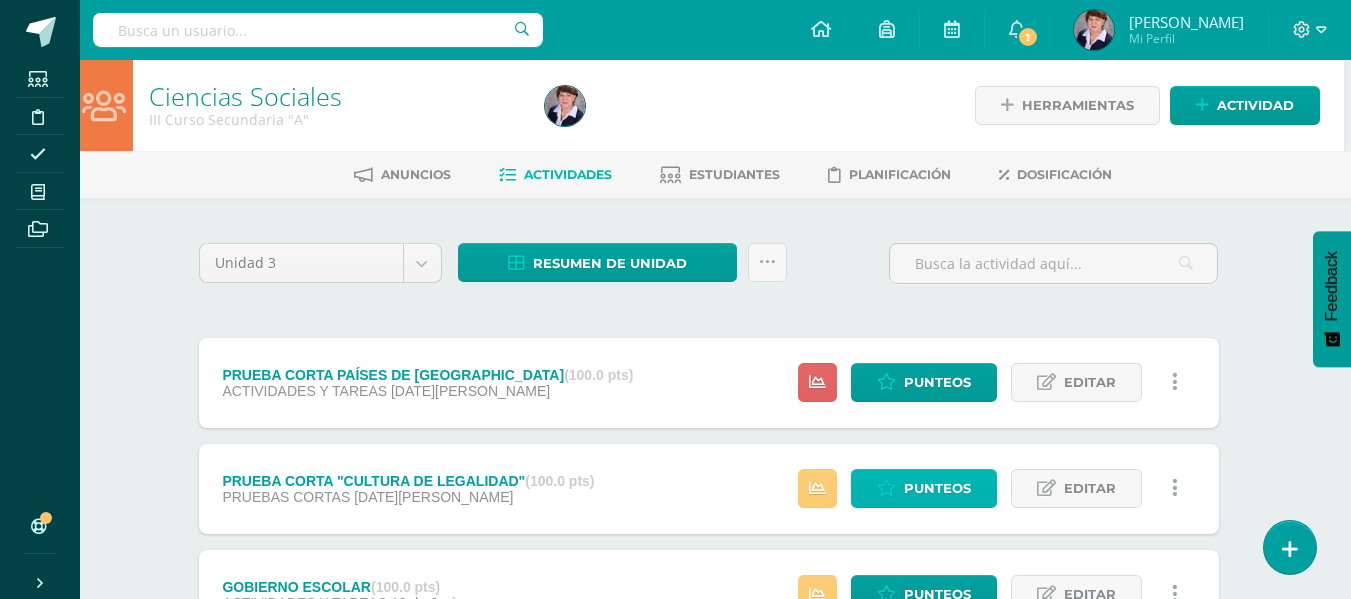 click on "Punteos" at bounding box center [937, 488] 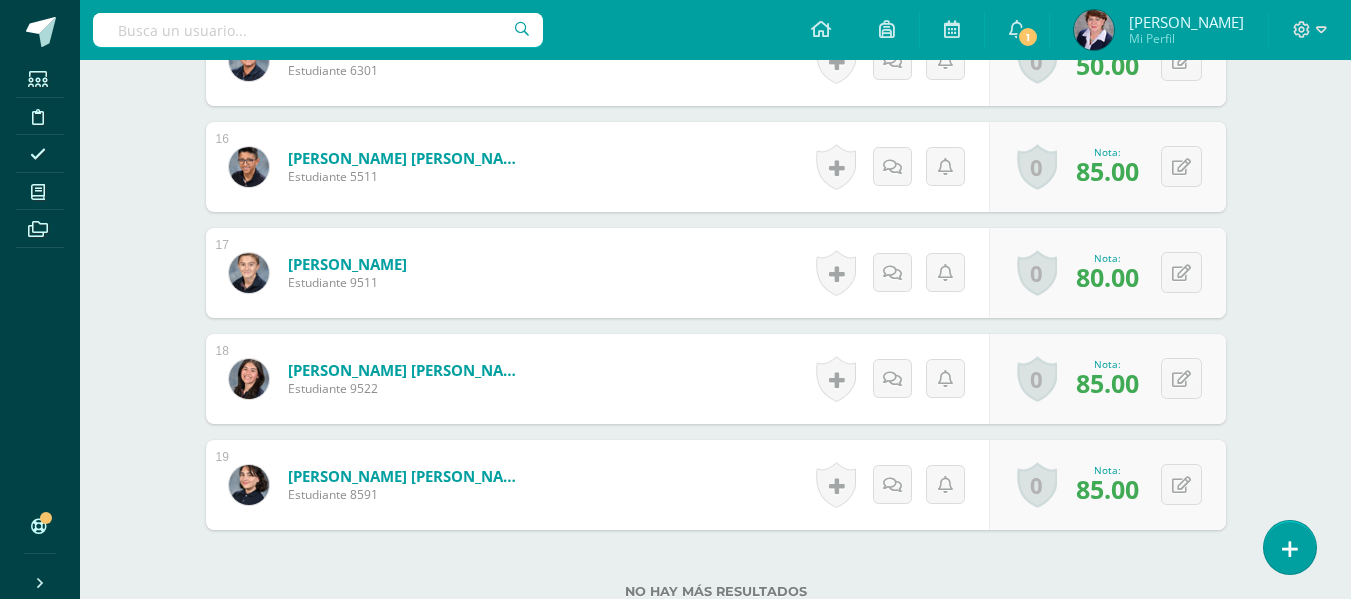 scroll, scrollTop: 2323, scrollLeft: 0, axis: vertical 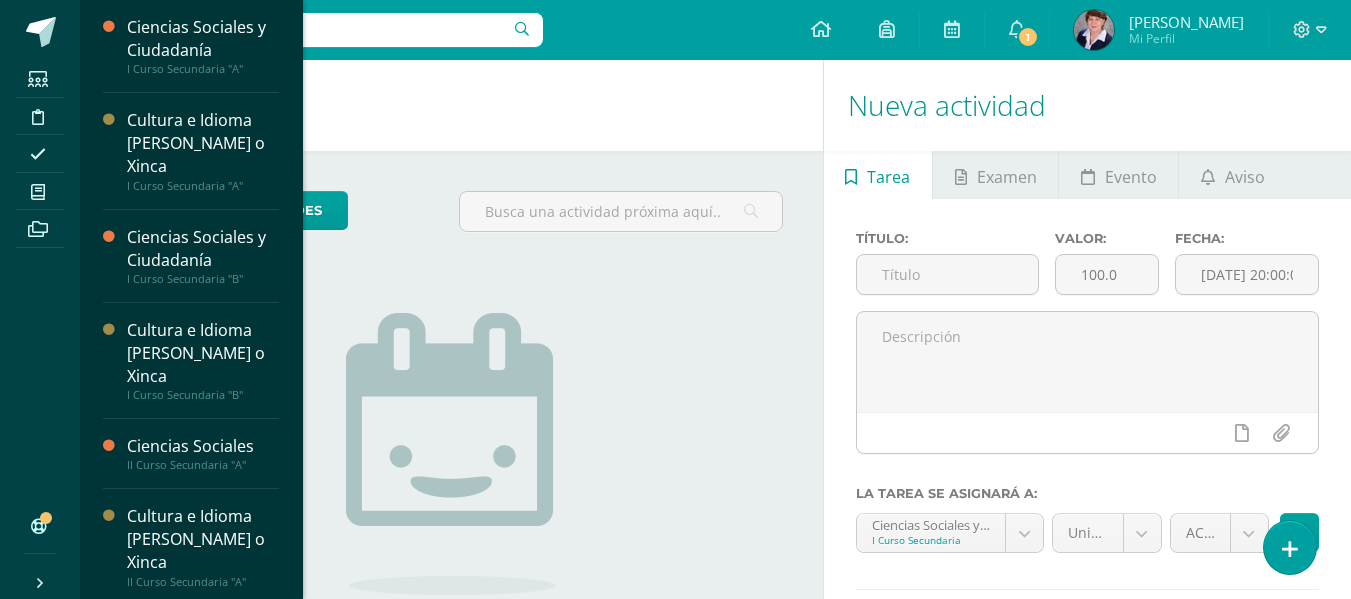 click on "Actividades" at bounding box center [451, 105] 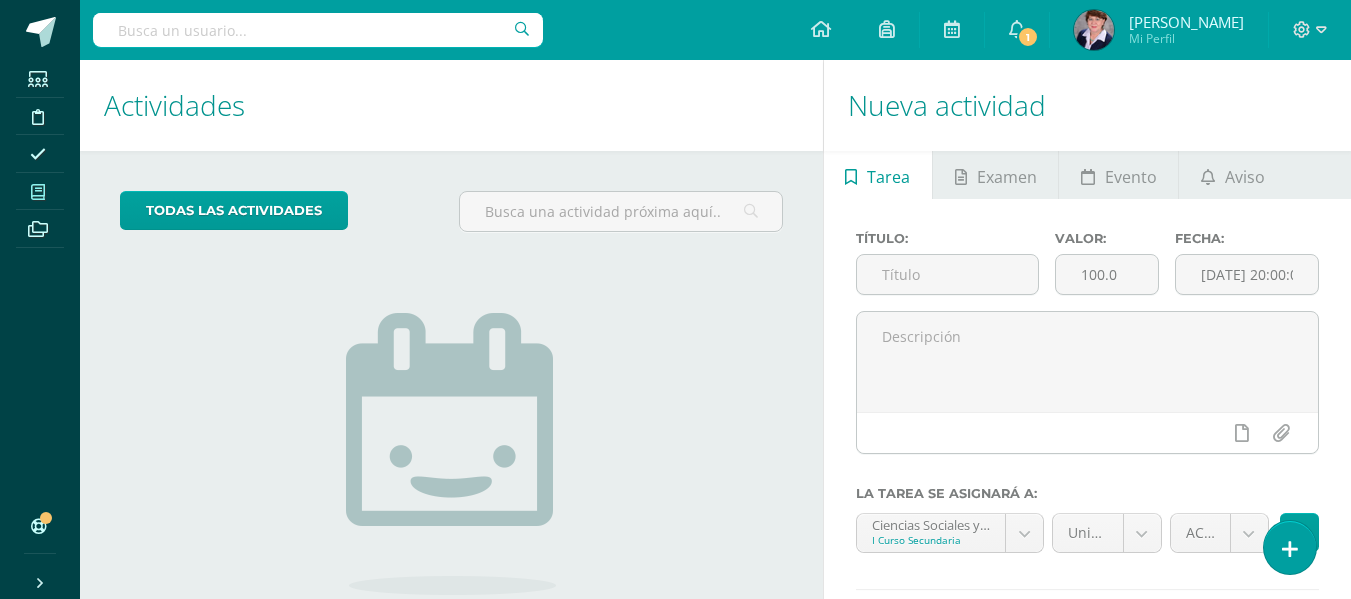 click at bounding box center (38, 192) 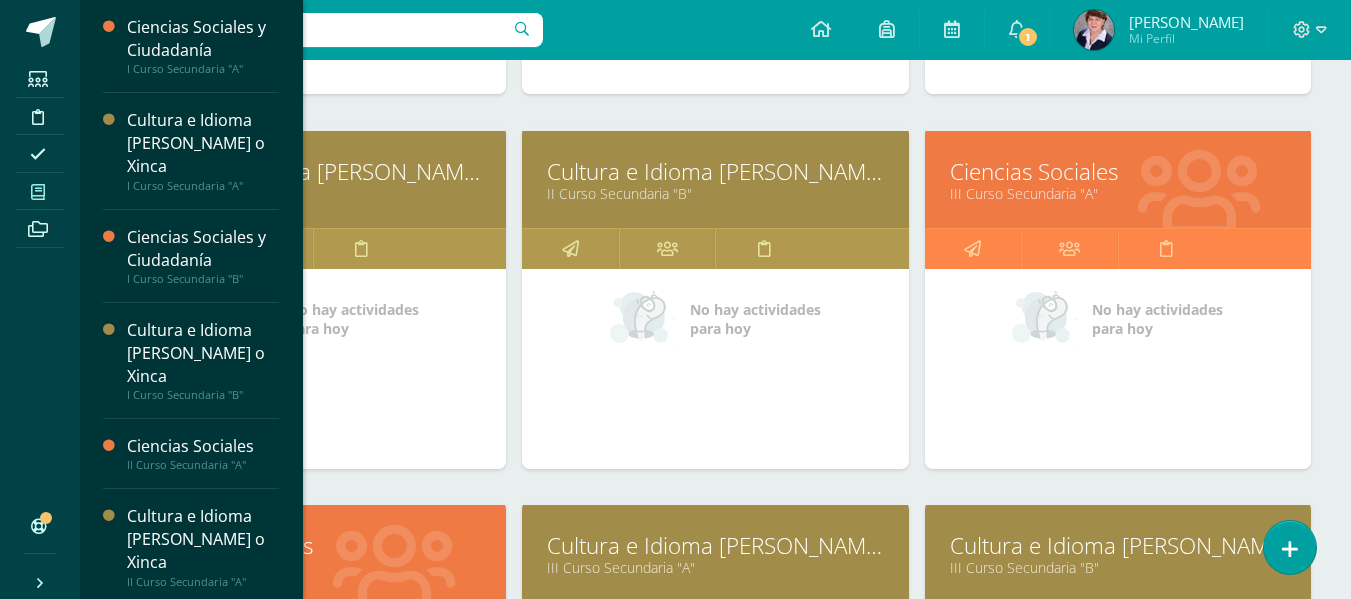 scroll, scrollTop: 1000, scrollLeft: 0, axis: vertical 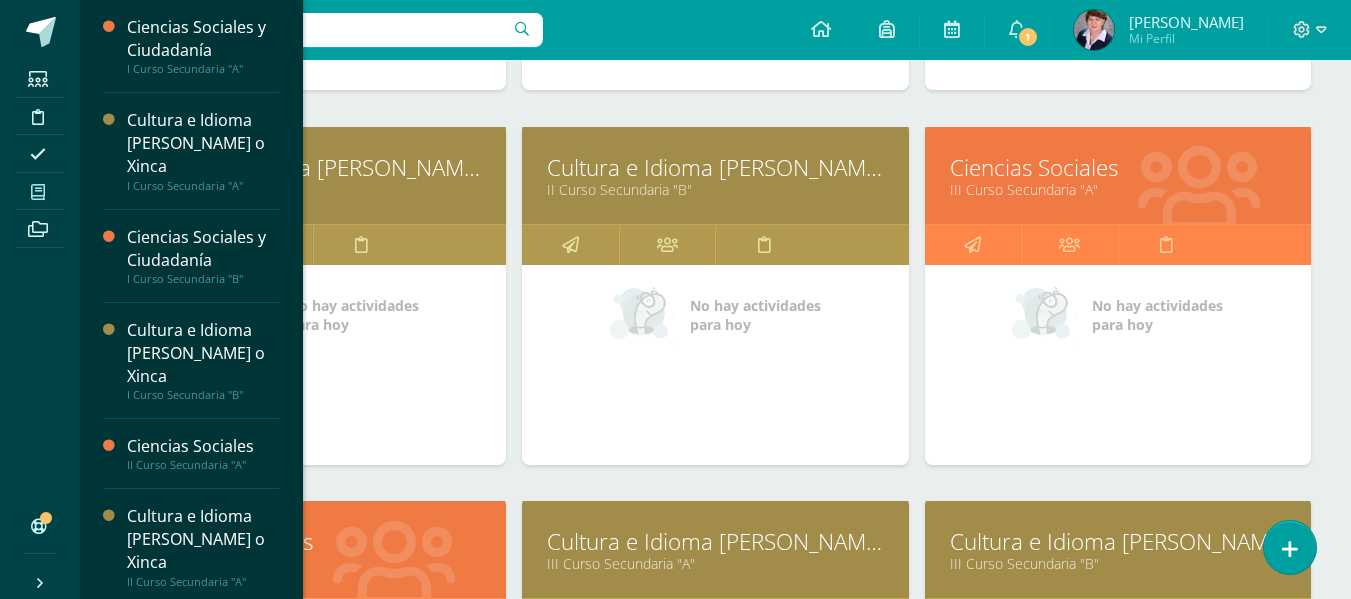 click on "No hay actividades  para [DATE]" at bounding box center [1118, 315] 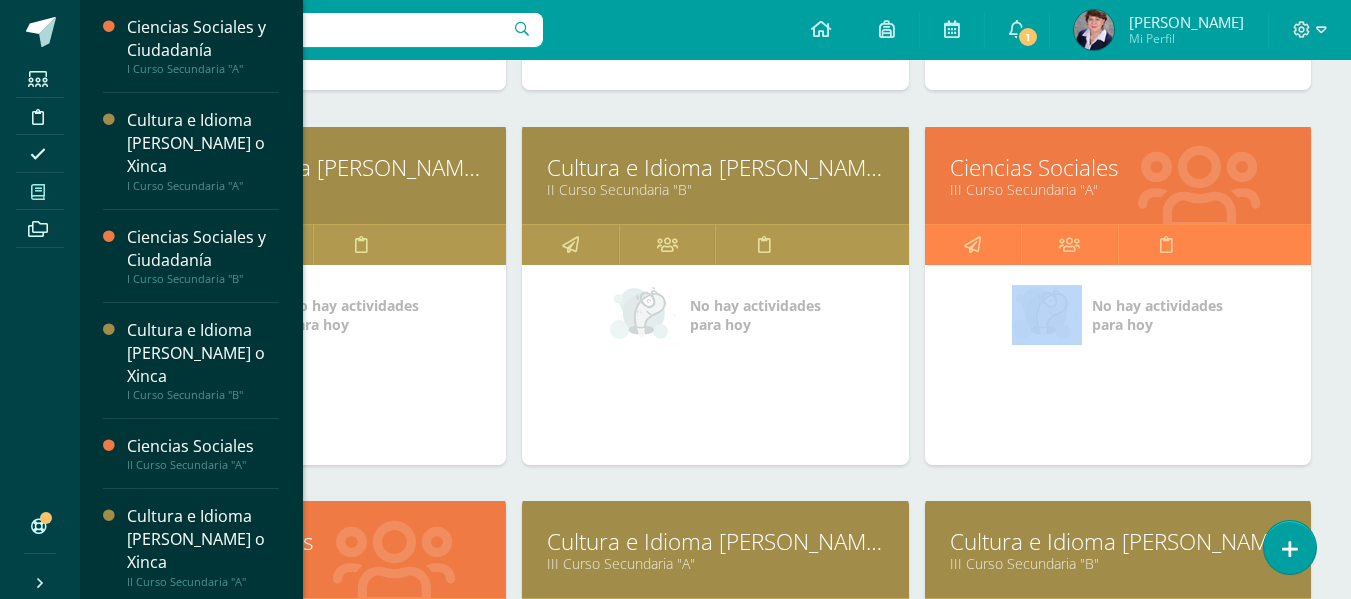 click on "Ciencias Sociales" at bounding box center (1118, 167) 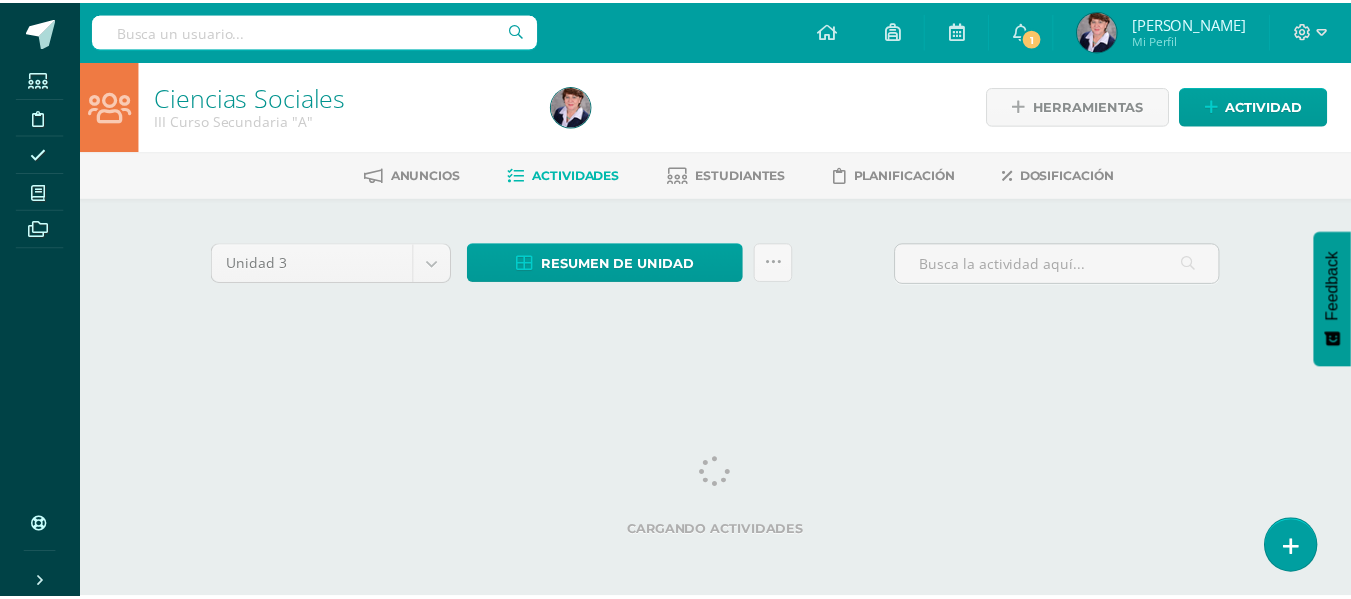 scroll, scrollTop: 0, scrollLeft: 0, axis: both 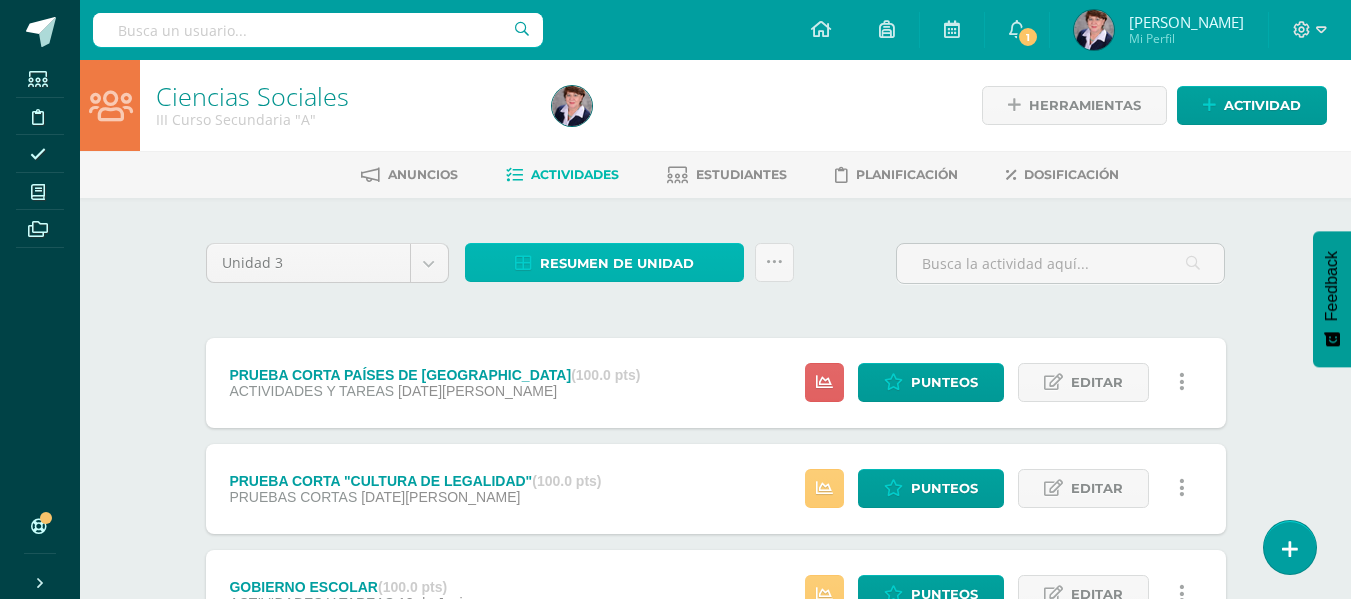 click on "Resumen de unidad" at bounding box center (617, 263) 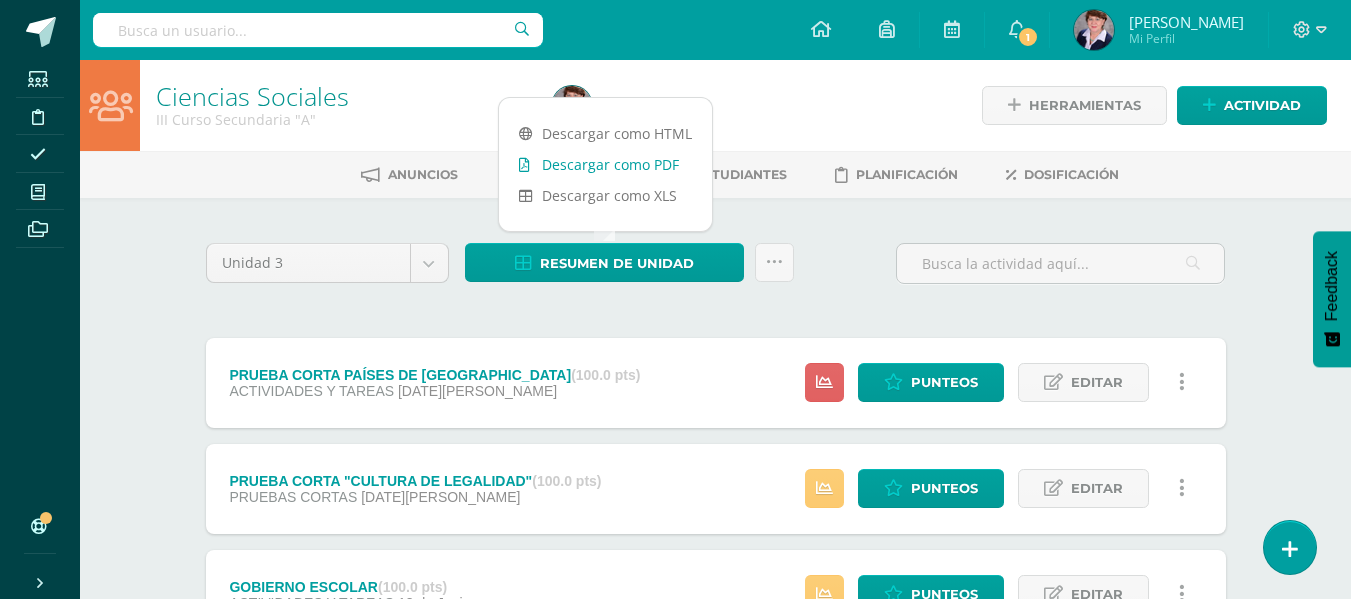 click on "Descargar como PDF" at bounding box center (605, 164) 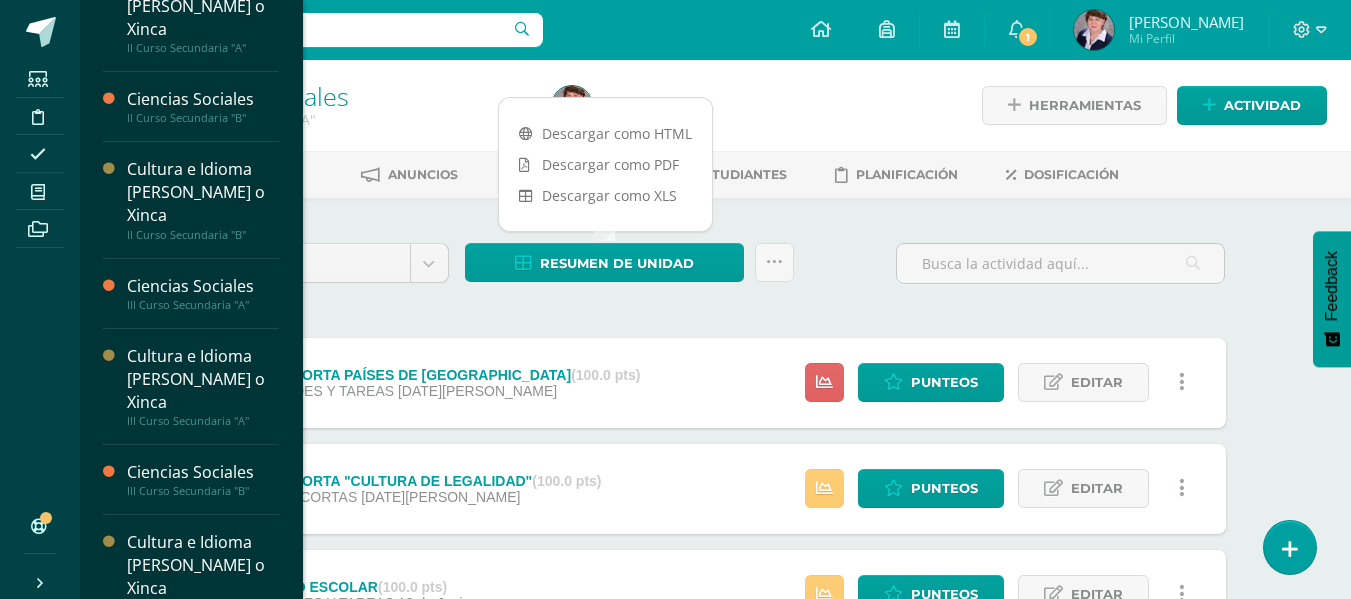 scroll, scrollTop: 767, scrollLeft: 0, axis: vertical 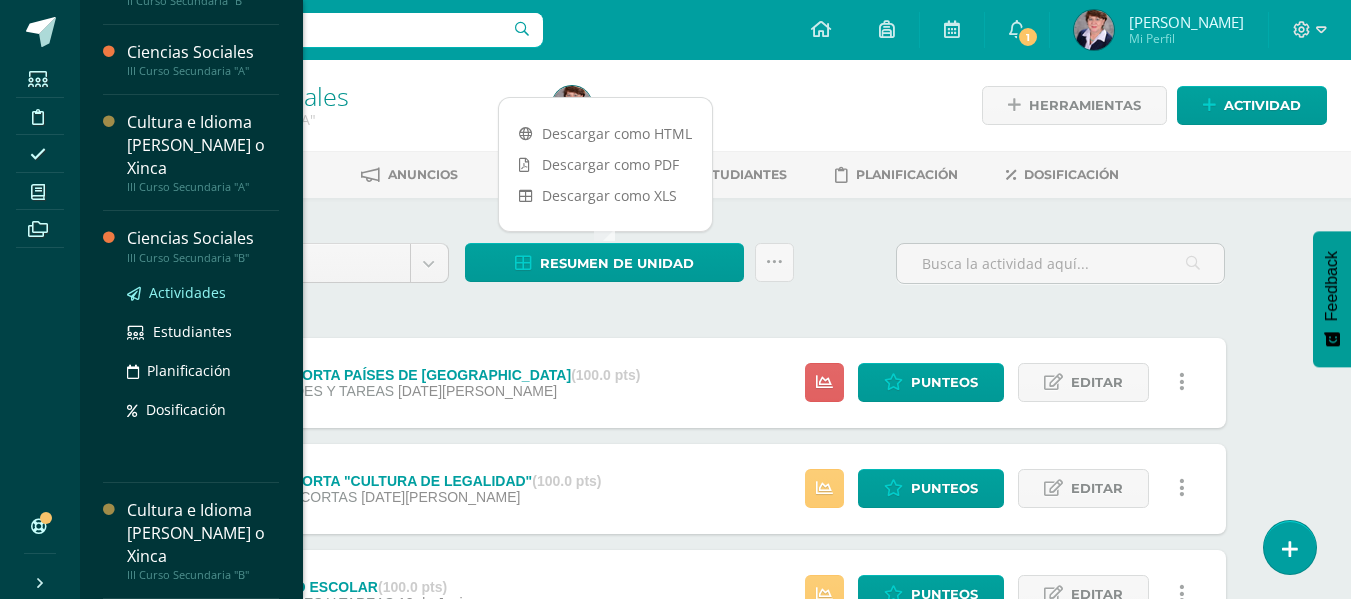 click on "Actividades" at bounding box center [187, 292] 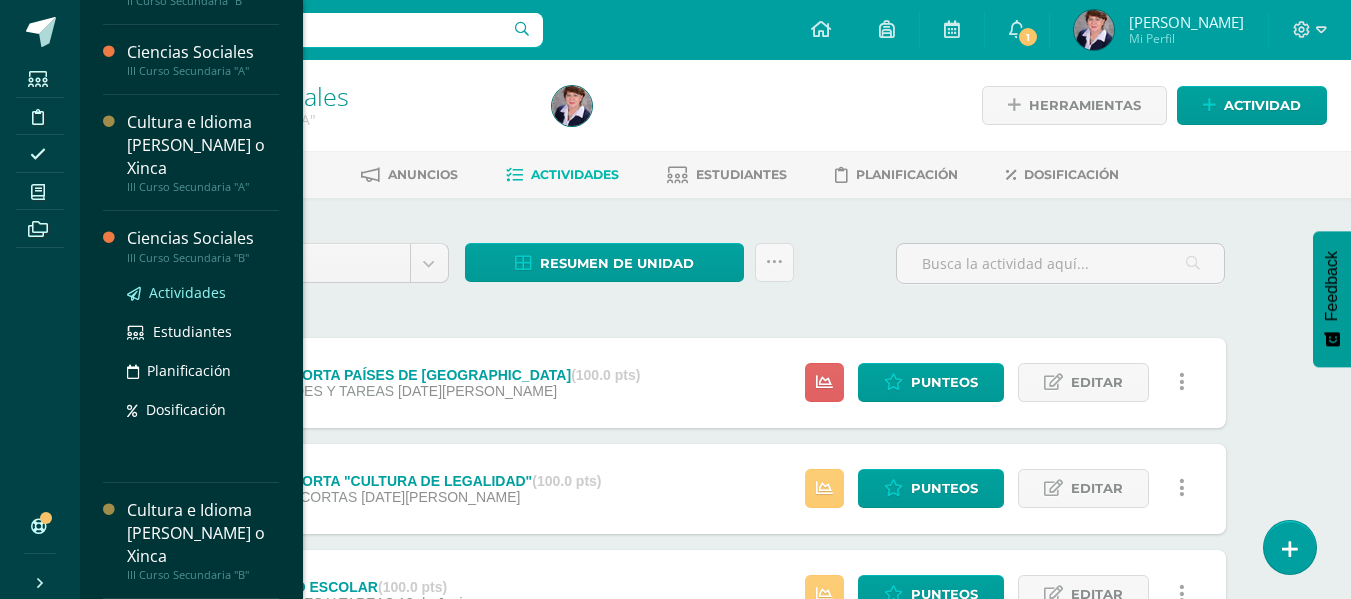 click on "Actividades" at bounding box center [187, 292] 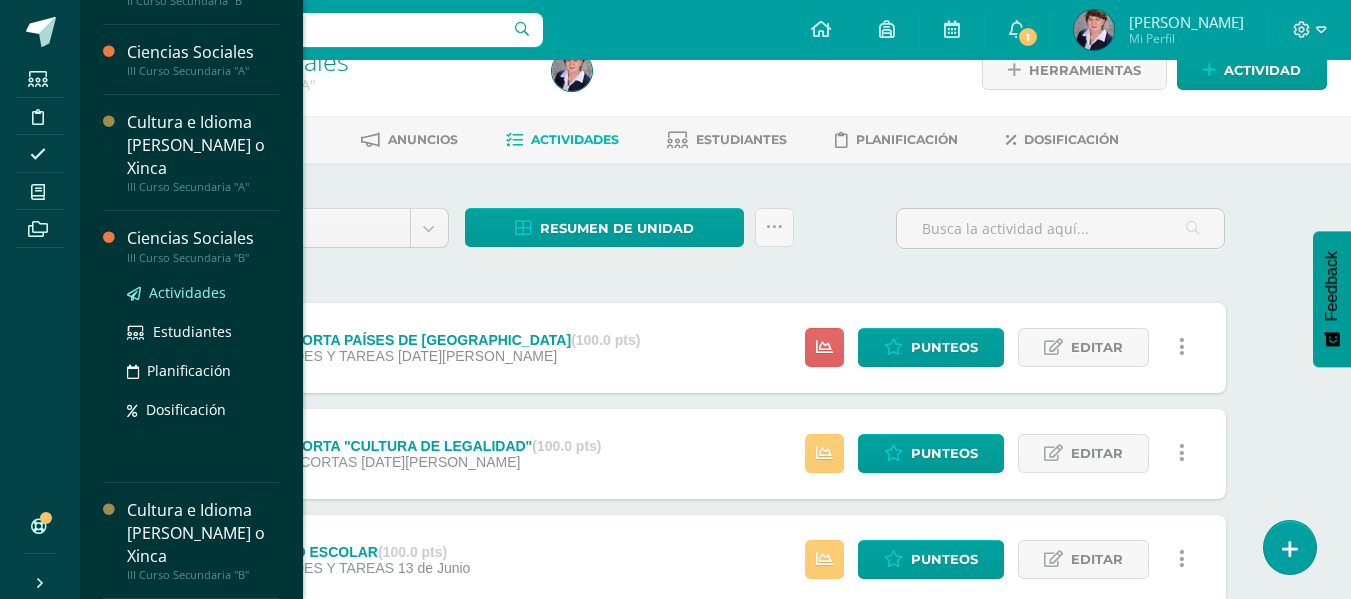 scroll, scrollTop: 34, scrollLeft: 0, axis: vertical 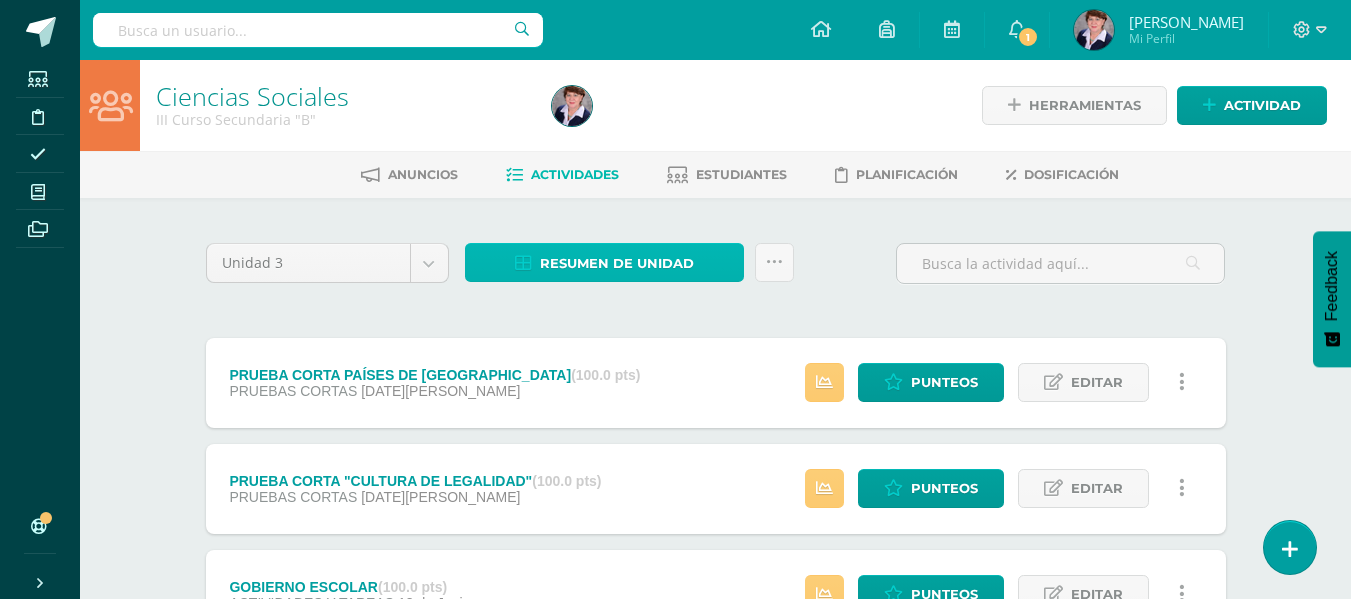 click on "Resumen de unidad" at bounding box center (617, 263) 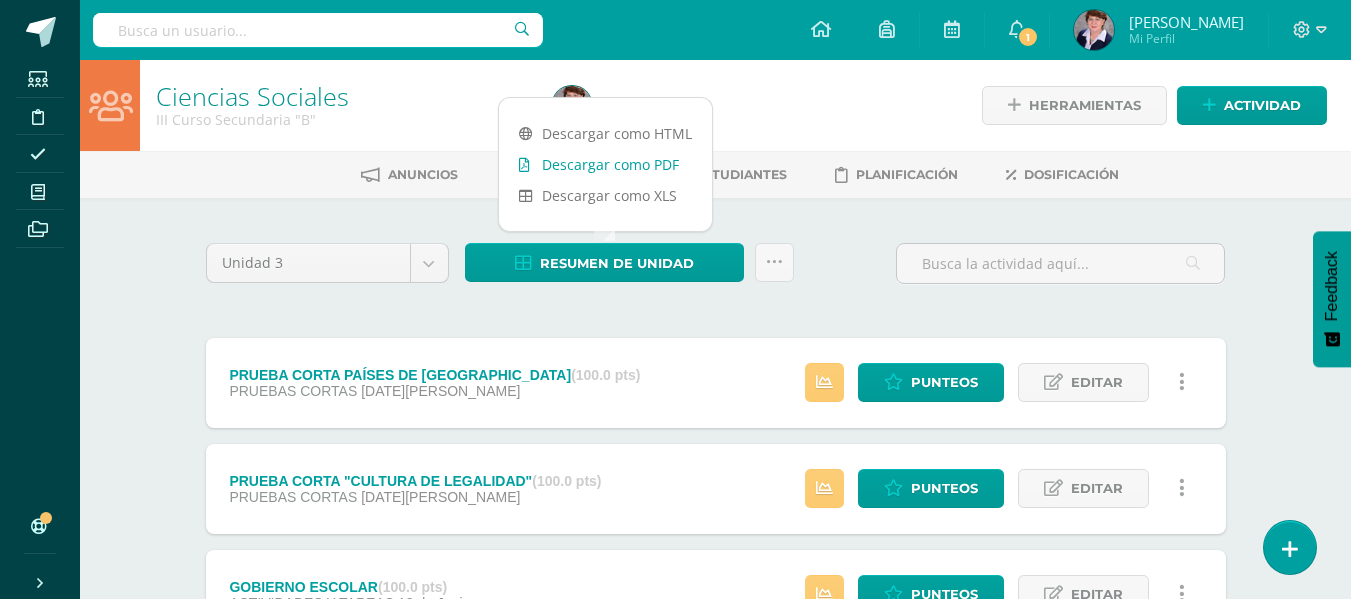 click on "Descargar como PDF" at bounding box center [605, 164] 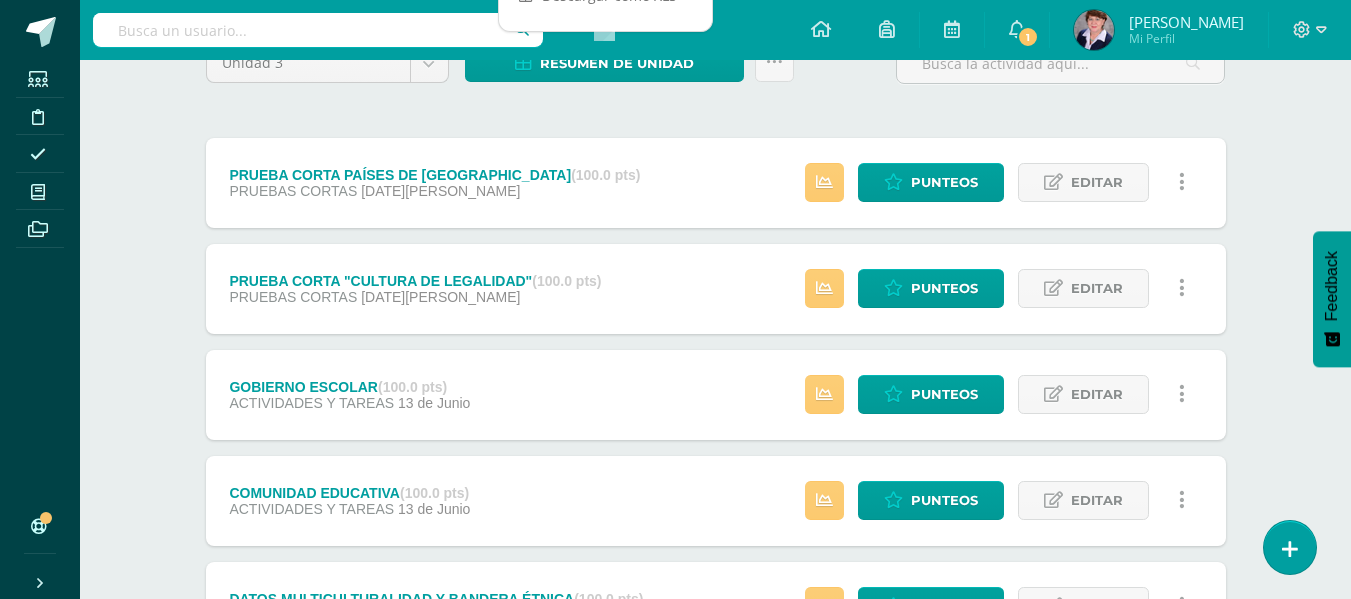 scroll, scrollTop: 598, scrollLeft: 0, axis: vertical 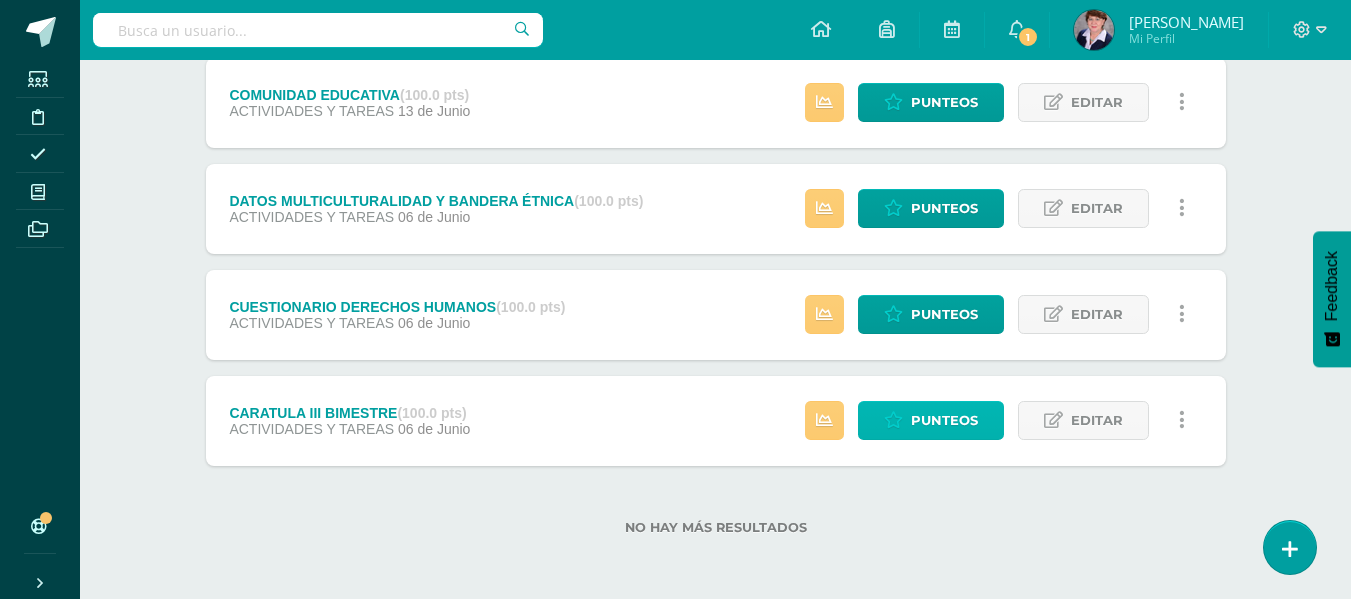 click on "Punteos" at bounding box center (944, 420) 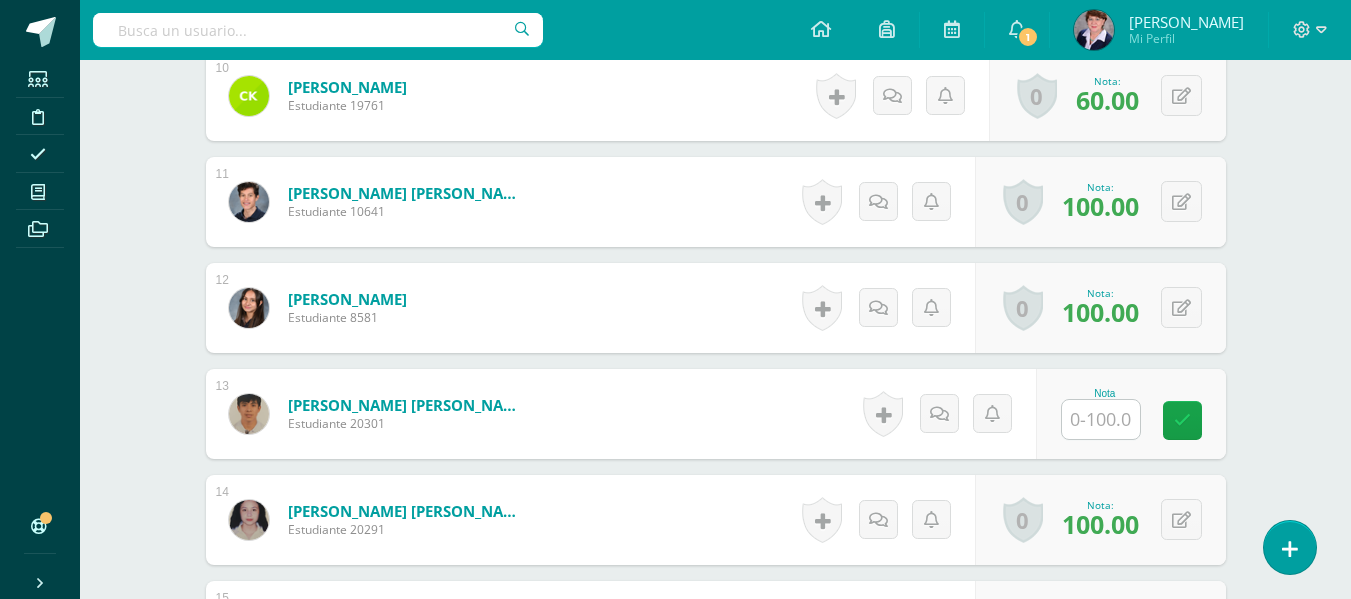 scroll, scrollTop: 1612, scrollLeft: 0, axis: vertical 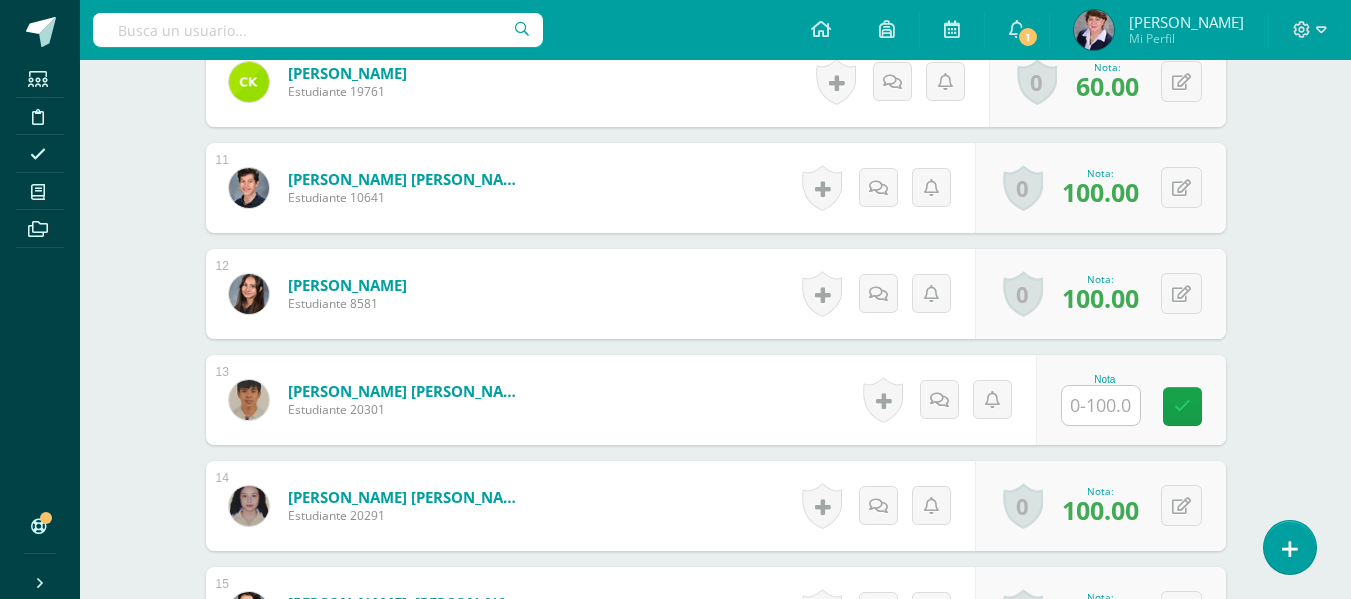 type on "6" 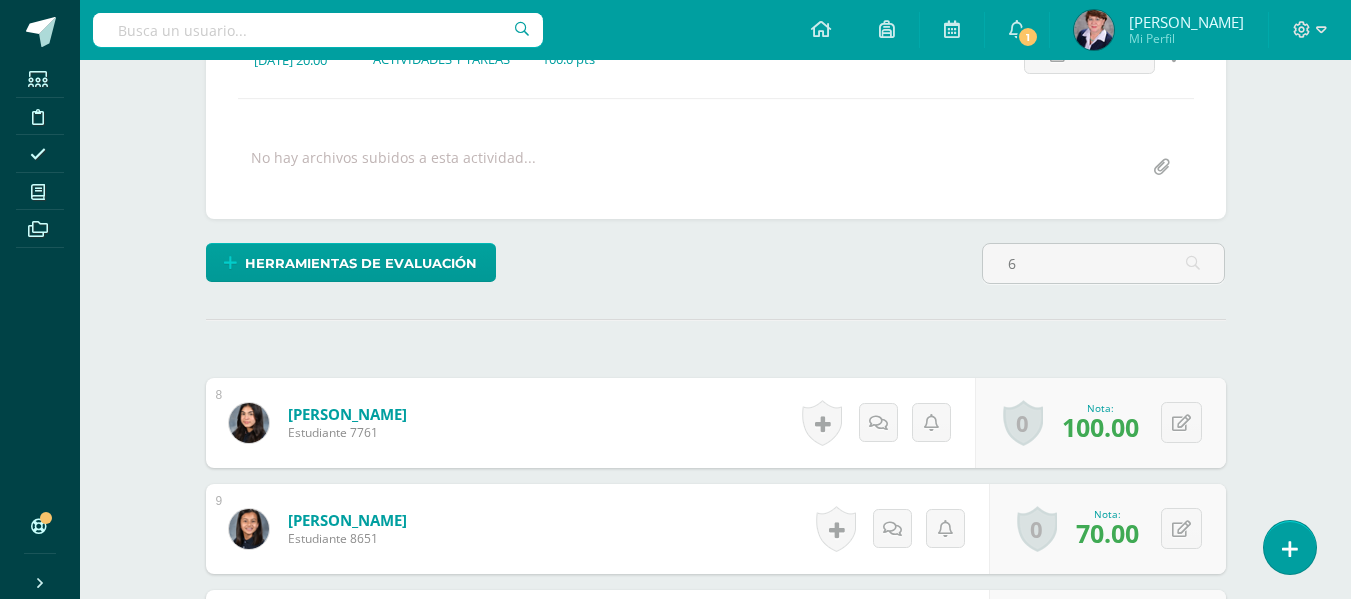 scroll, scrollTop: 45, scrollLeft: 0, axis: vertical 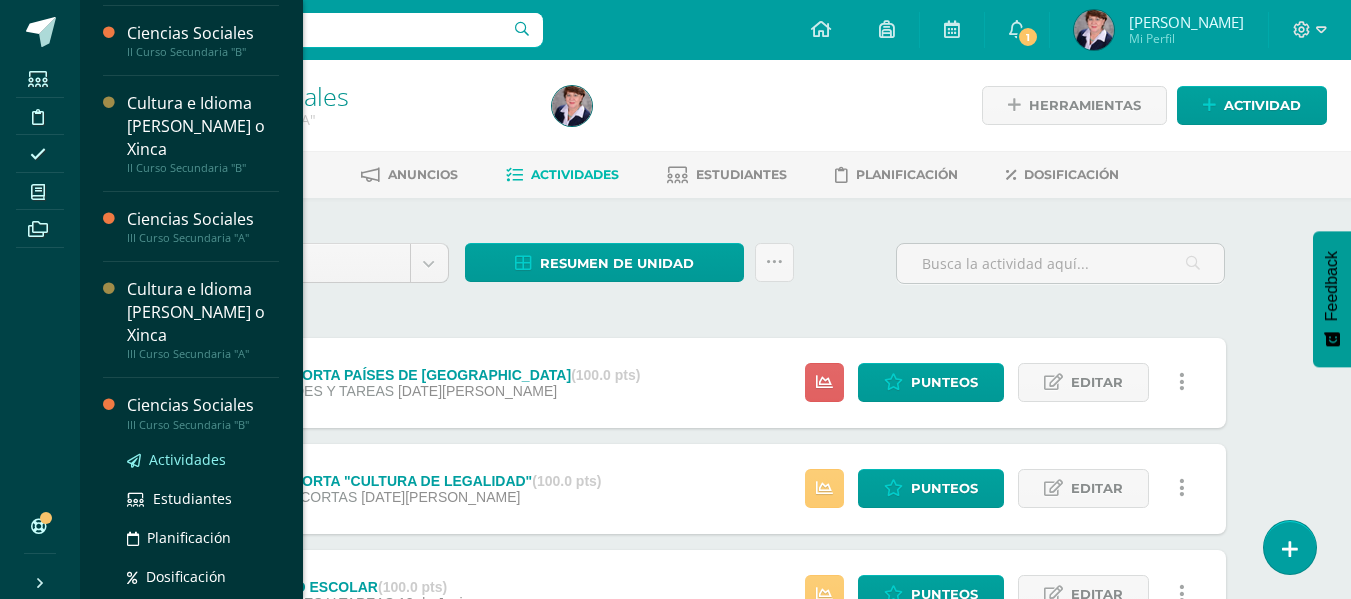 click on "Actividades" at bounding box center (187, 459) 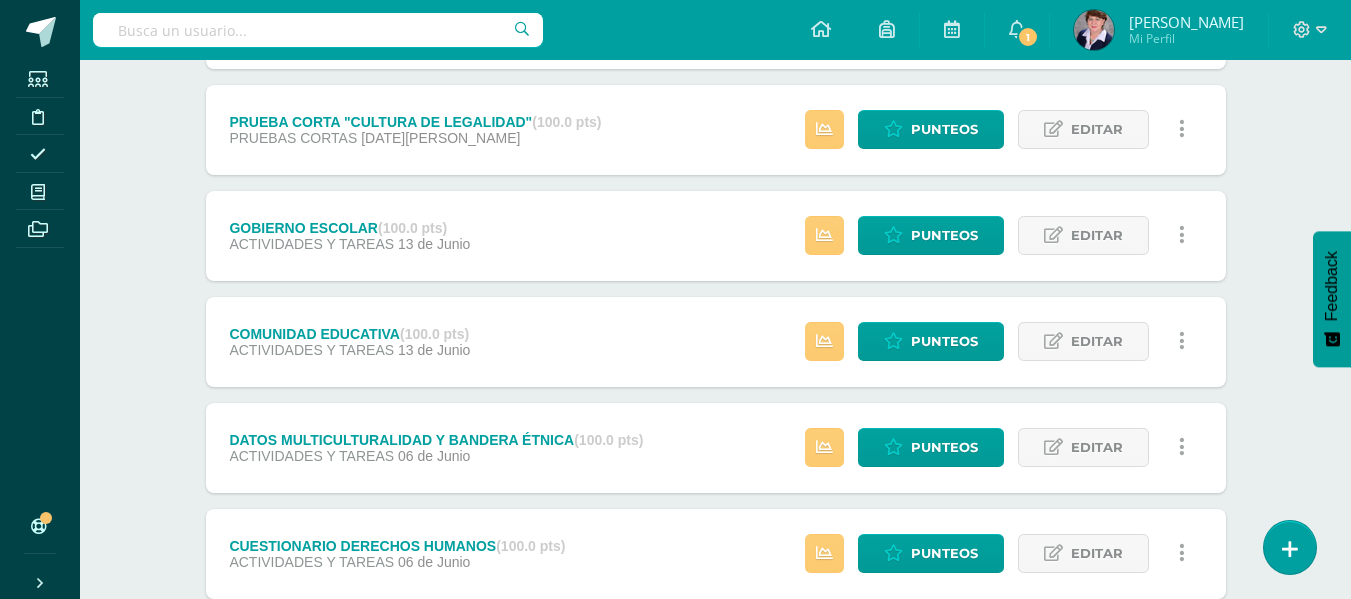 scroll, scrollTop: 598, scrollLeft: 0, axis: vertical 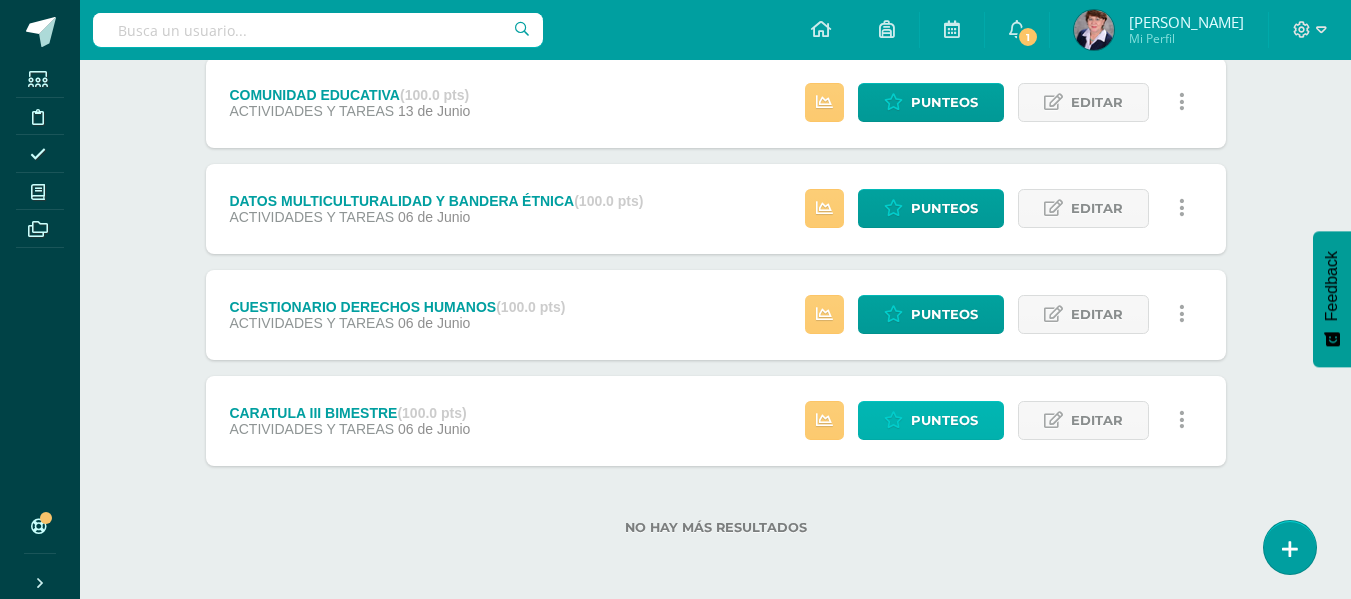 click on "Punteos" at bounding box center [944, 420] 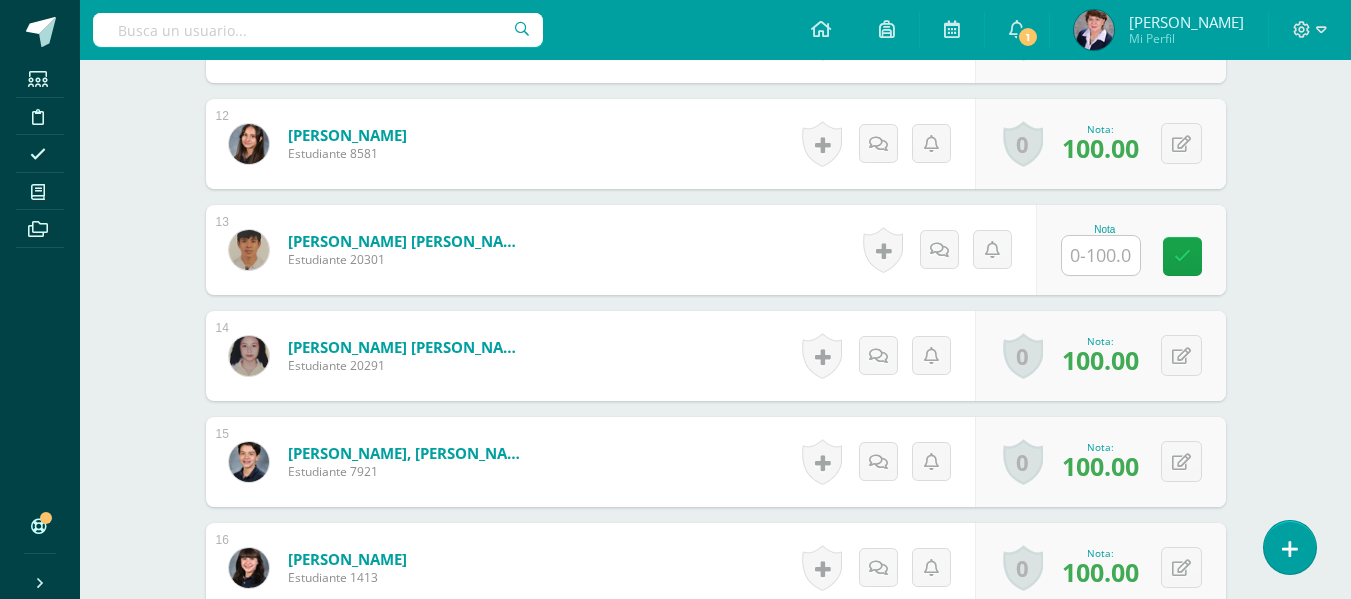 scroll, scrollTop: 1763, scrollLeft: 0, axis: vertical 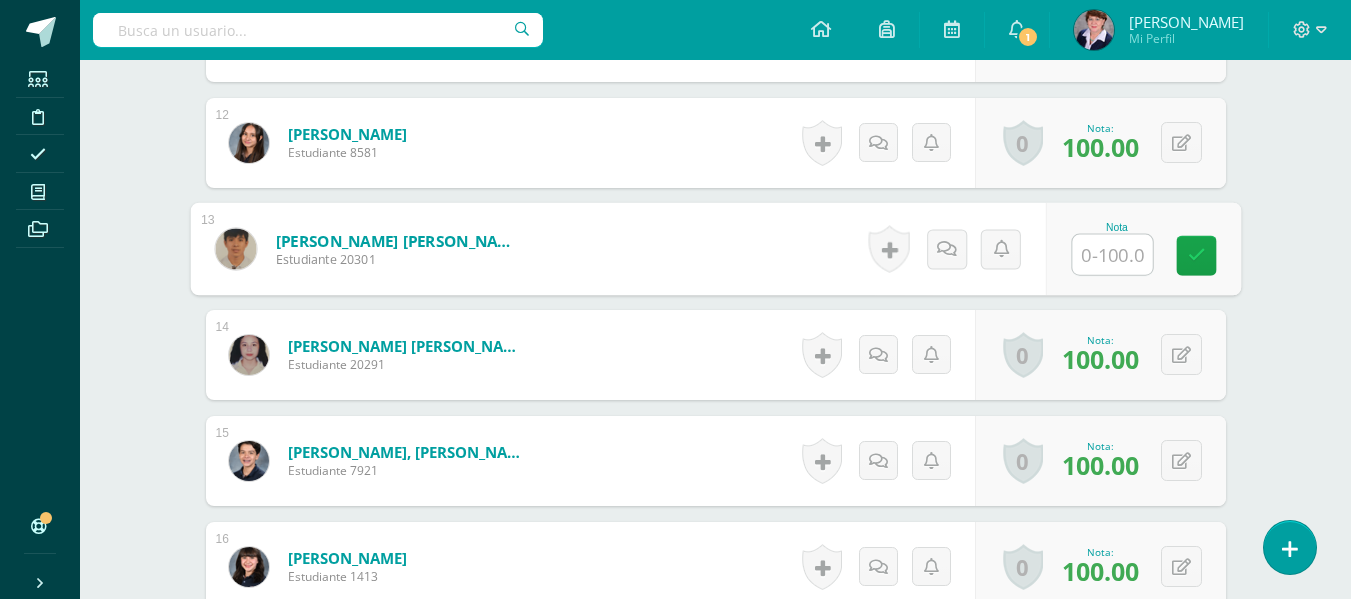 click at bounding box center [1112, 255] 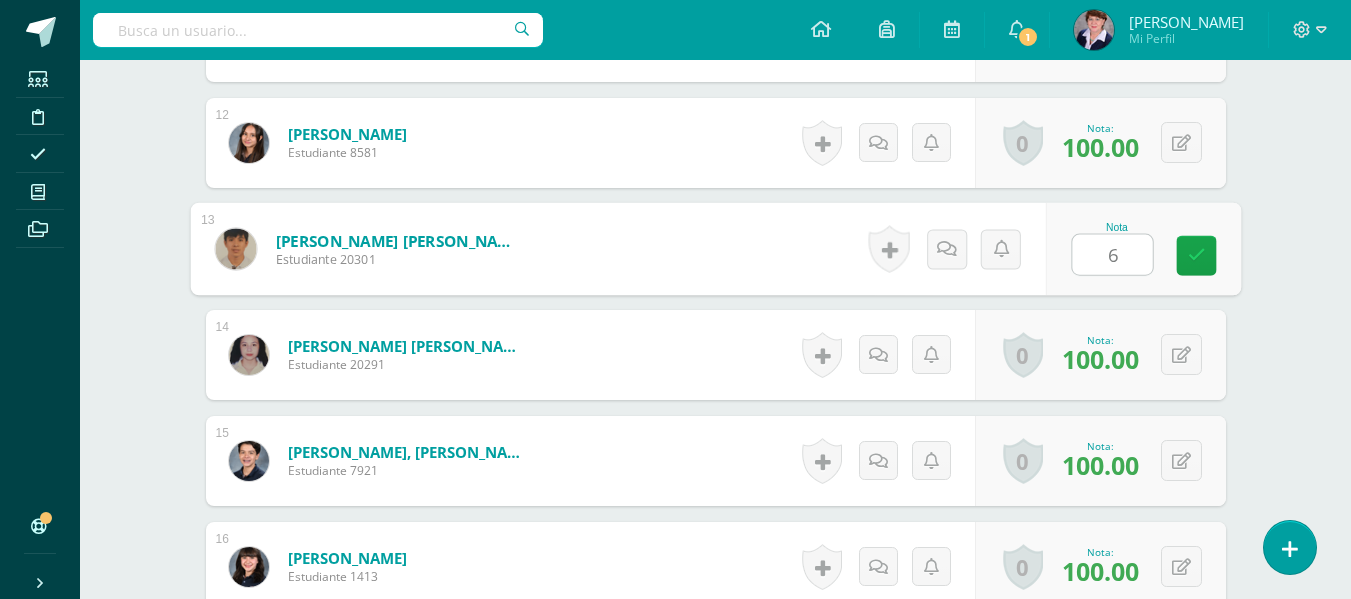 type on "60" 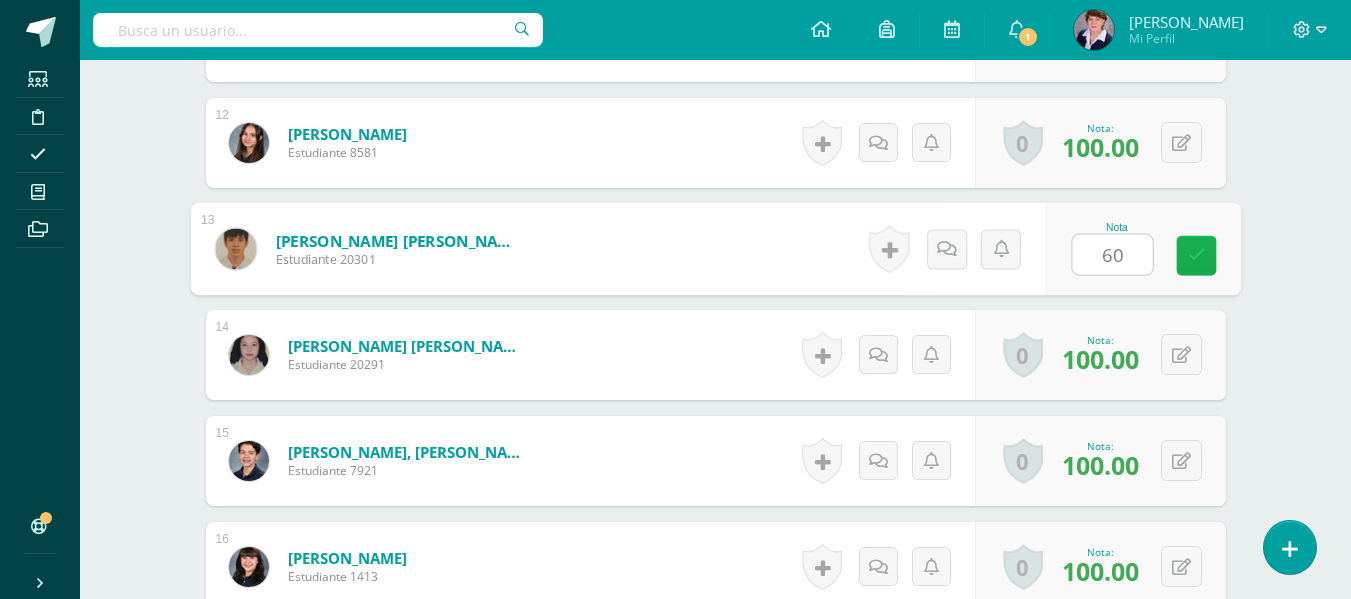click at bounding box center (1196, 255) 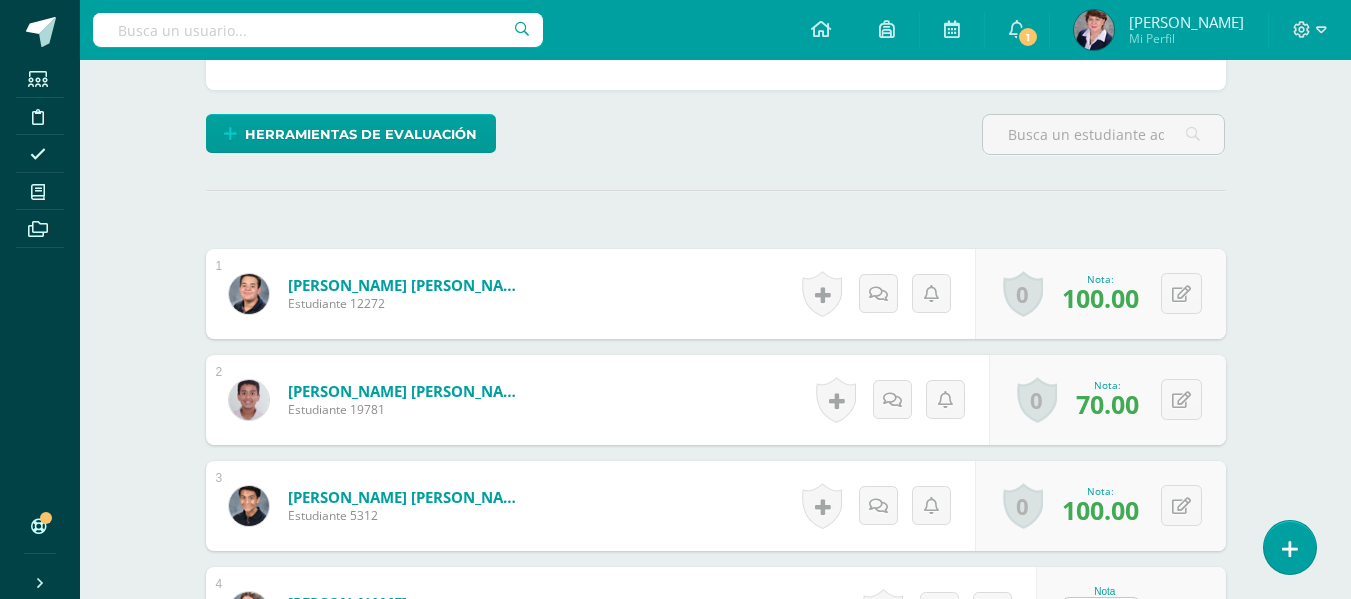 scroll, scrollTop: 423, scrollLeft: 0, axis: vertical 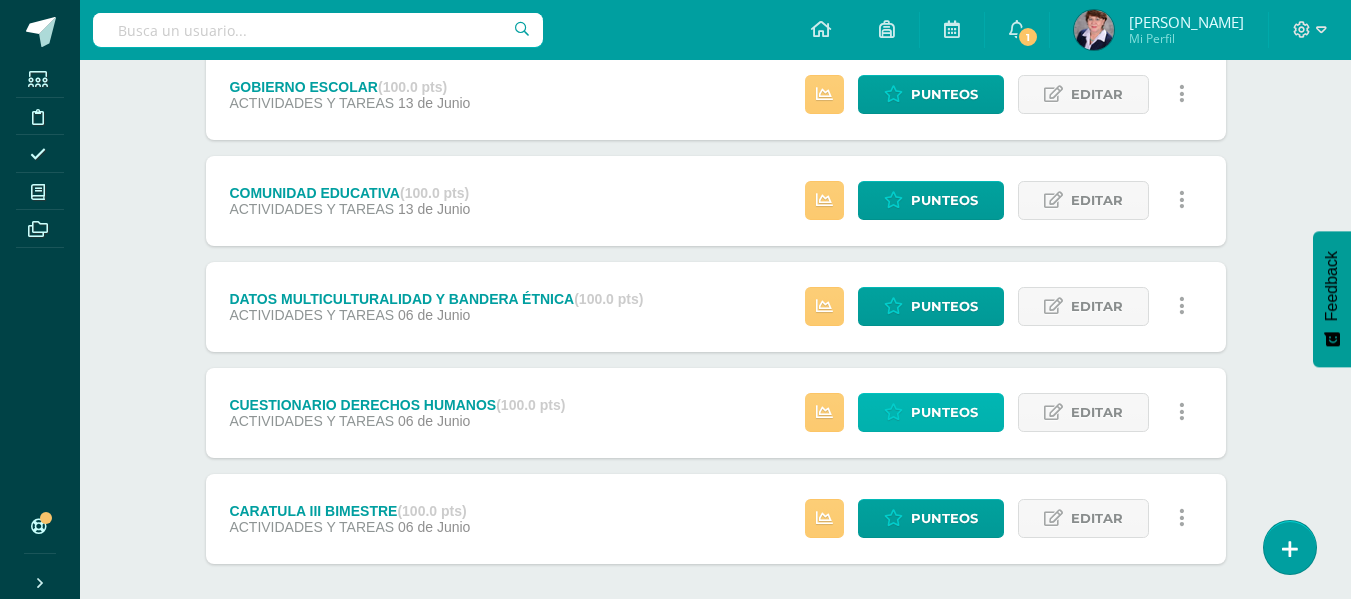 click on "Punteos" at bounding box center (944, 412) 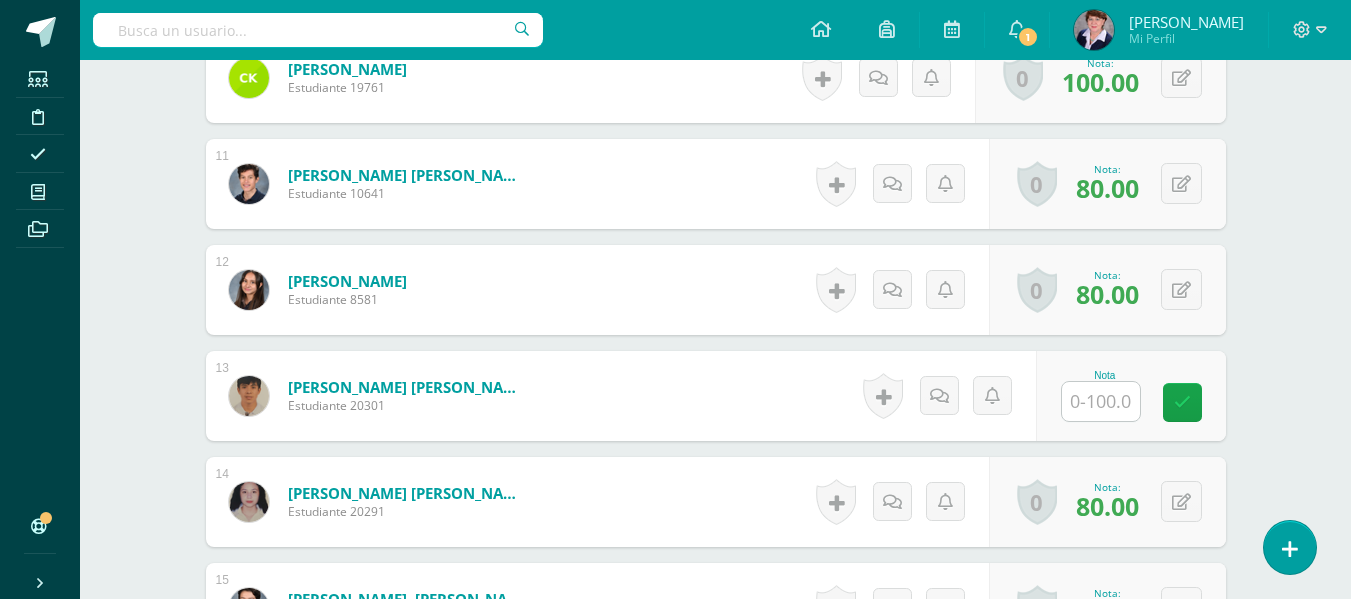 scroll, scrollTop: 1588, scrollLeft: 0, axis: vertical 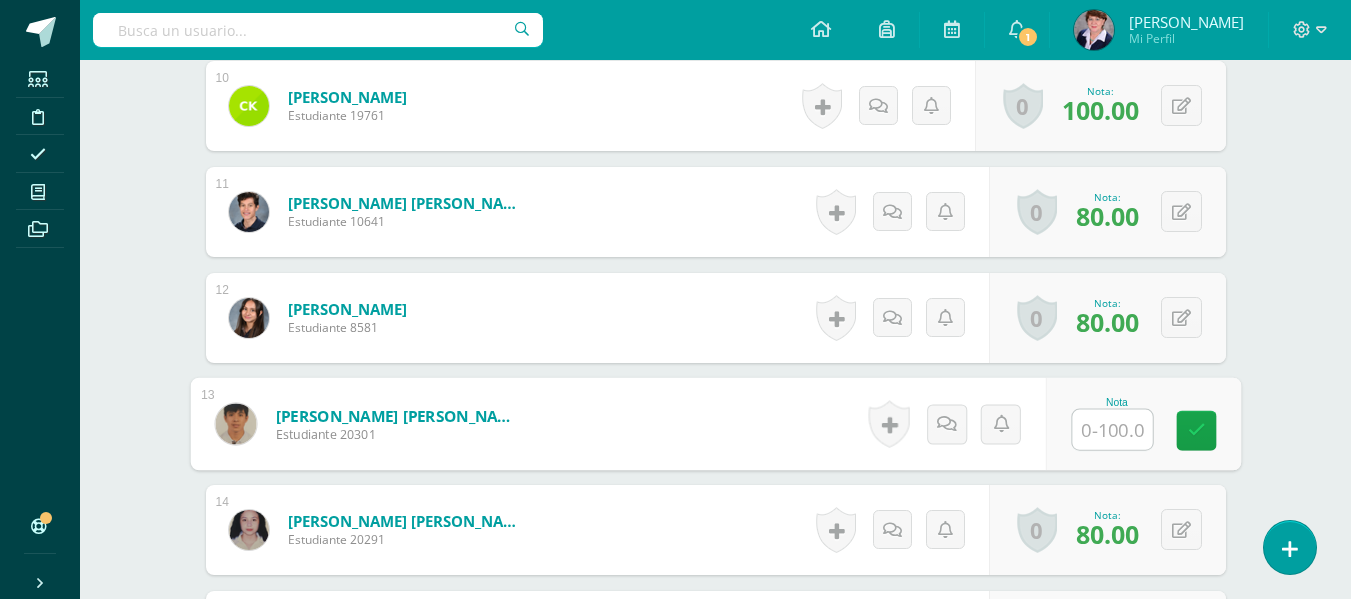 click at bounding box center (1112, 430) 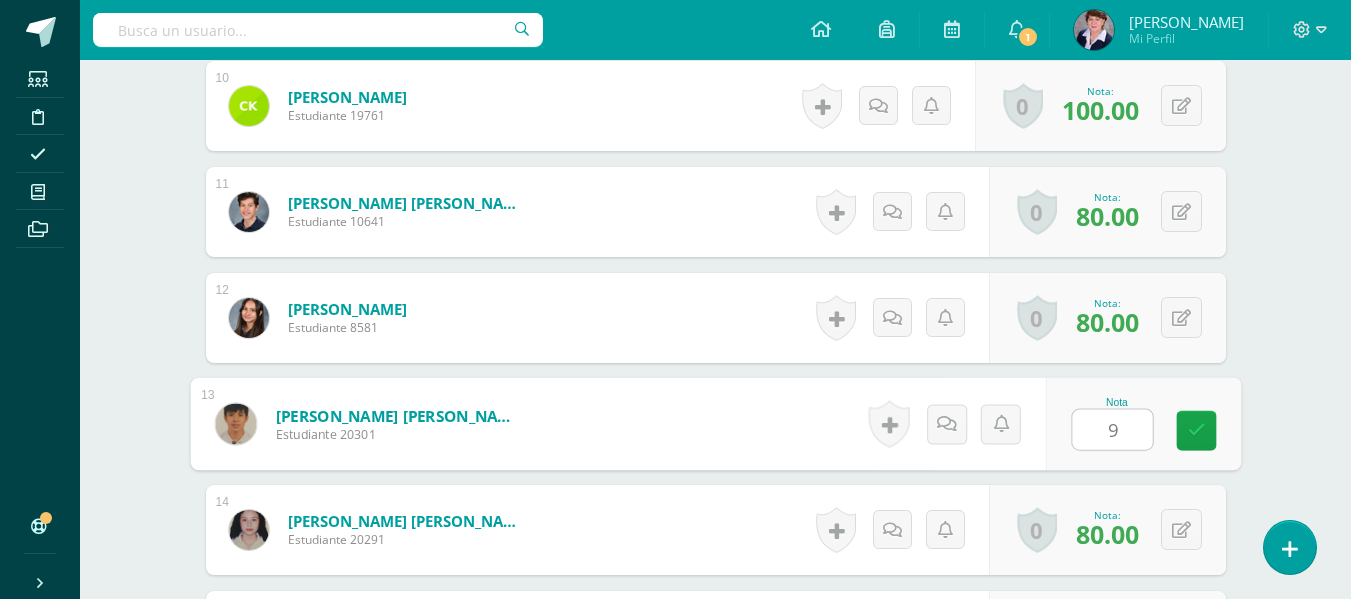 type on "90" 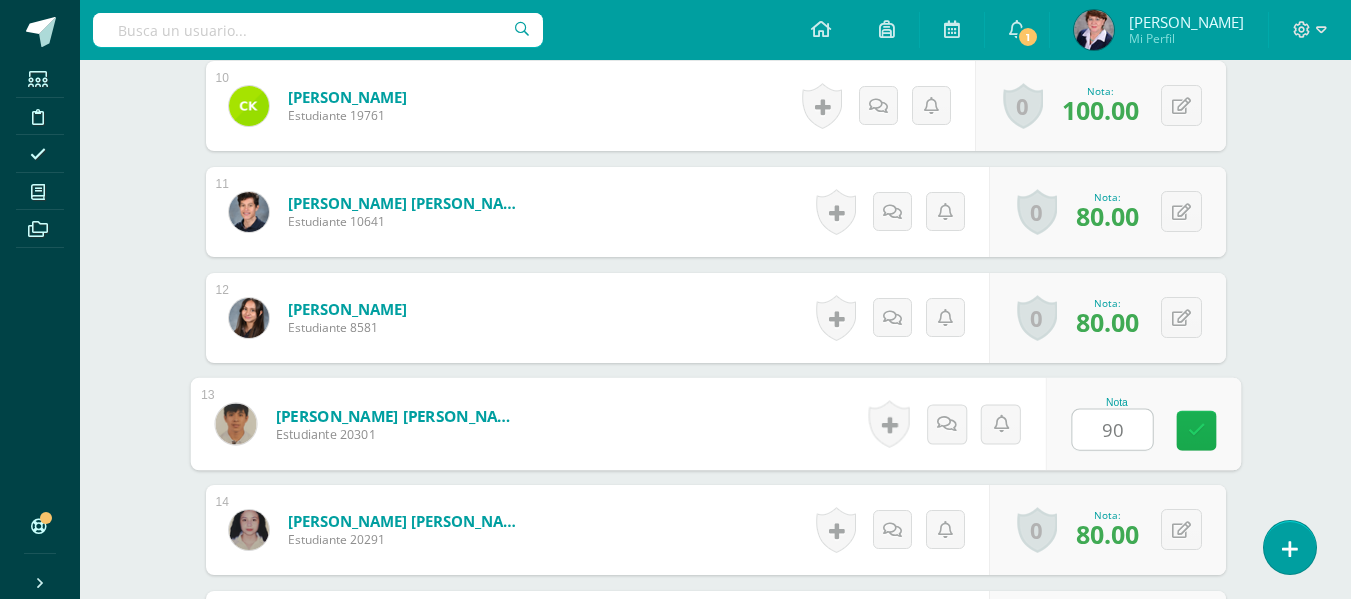 click at bounding box center [1196, 430] 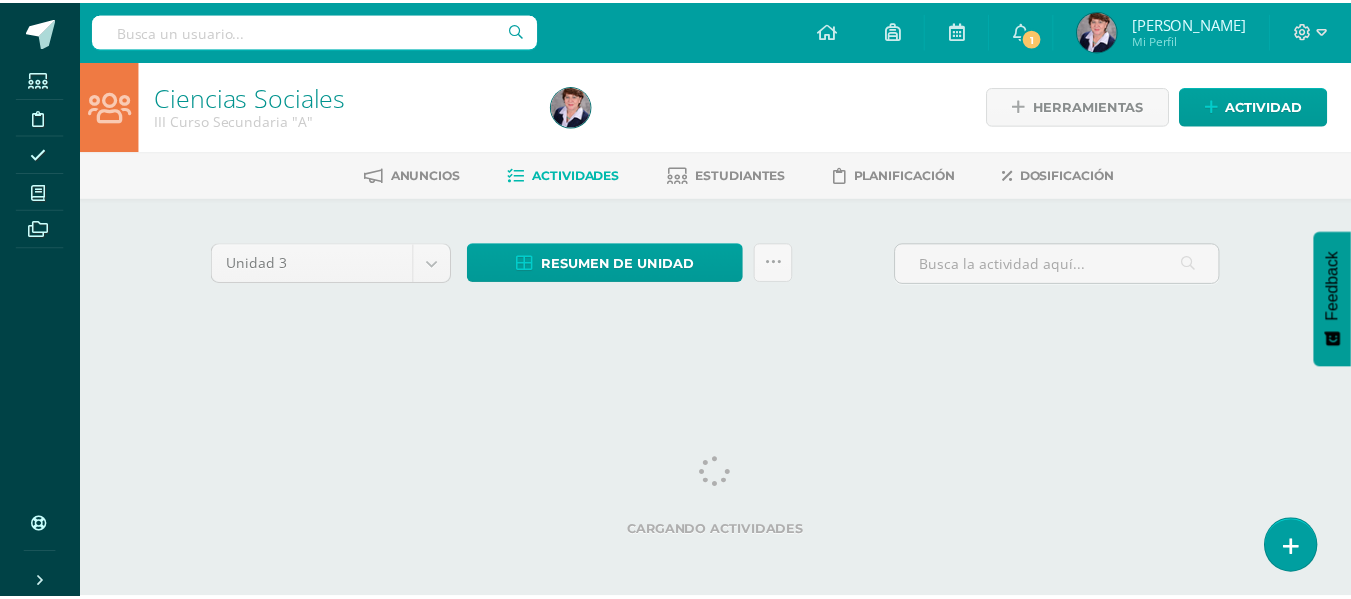 scroll, scrollTop: 0, scrollLeft: 0, axis: both 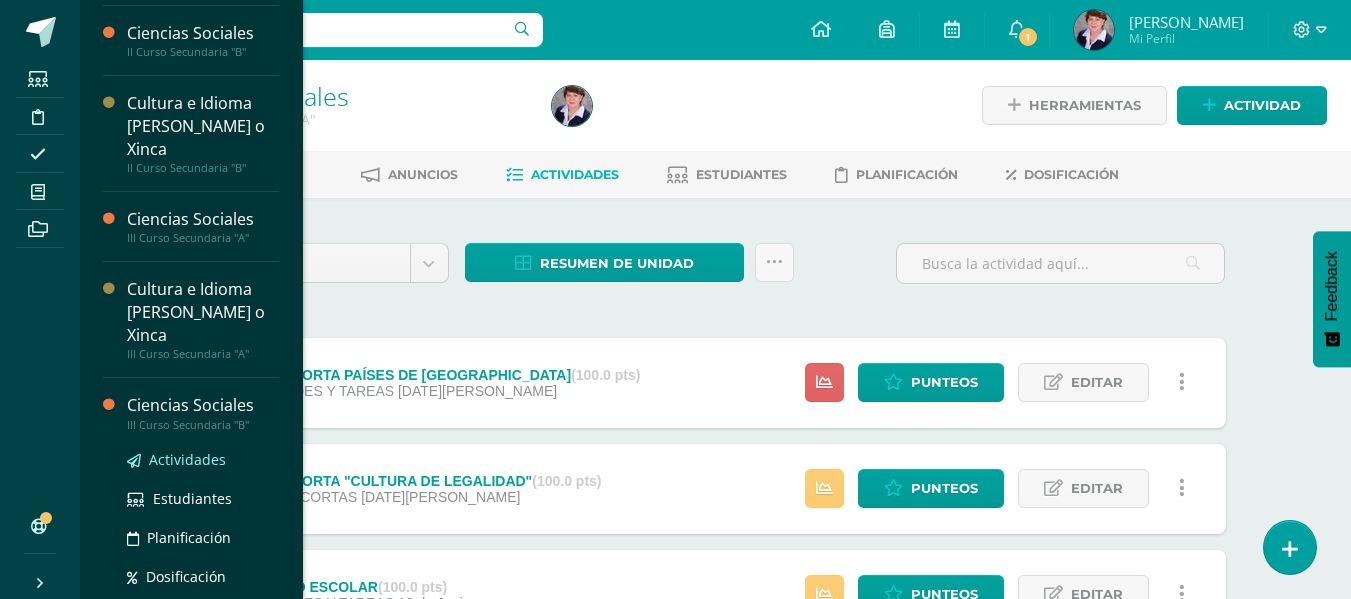 click on "Actividades" at bounding box center (187, 459) 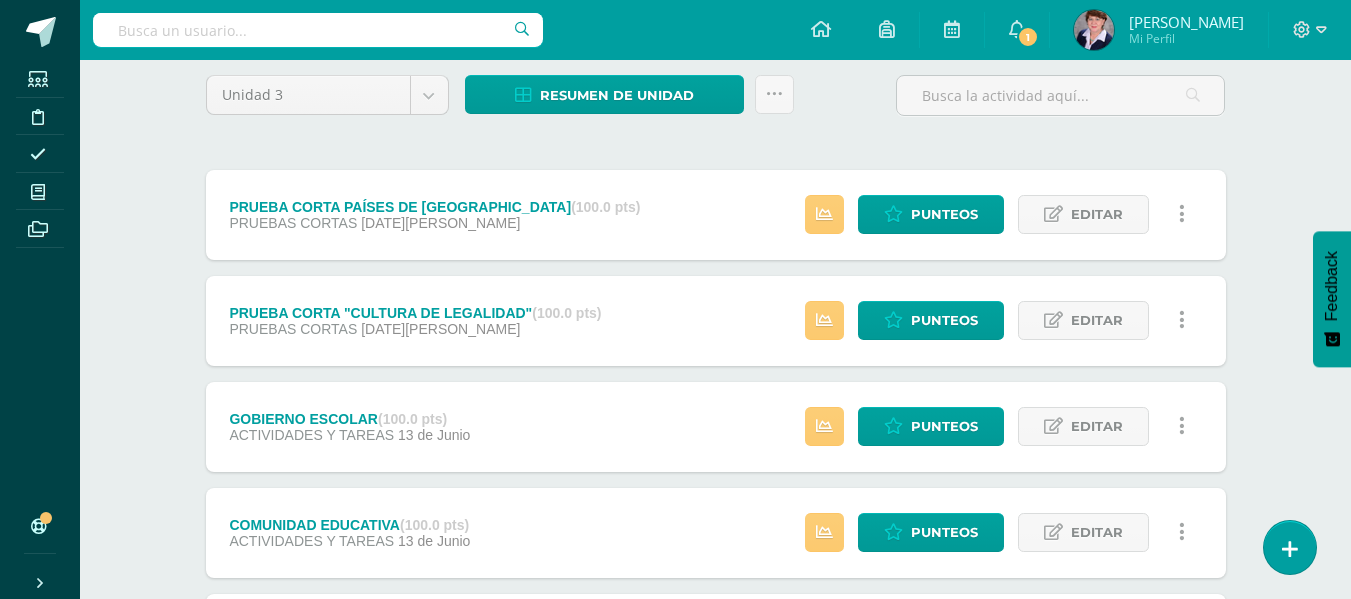 scroll, scrollTop: 500, scrollLeft: 0, axis: vertical 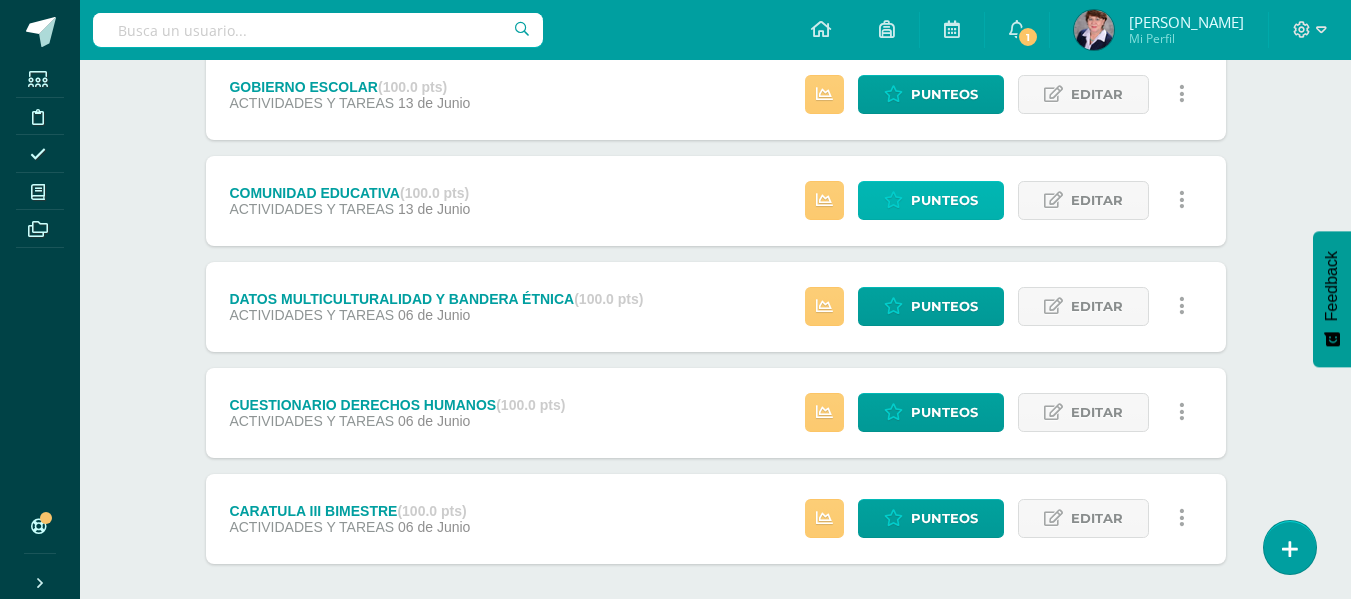 click on "Punteos" at bounding box center [944, 200] 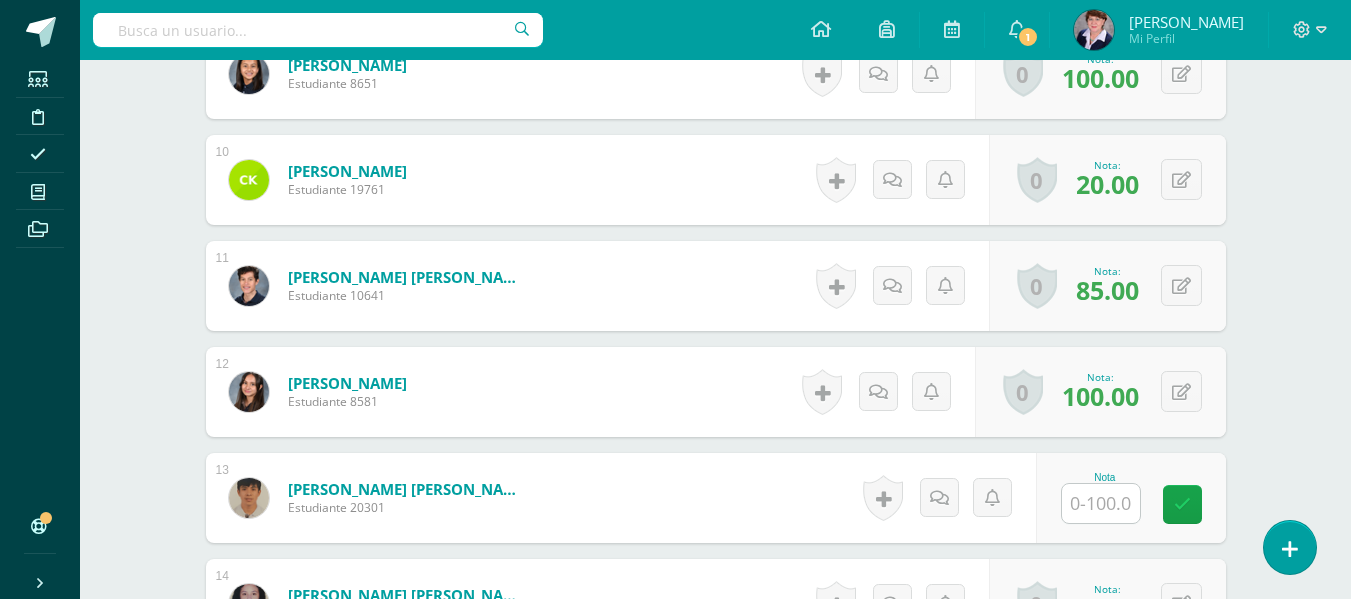 scroll, scrollTop: 1708, scrollLeft: 0, axis: vertical 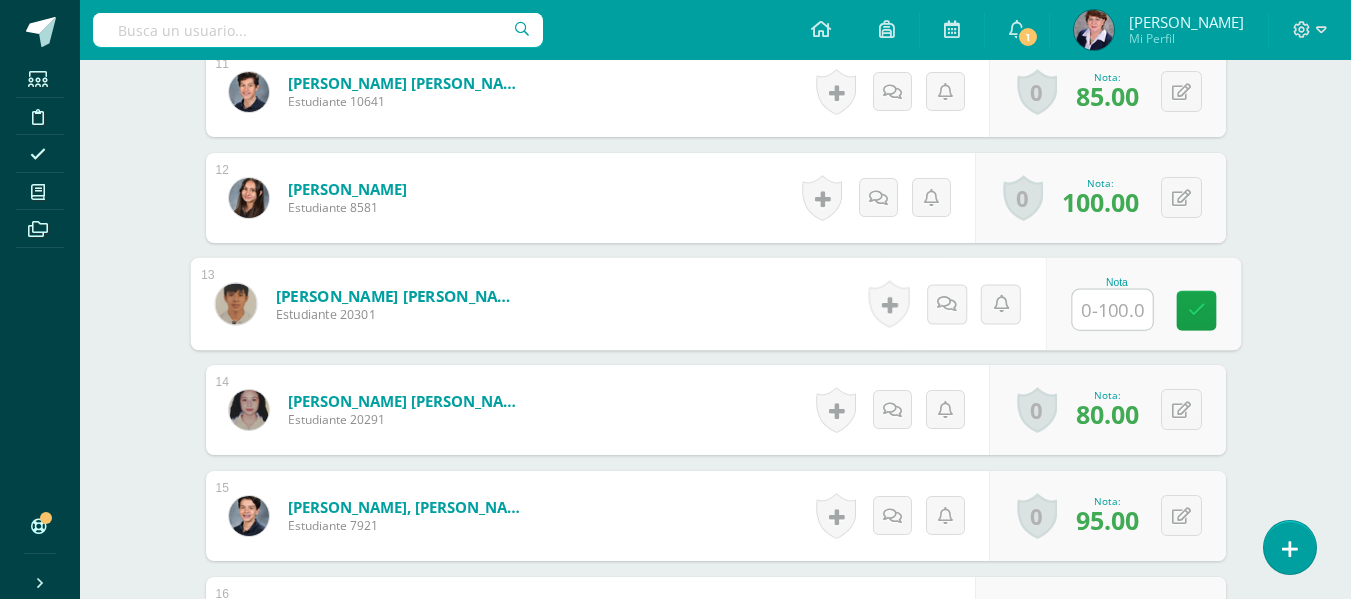 click at bounding box center (1112, 310) 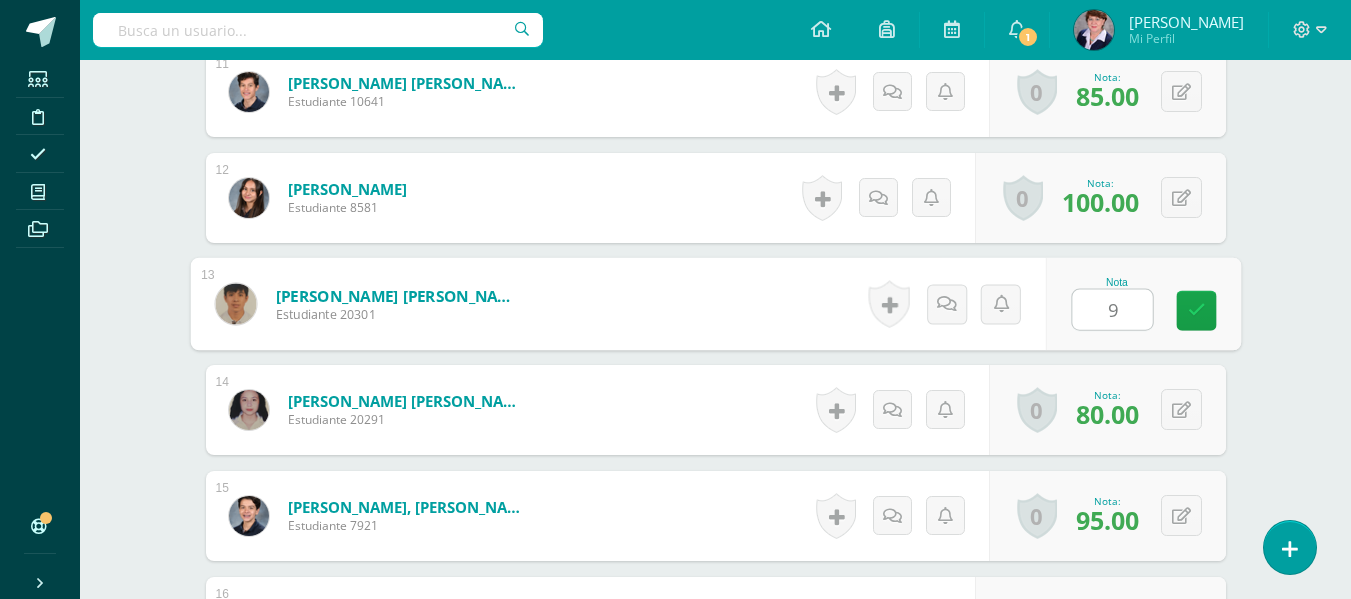 type on "90" 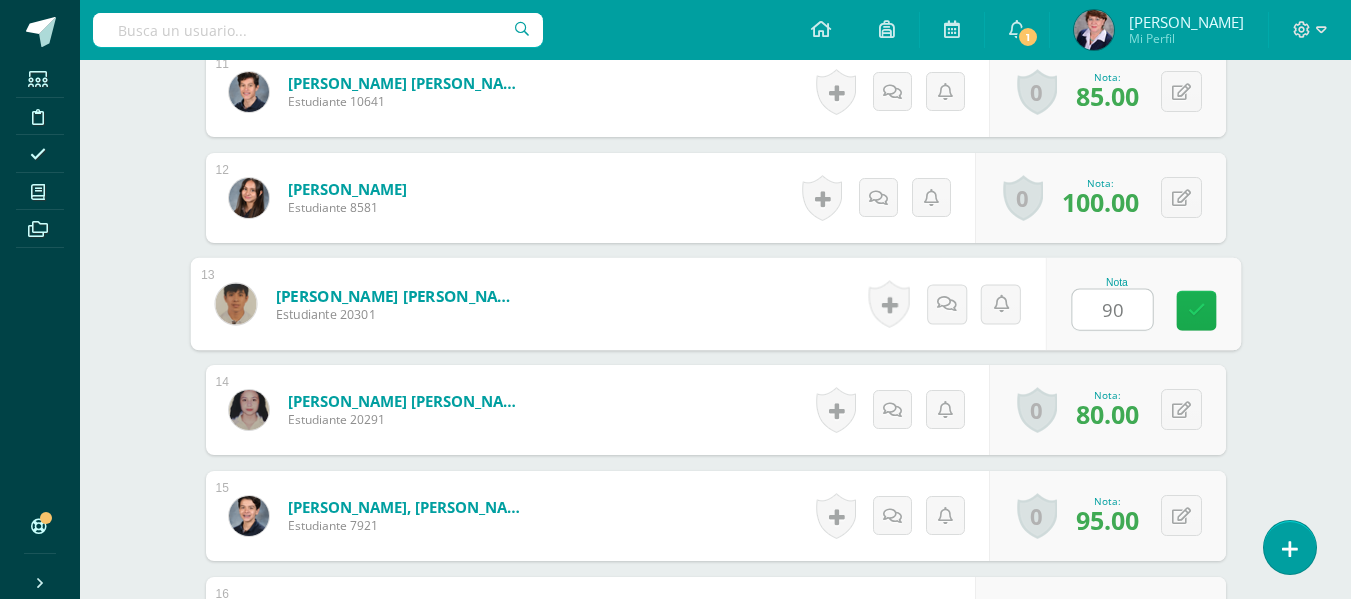 click at bounding box center (1196, 310) 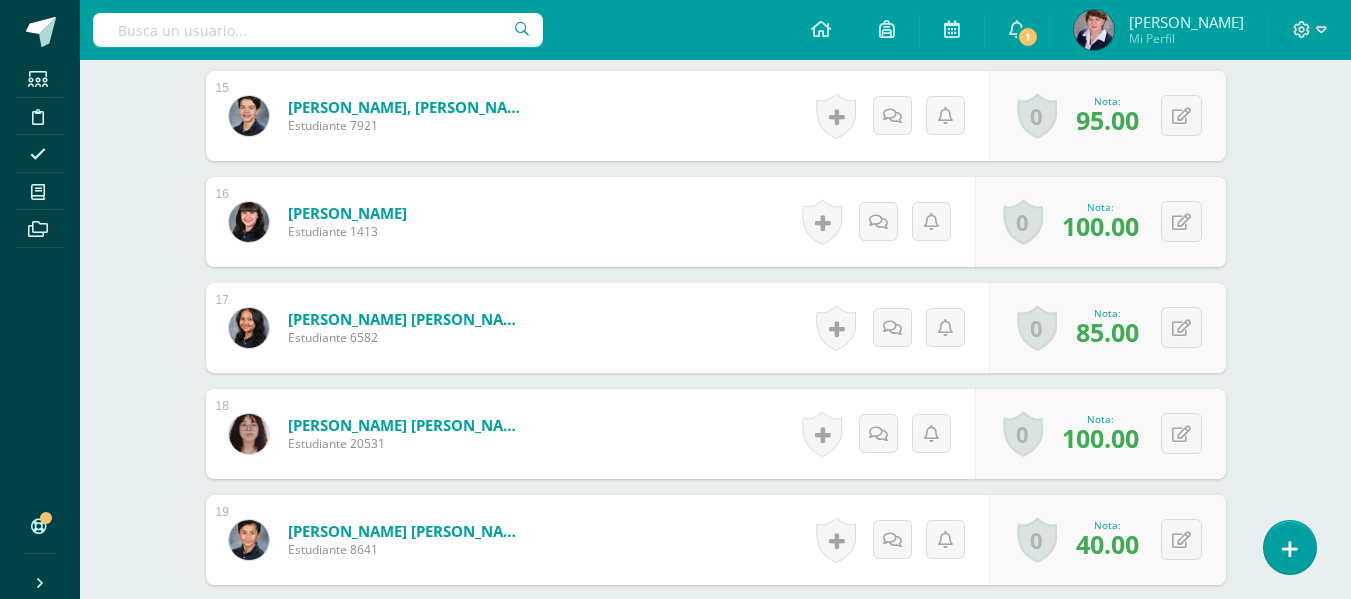 scroll, scrollTop: 2323, scrollLeft: 0, axis: vertical 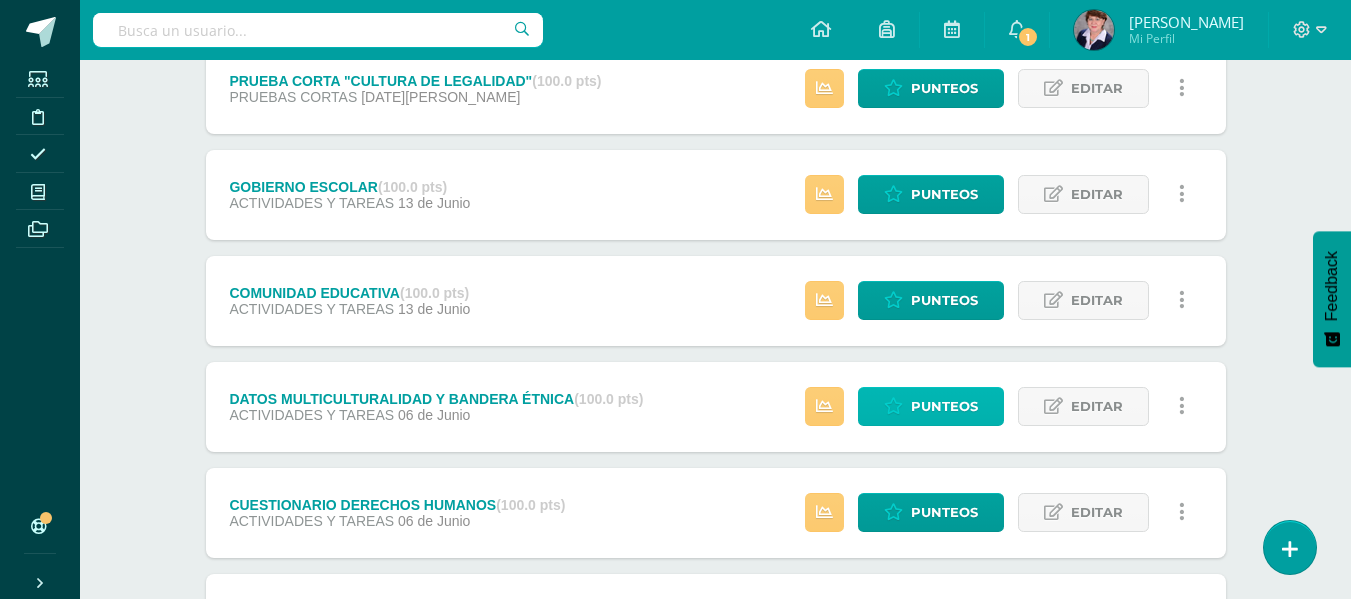 click on "Punteos" at bounding box center [944, 406] 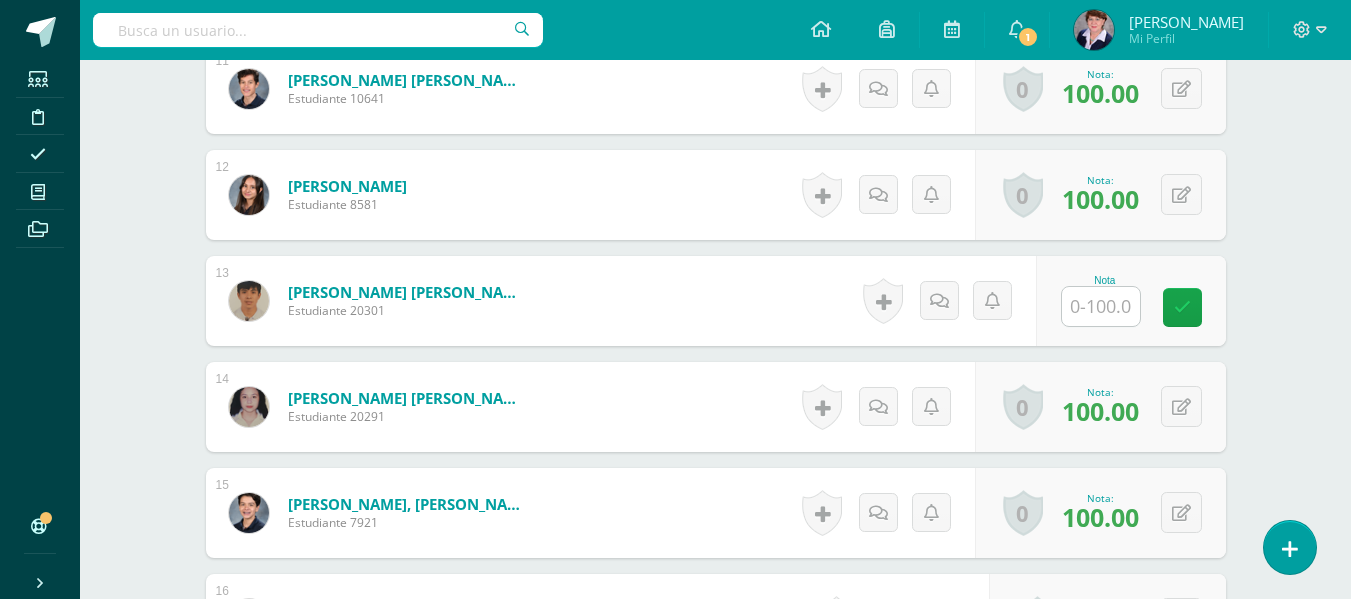 scroll, scrollTop: 1712, scrollLeft: 0, axis: vertical 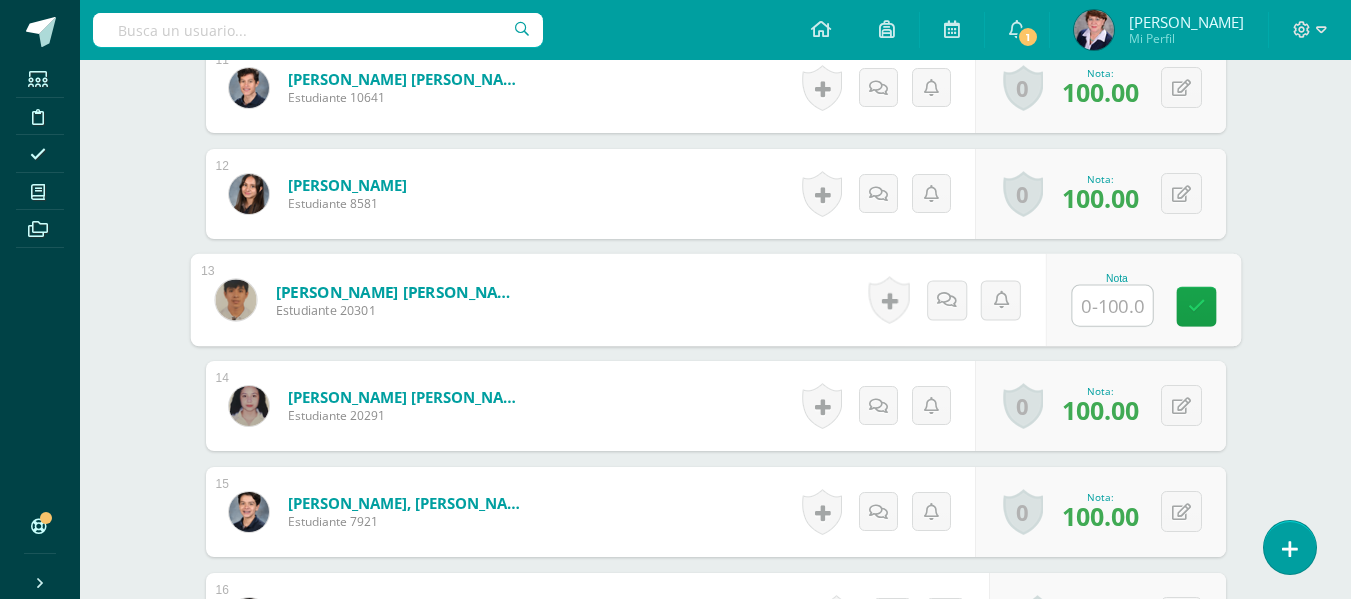 click at bounding box center (1112, 306) 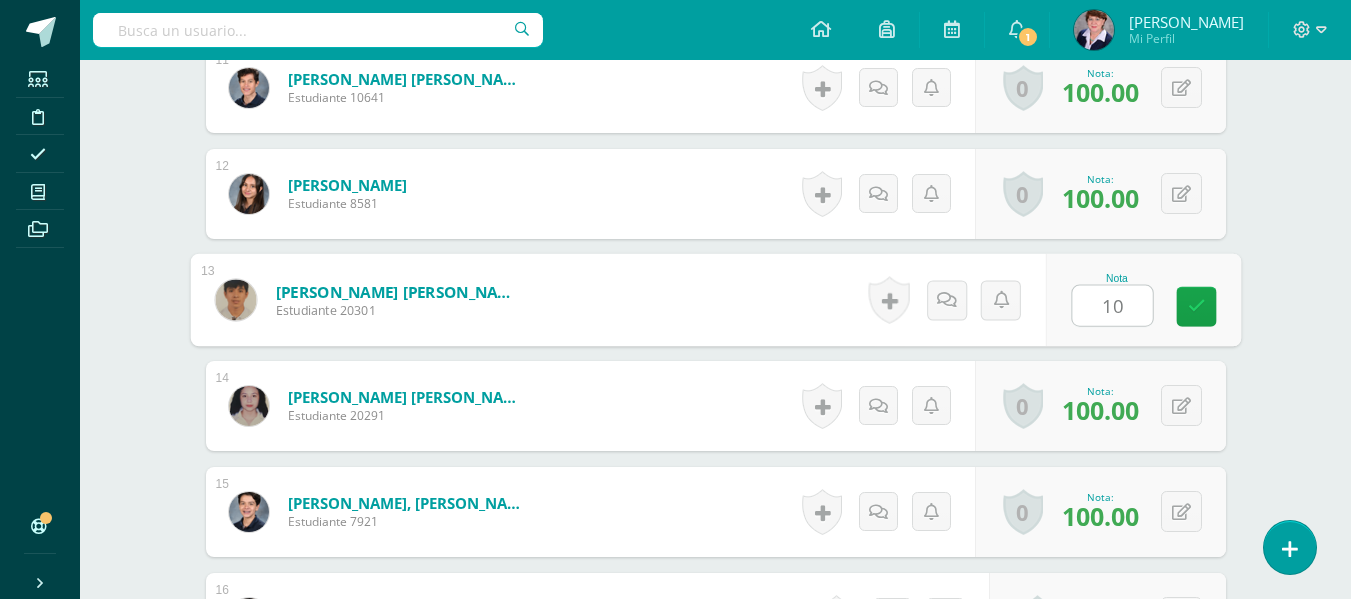 type on "100" 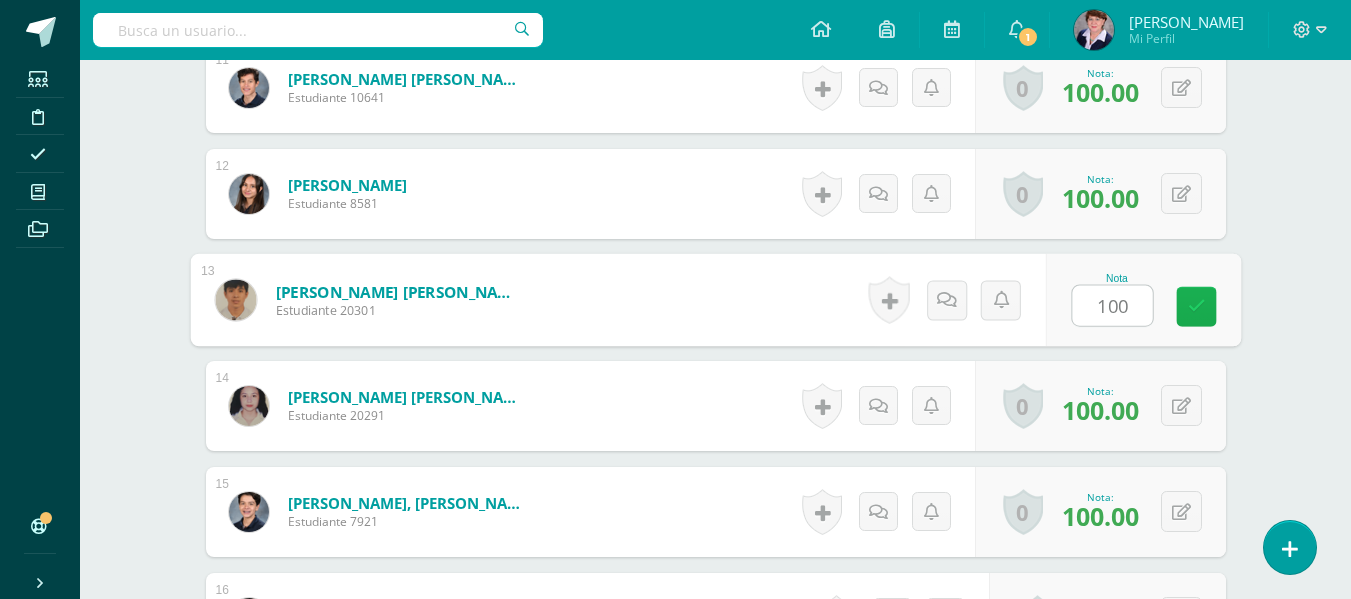 click at bounding box center (1196, 306) 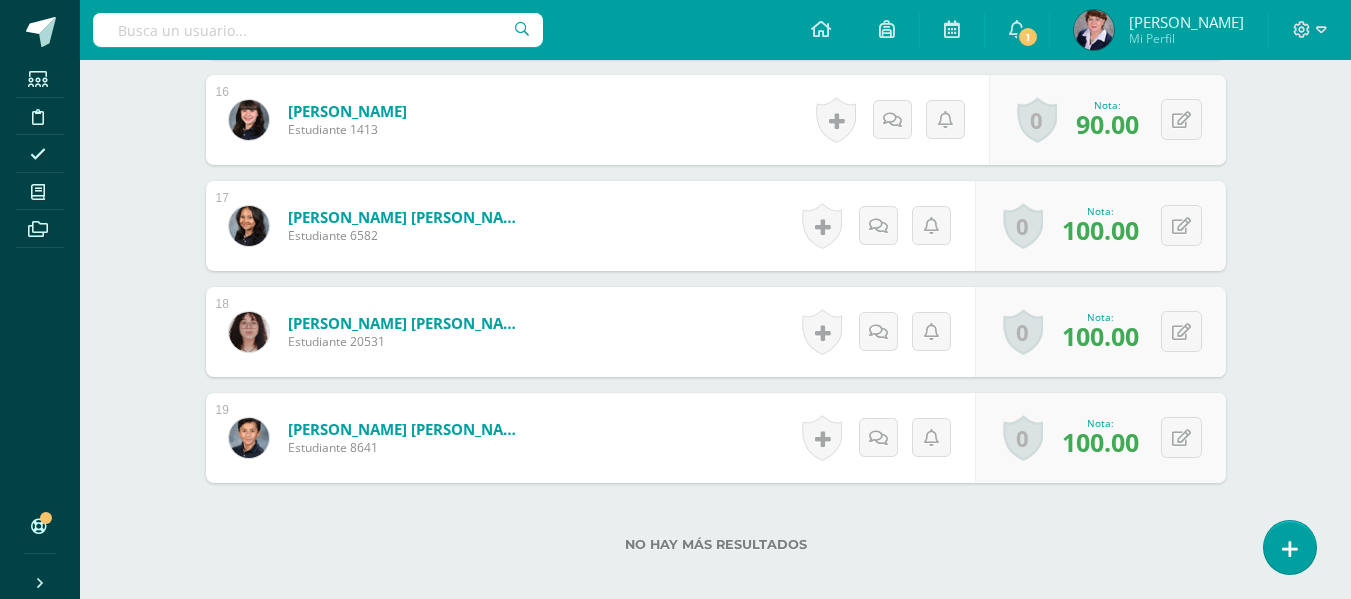 scroll, scrollTop: 2212, scrollLeft: 0, axis: vertical 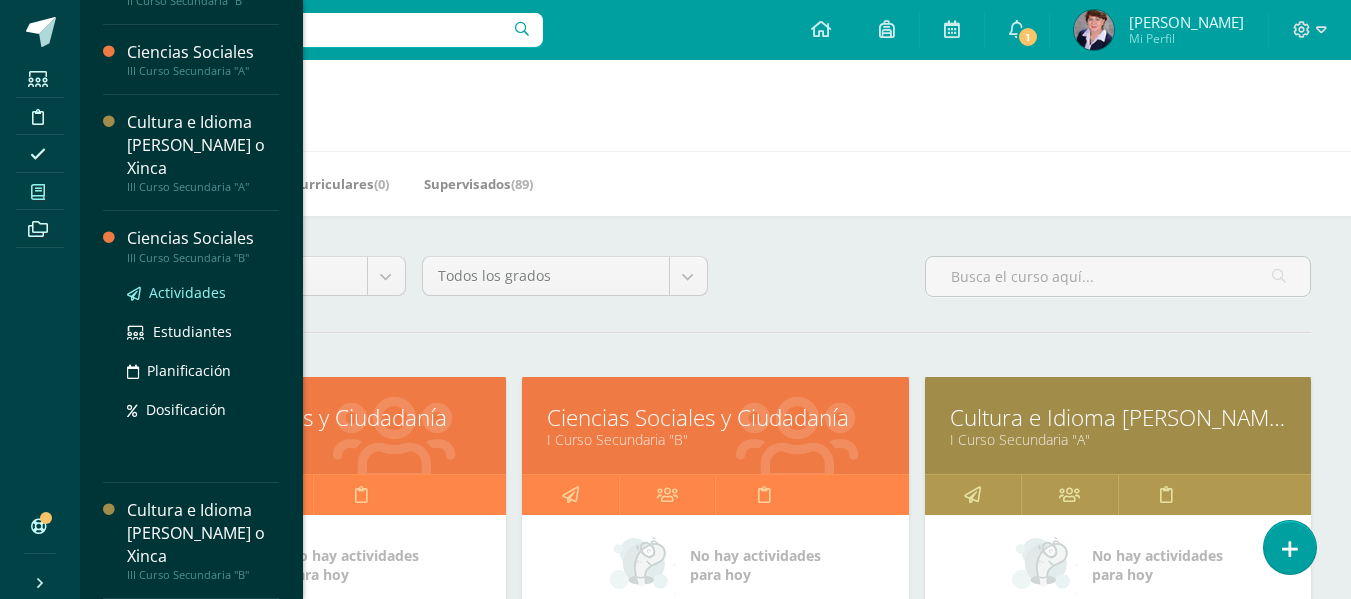 click on "Actividades" at bounding box center (187, 292) 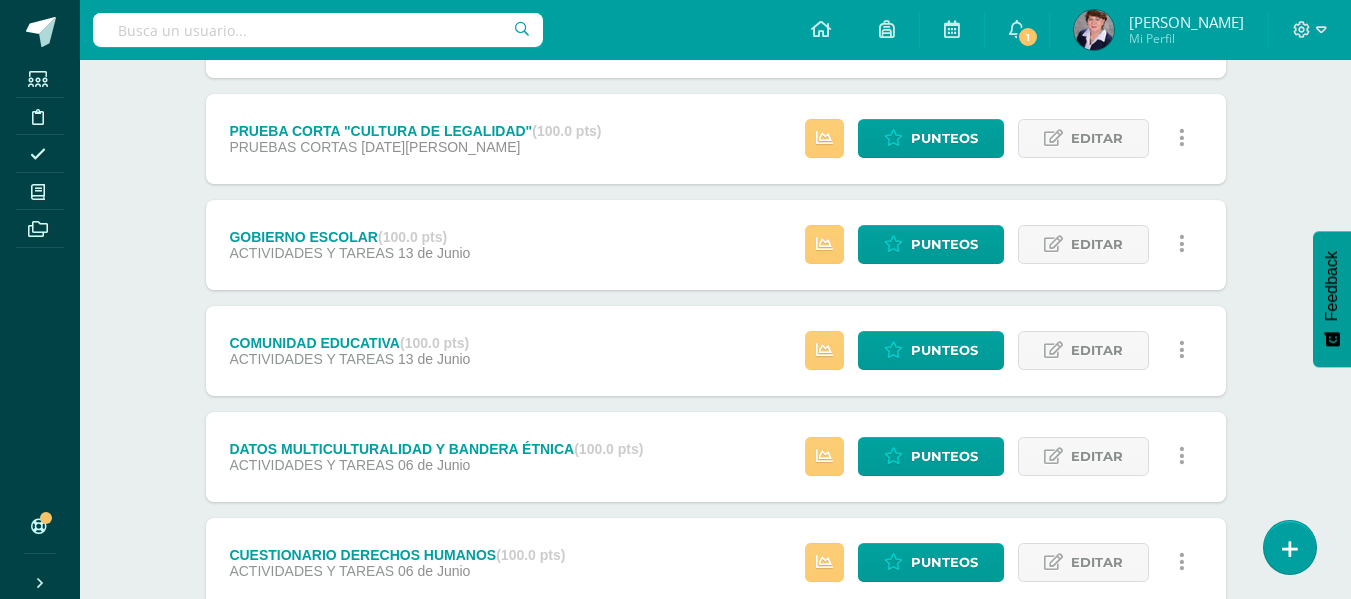 scroll, scrollTop: 400, scrollLeft: 0, axis: vertical 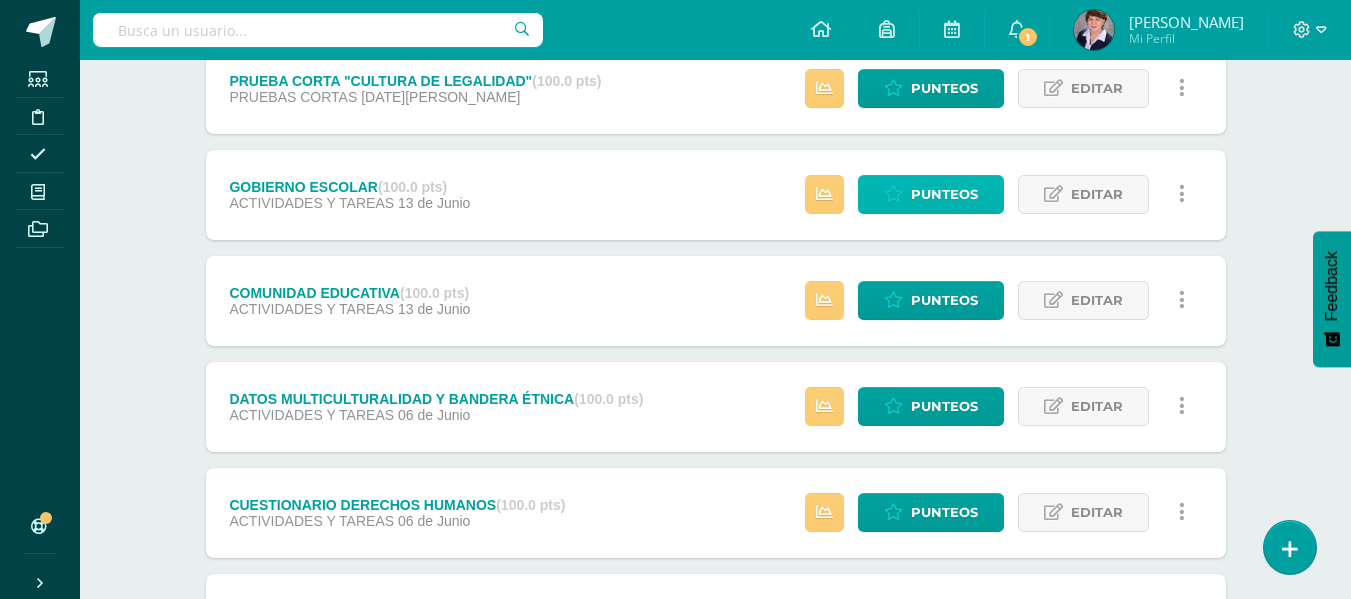 click on "Punteos" at bounding box center [944, 194] 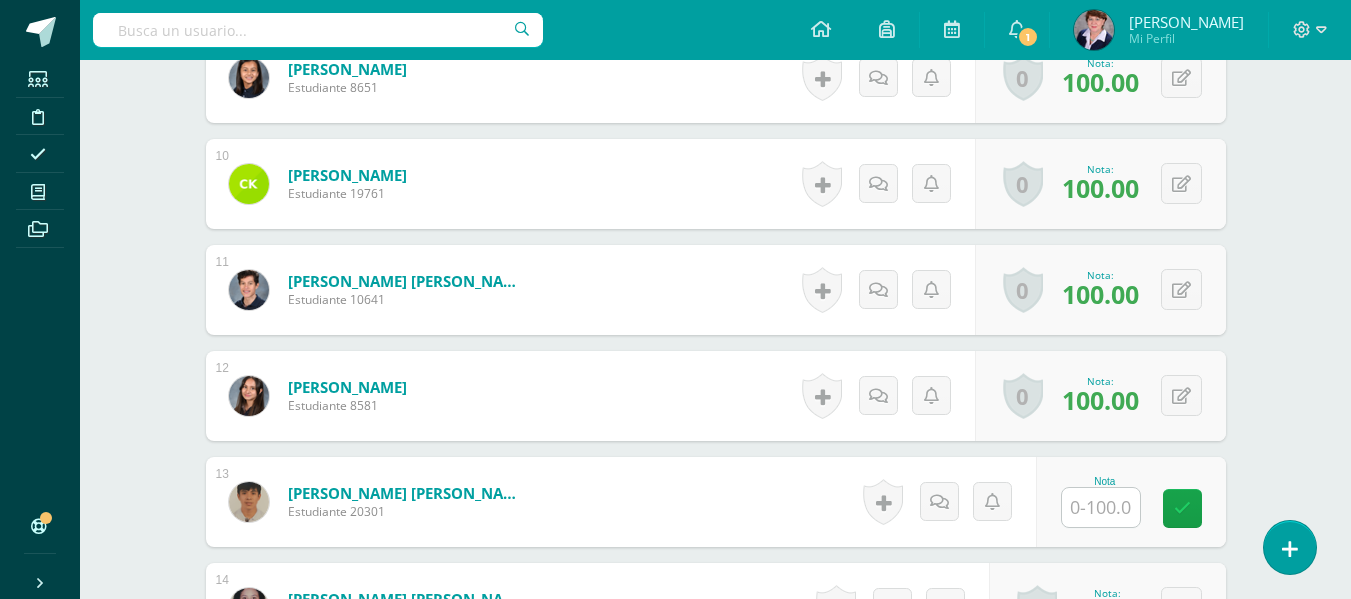 scroll, scrollTop: 1663, scrollLeft: 0, axis: vertical 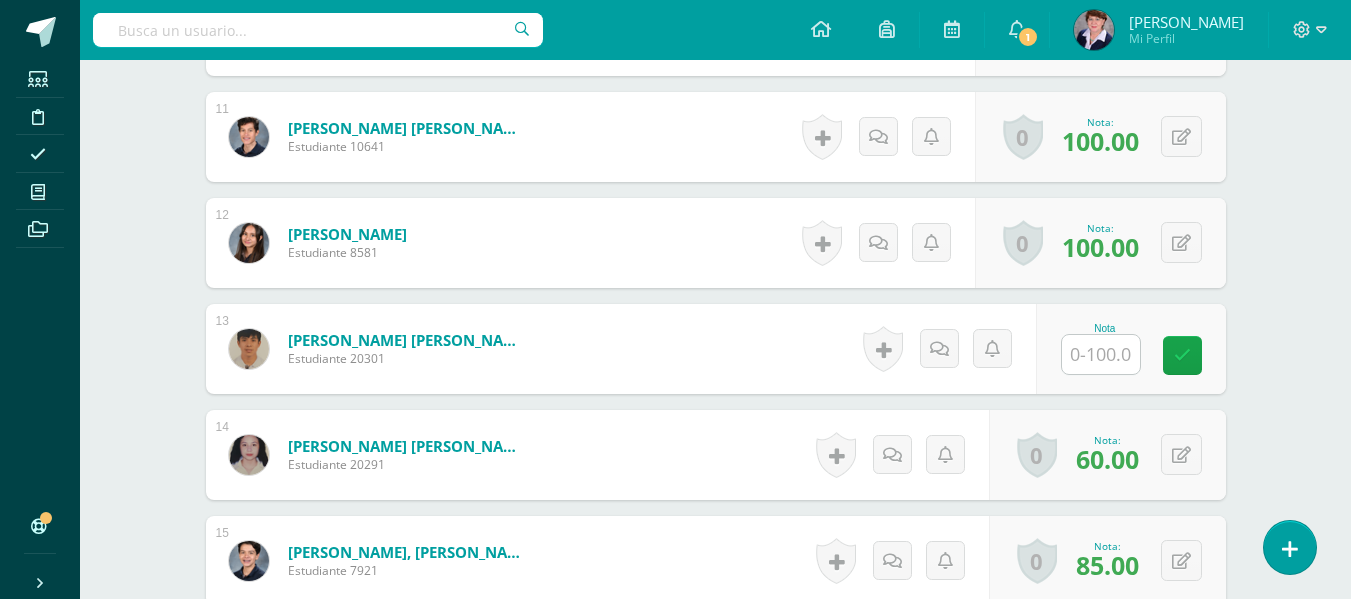 click at bounding box center [1101, 354] 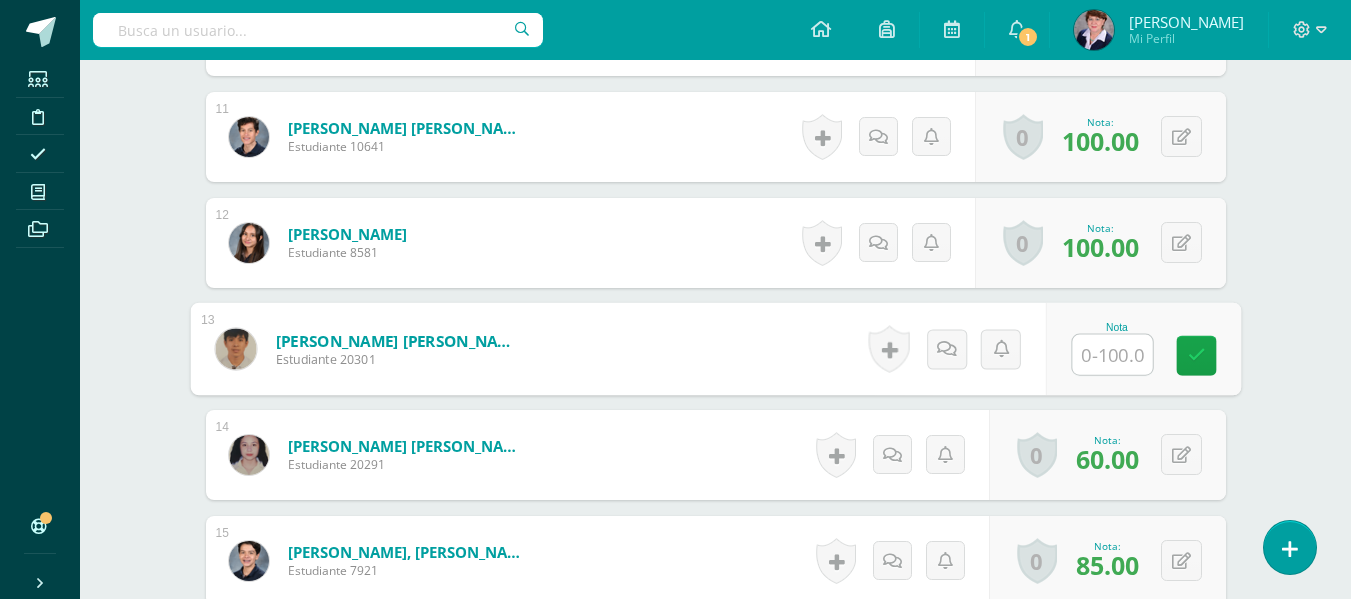 type on "0" 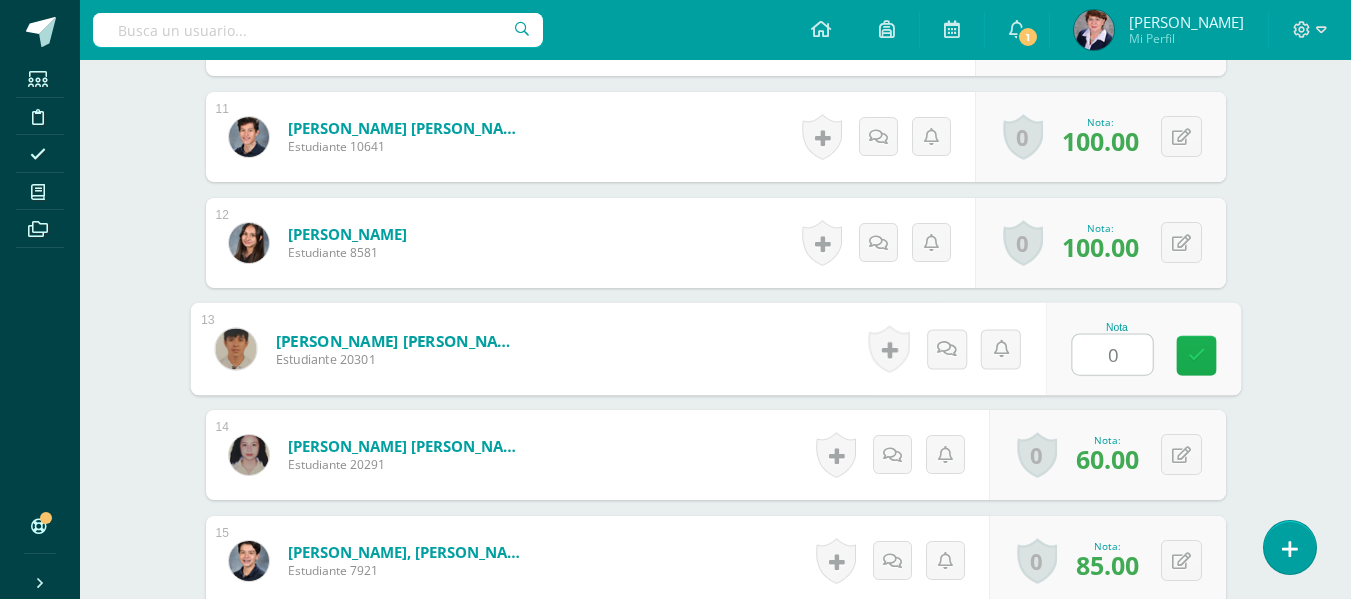 click at bounding box center (1196, 355) 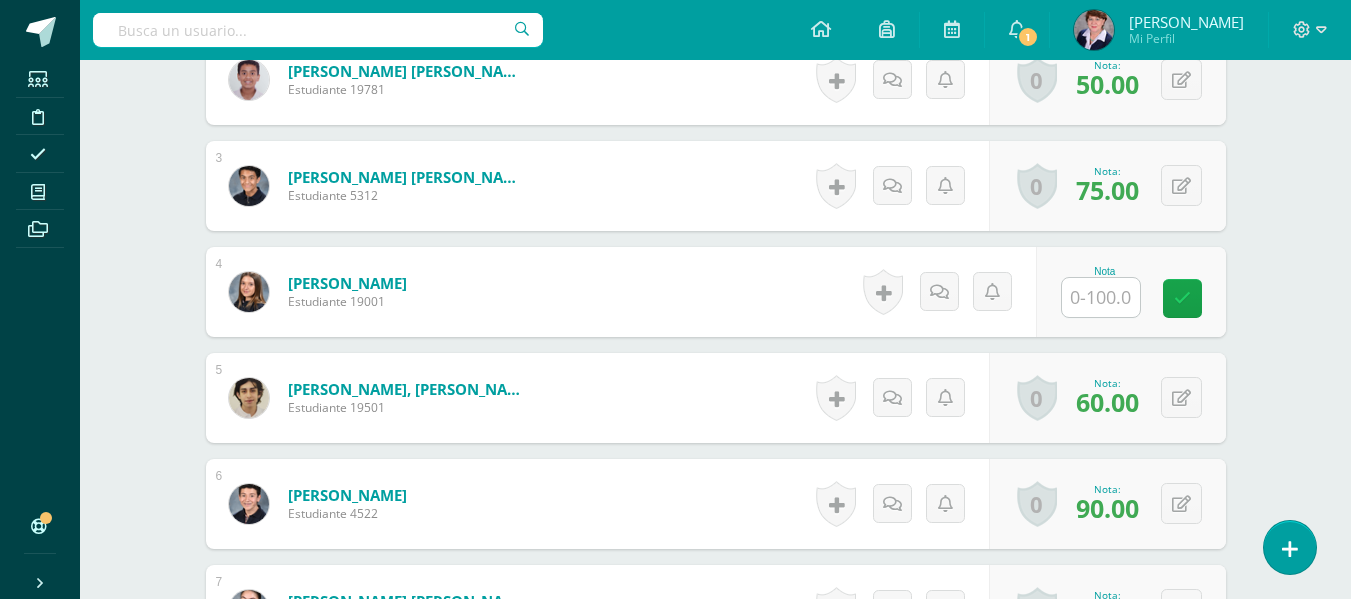scroll, scrollTop: 523, scrollLeft: 0, axis: vertical 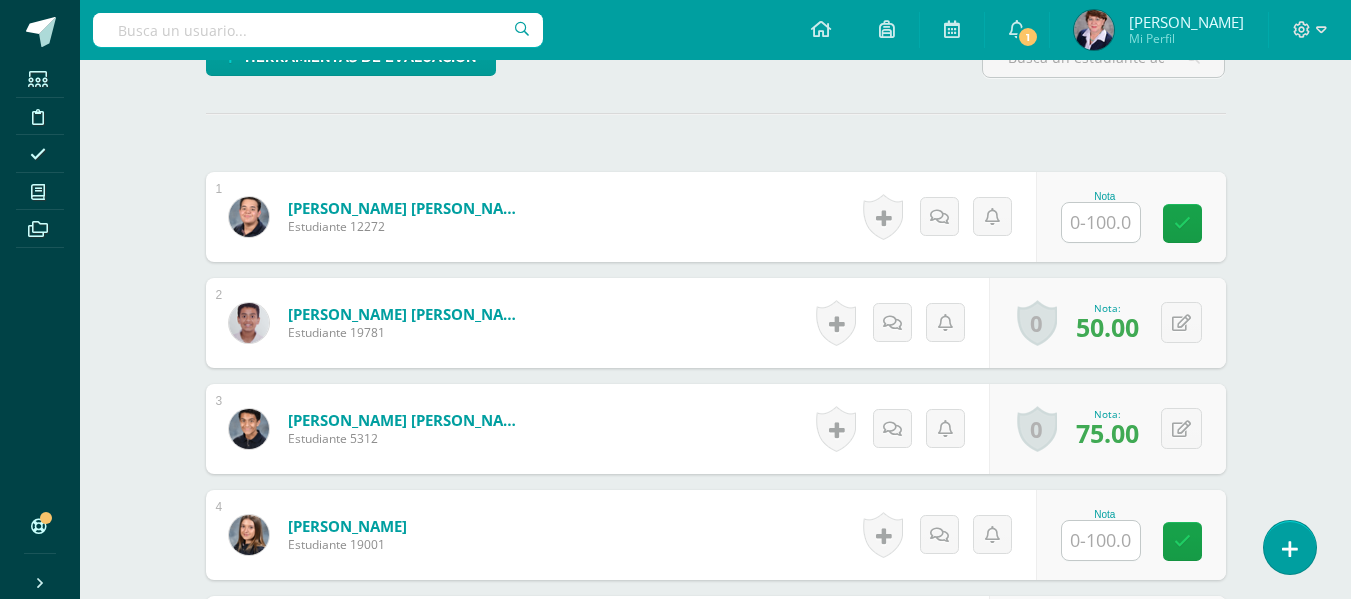 click at bounding box center (1101, 222) 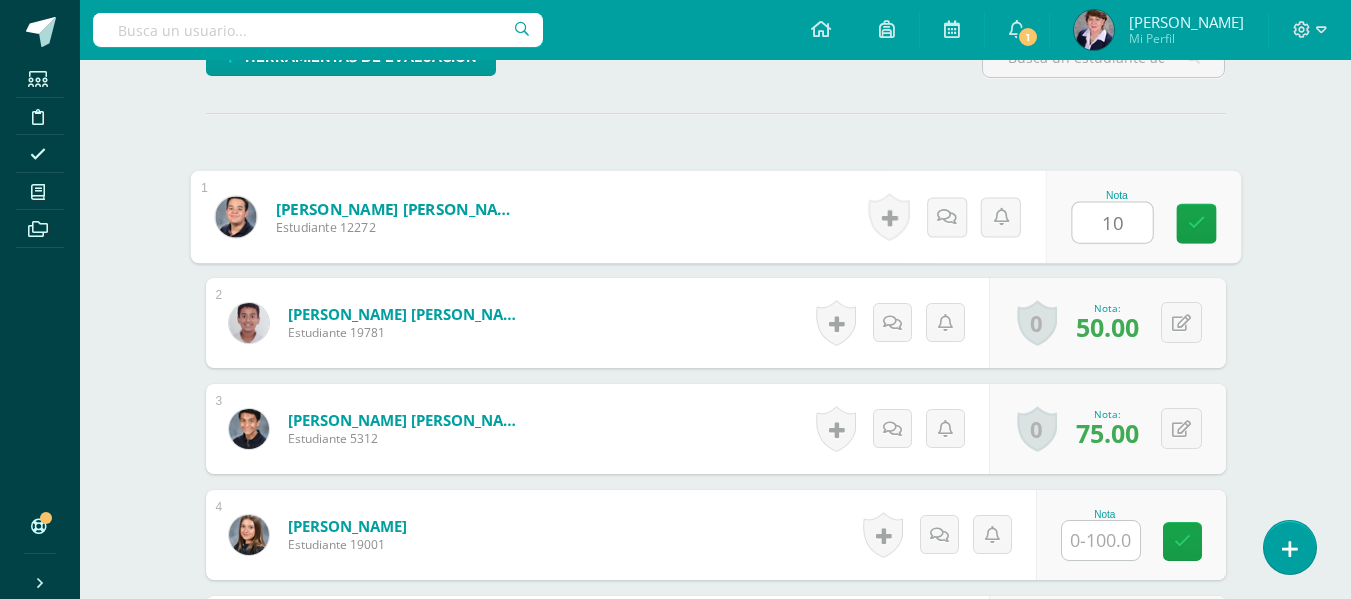 type on "100" 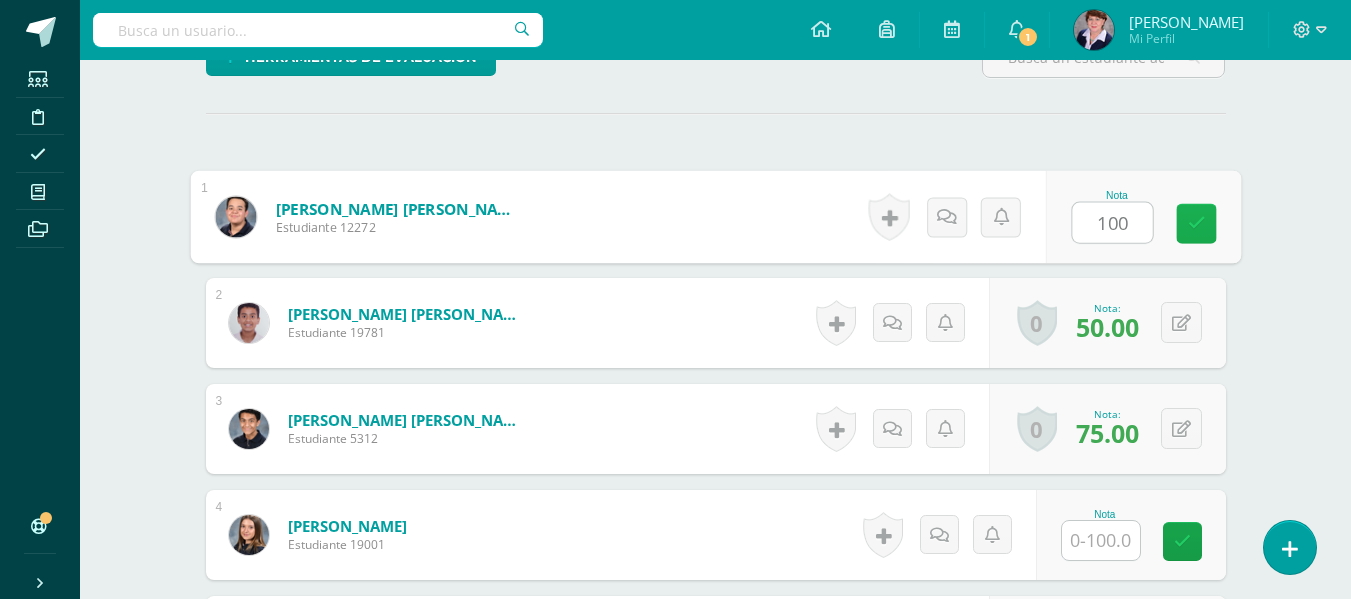 click at bounding box center [1196, 223] 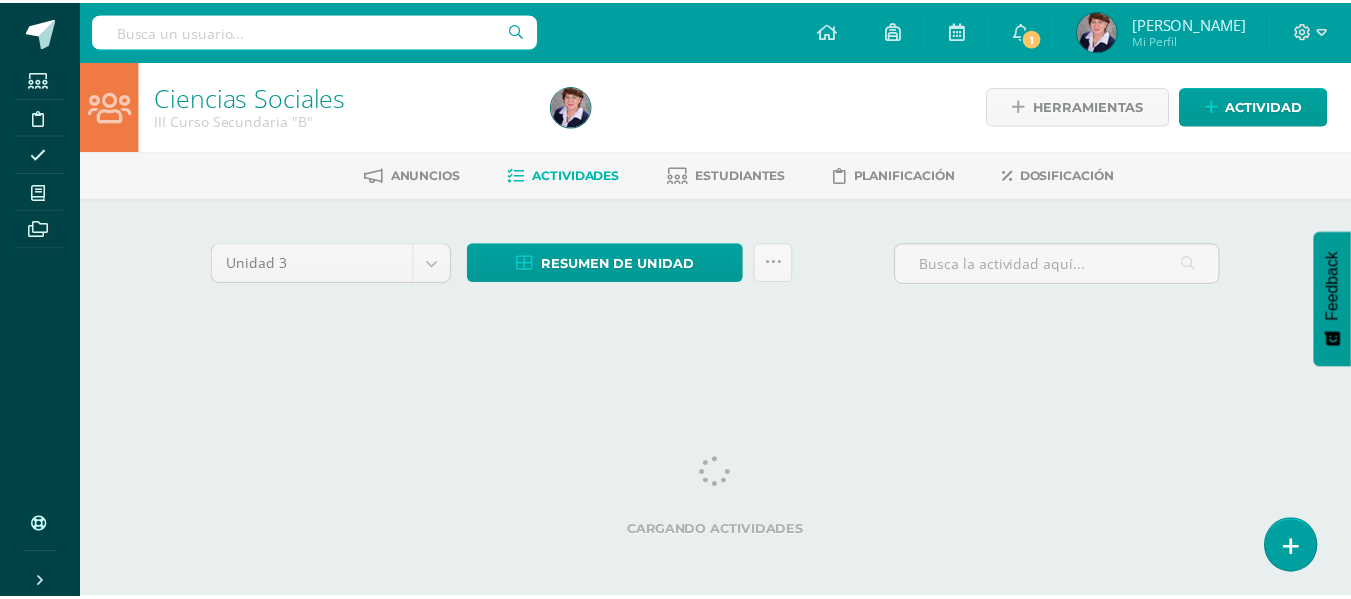 scroll, scrollTop: 0, scrollLeft: 0, axis: both 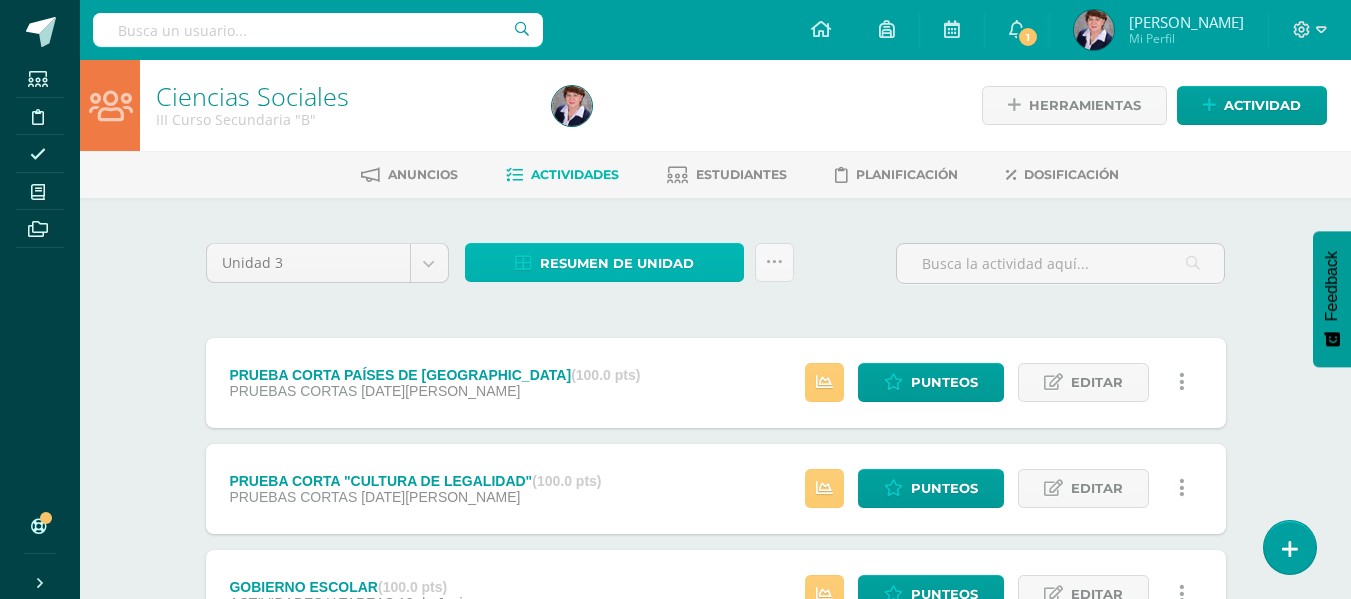 click on "Resumen de unidad" at bounding box center [617, 263] 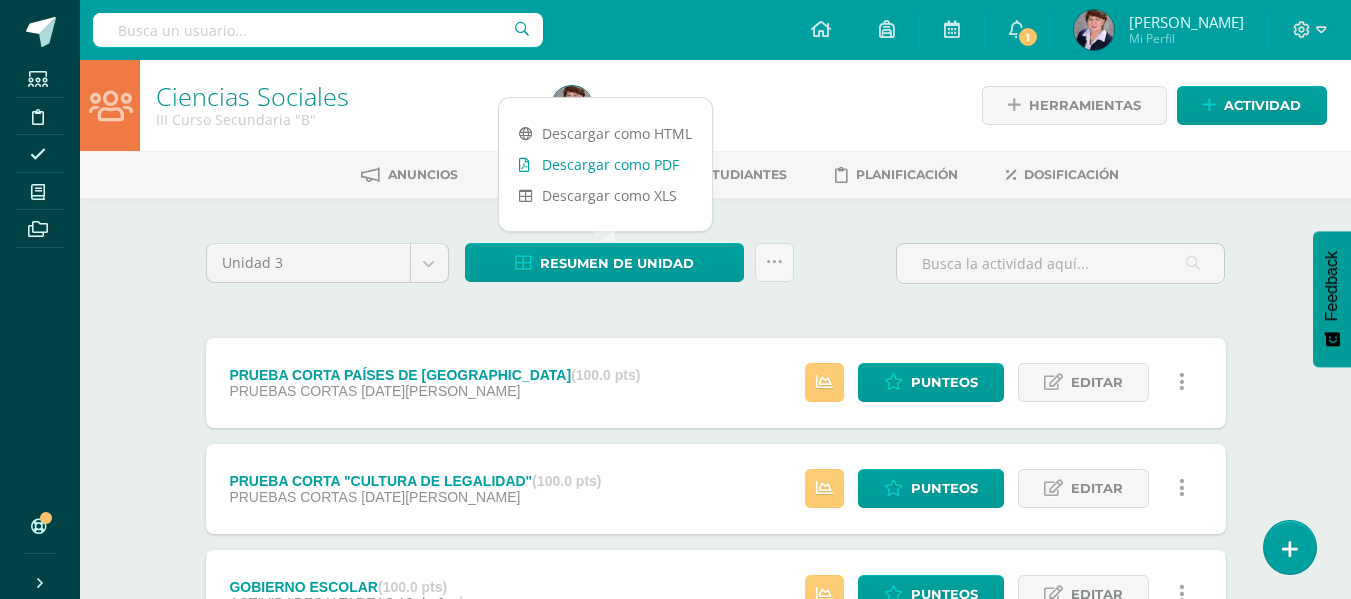 click on "Descargar como PDF" at bounding box center (605, 164) 